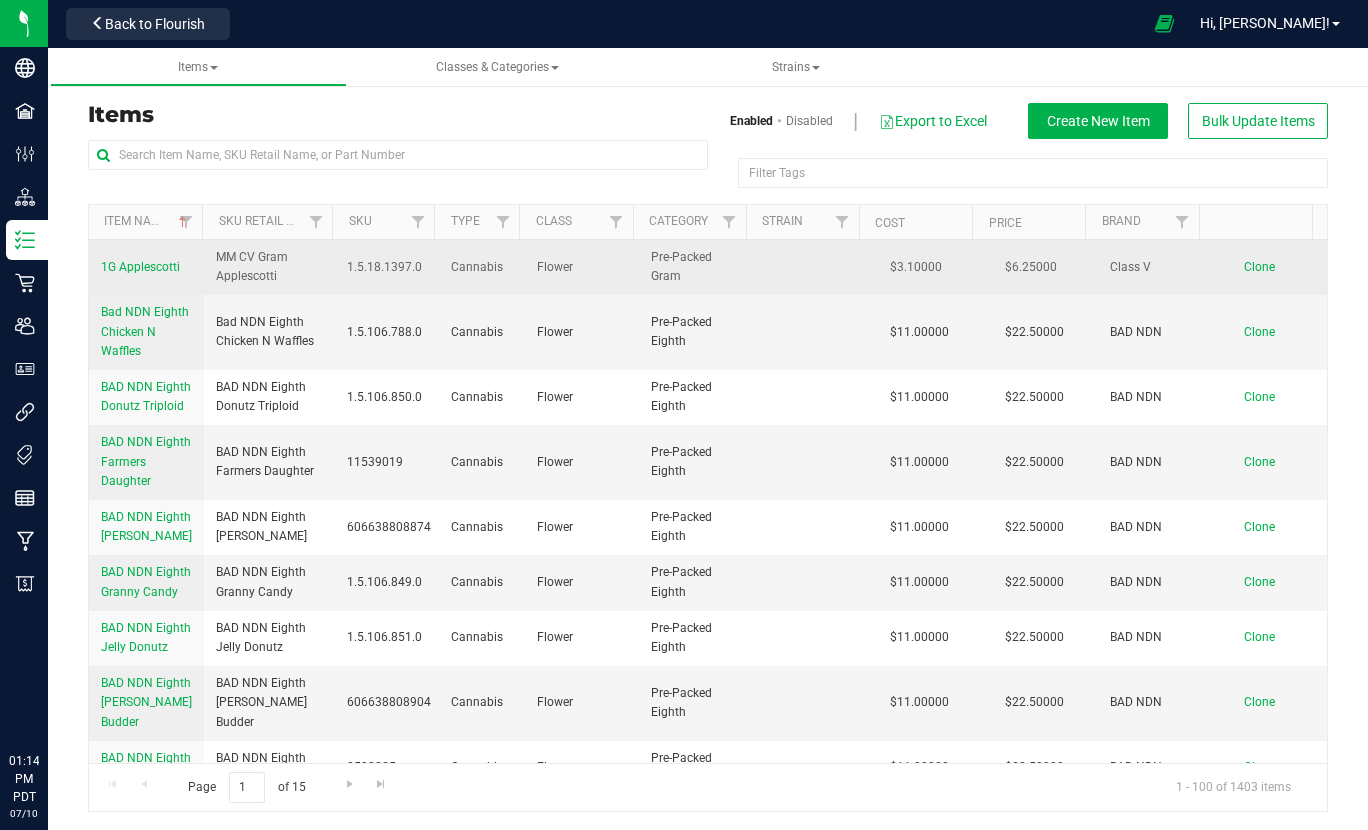 scroll, scrollTop: 0, scrollLeft: 0, axis: both 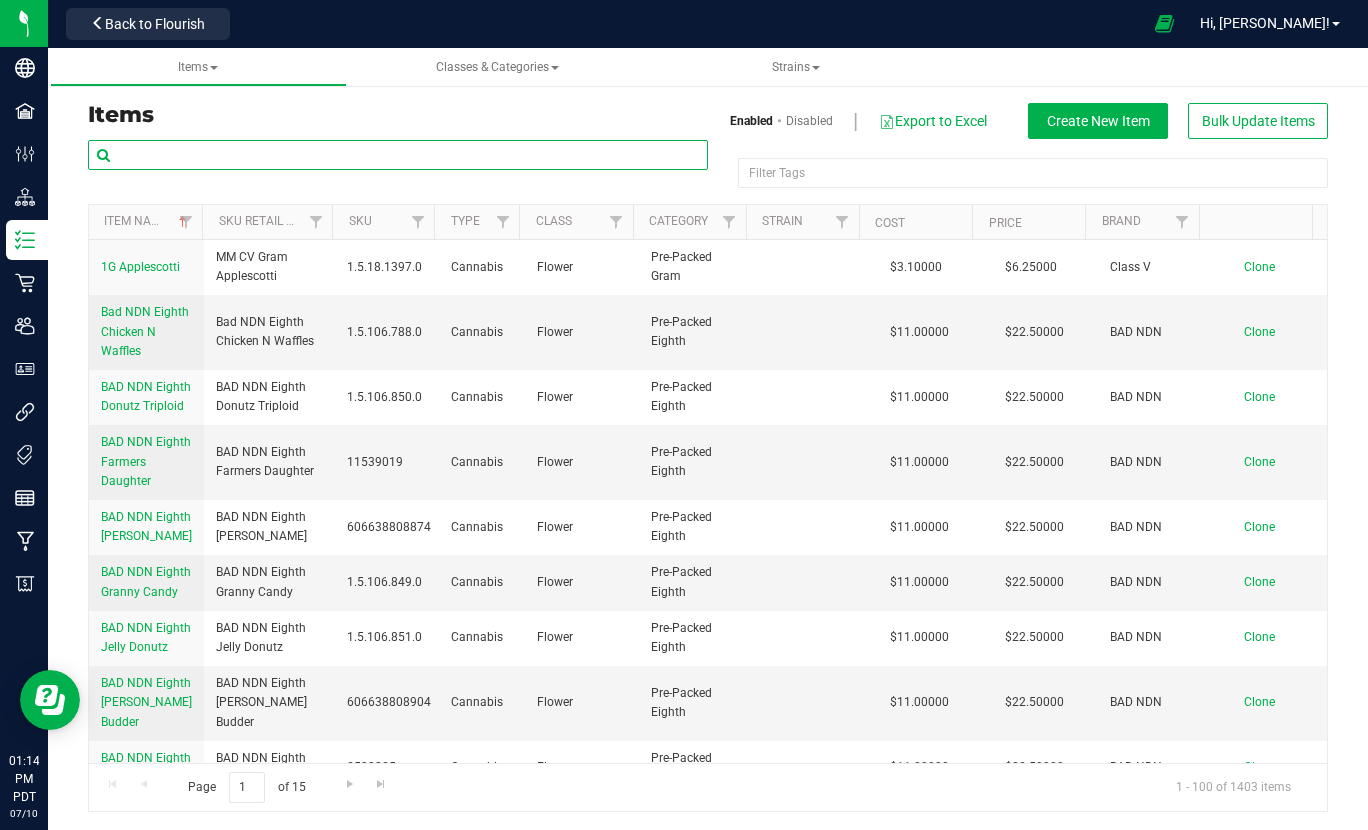 click at bounding box center [398, 155] 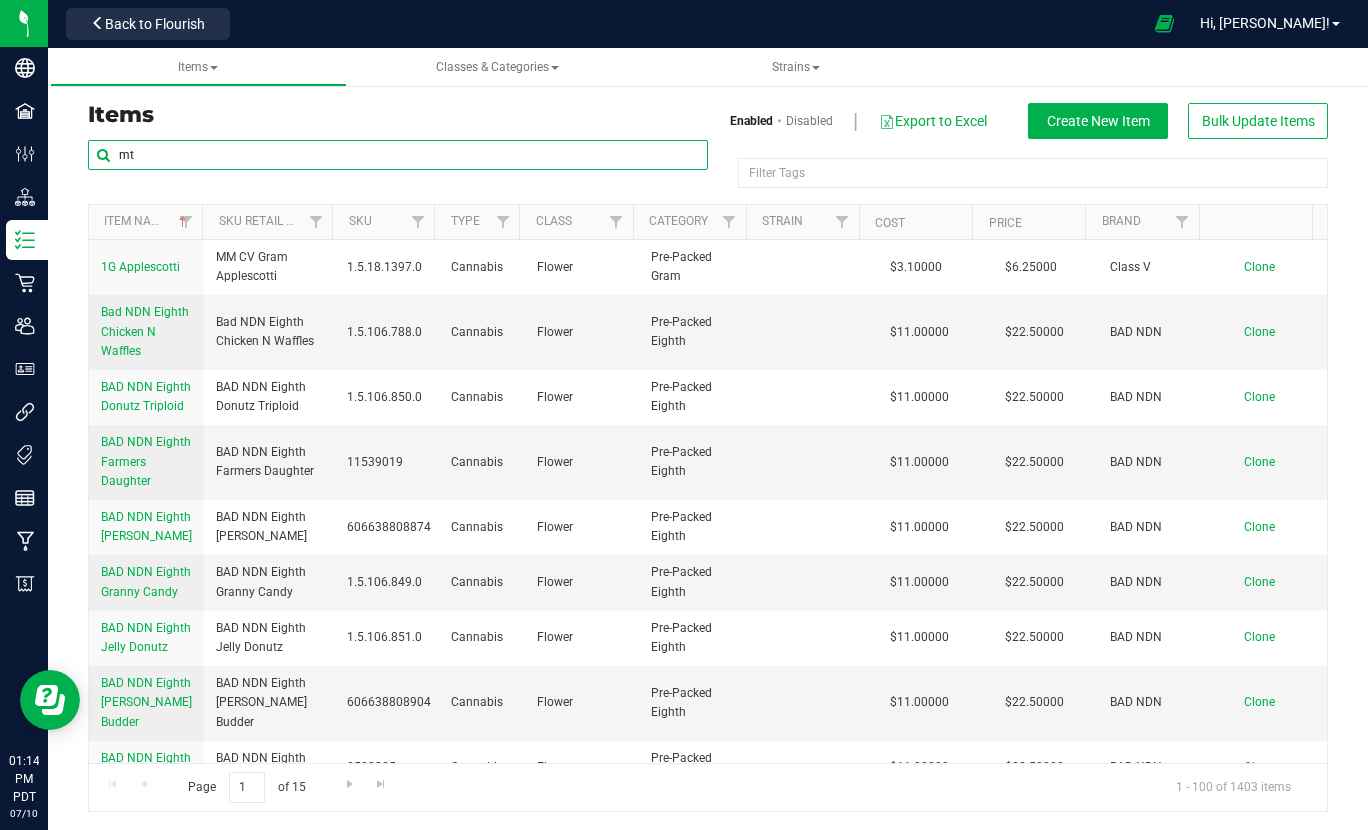 type on "mt" 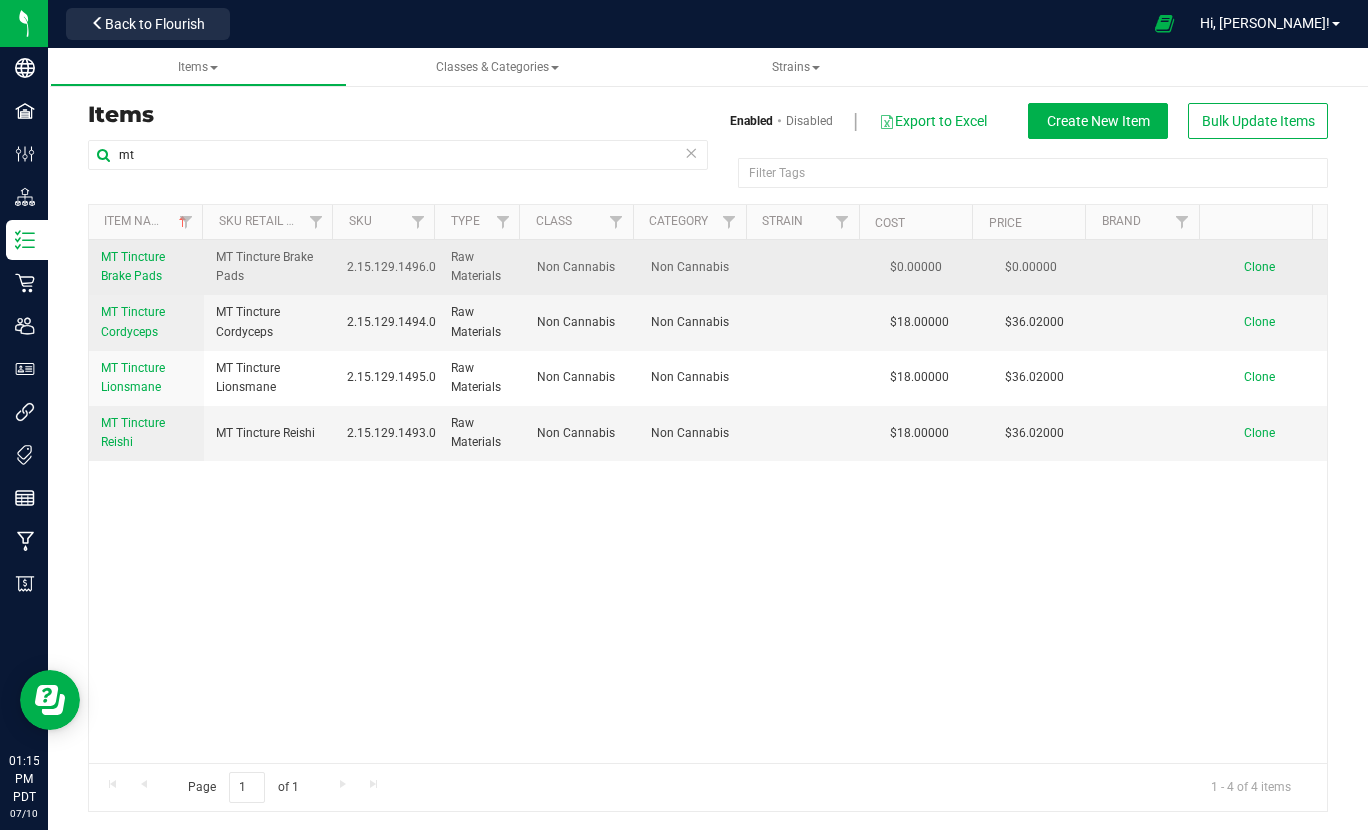 click on "MT Tincture Brake Pads" at bounding box center (133, 266) 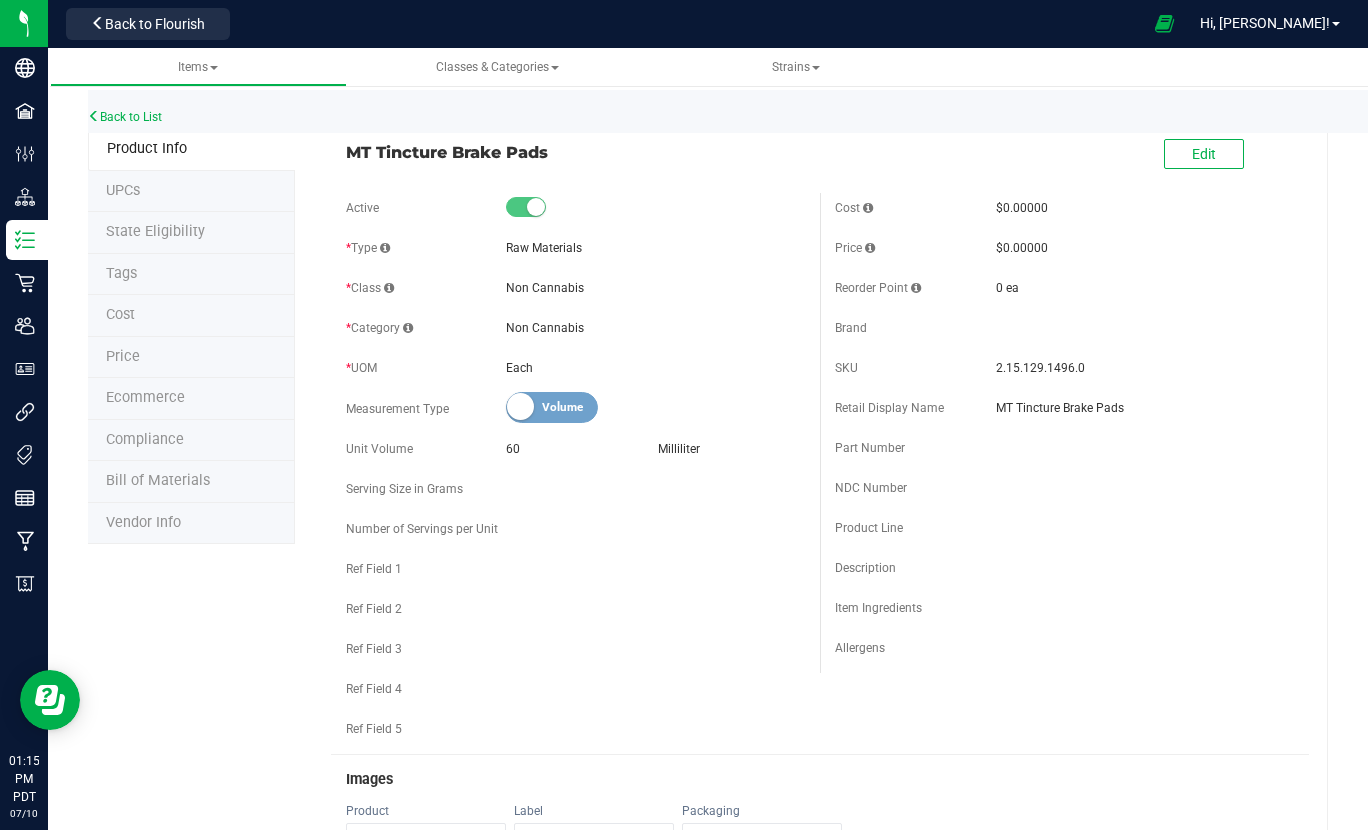 click on "Edit" at bounding box center (1064, 155) 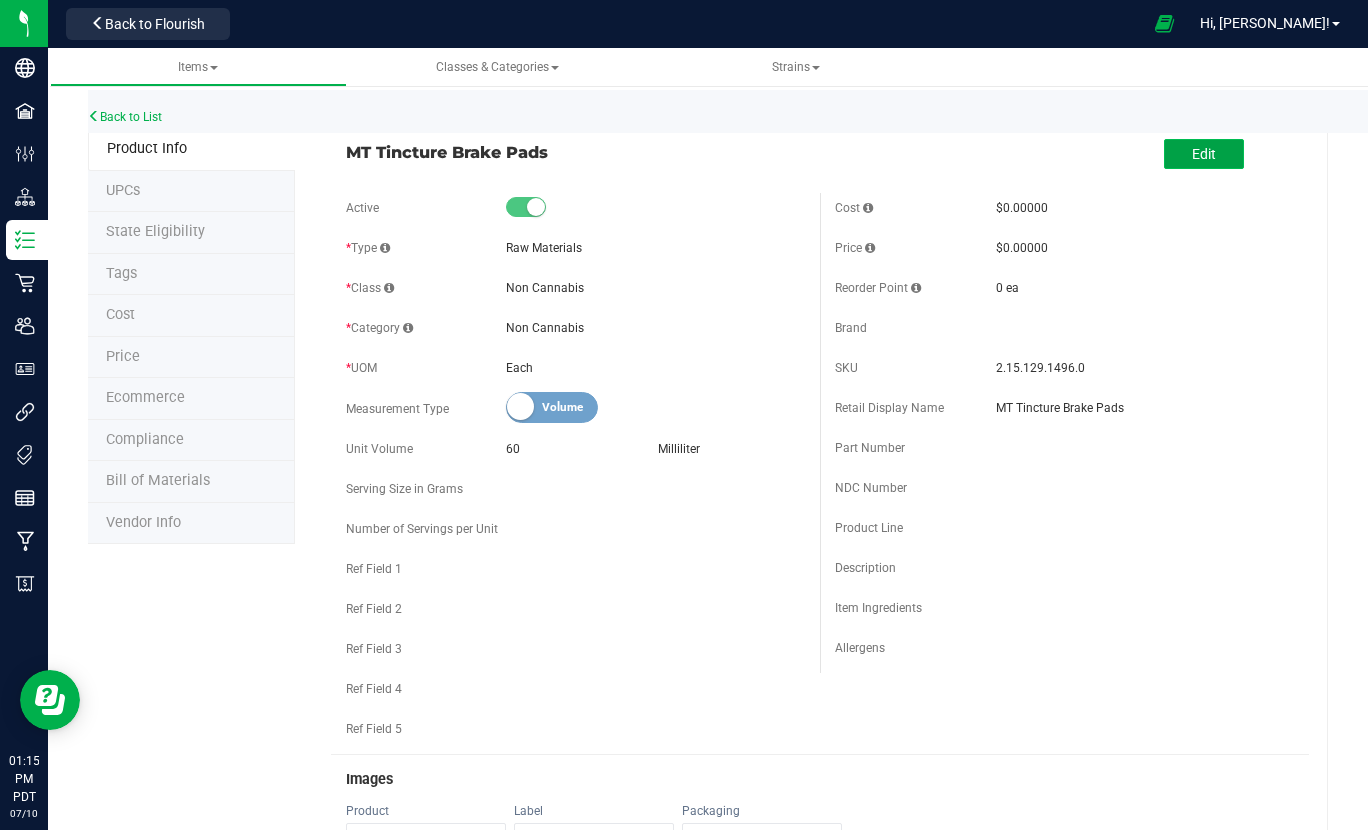 click on "Edit" at bounding box center (1204, 154) 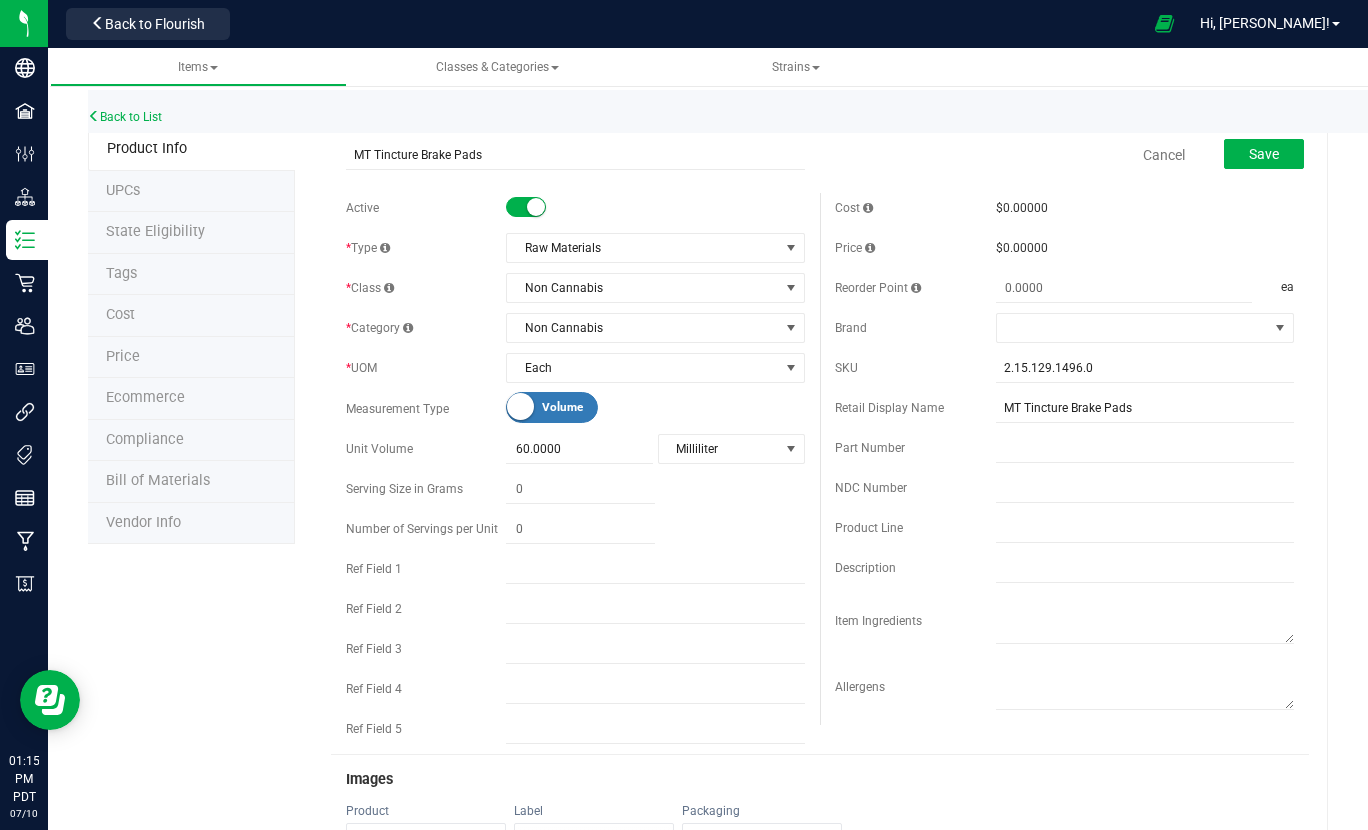 click on "$0.00000" at bounding box center [1145, 208] 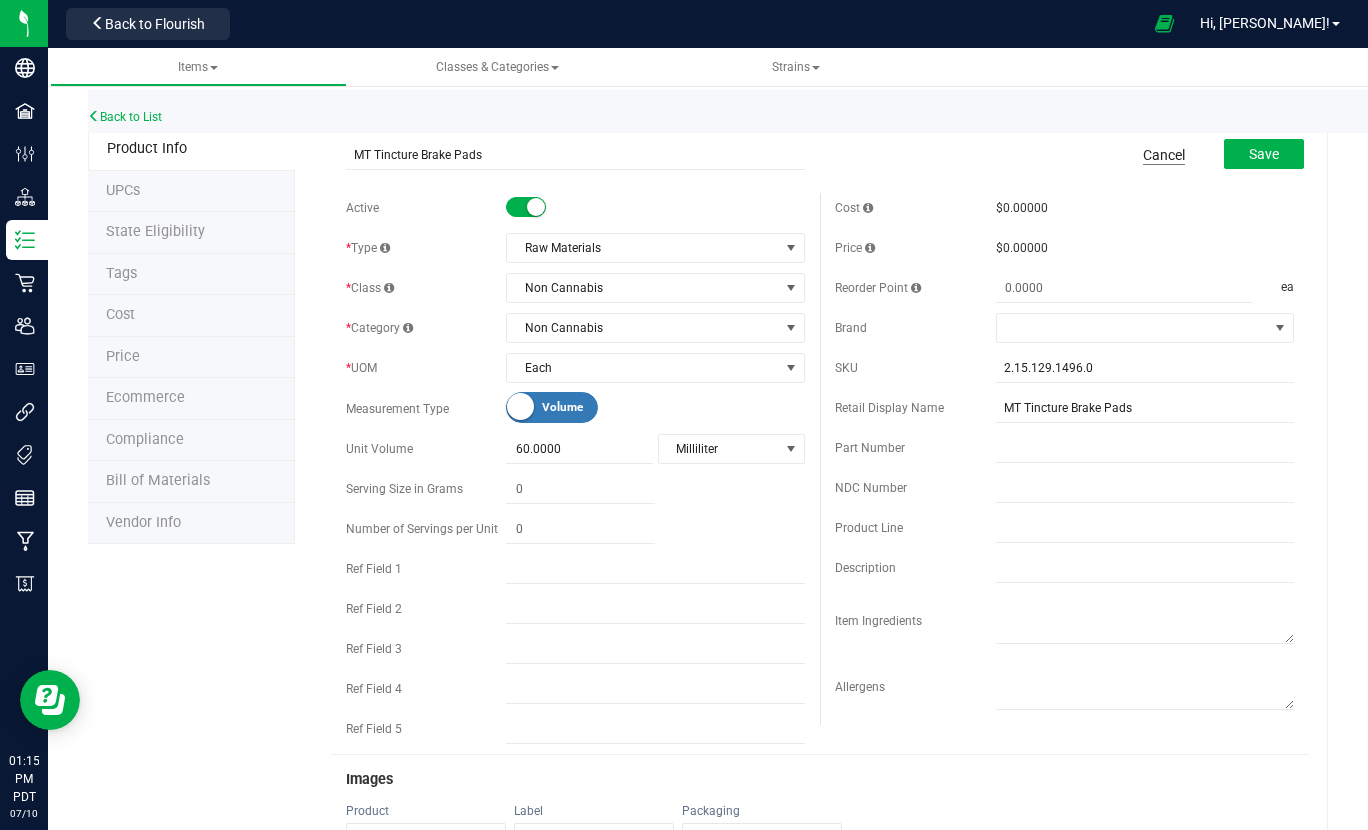 click on "Cancel" at bounding box center (1164, 155) 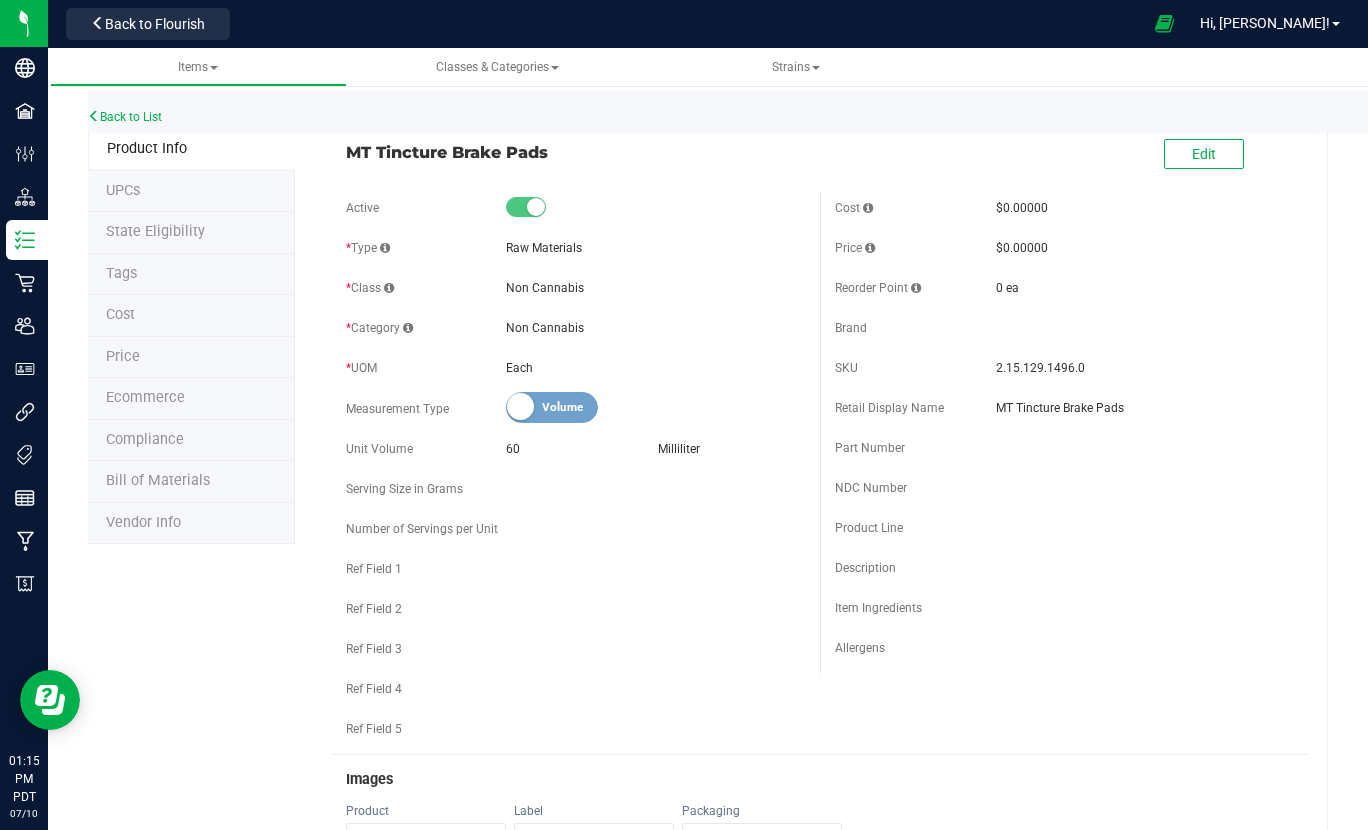 click on "Cost" at bounding box center [120, 314] 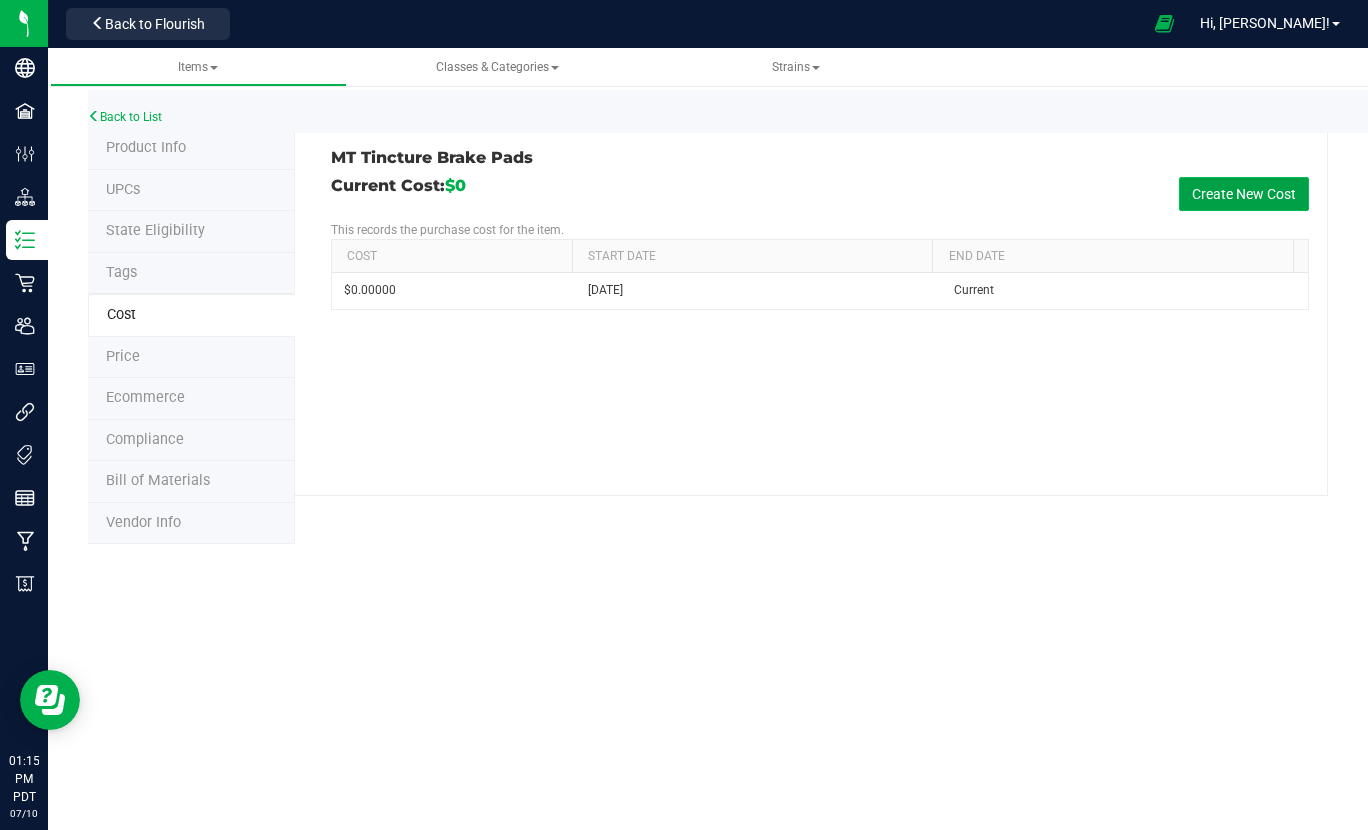 click on "Create New Cost" at bounding box center (1244, 194) 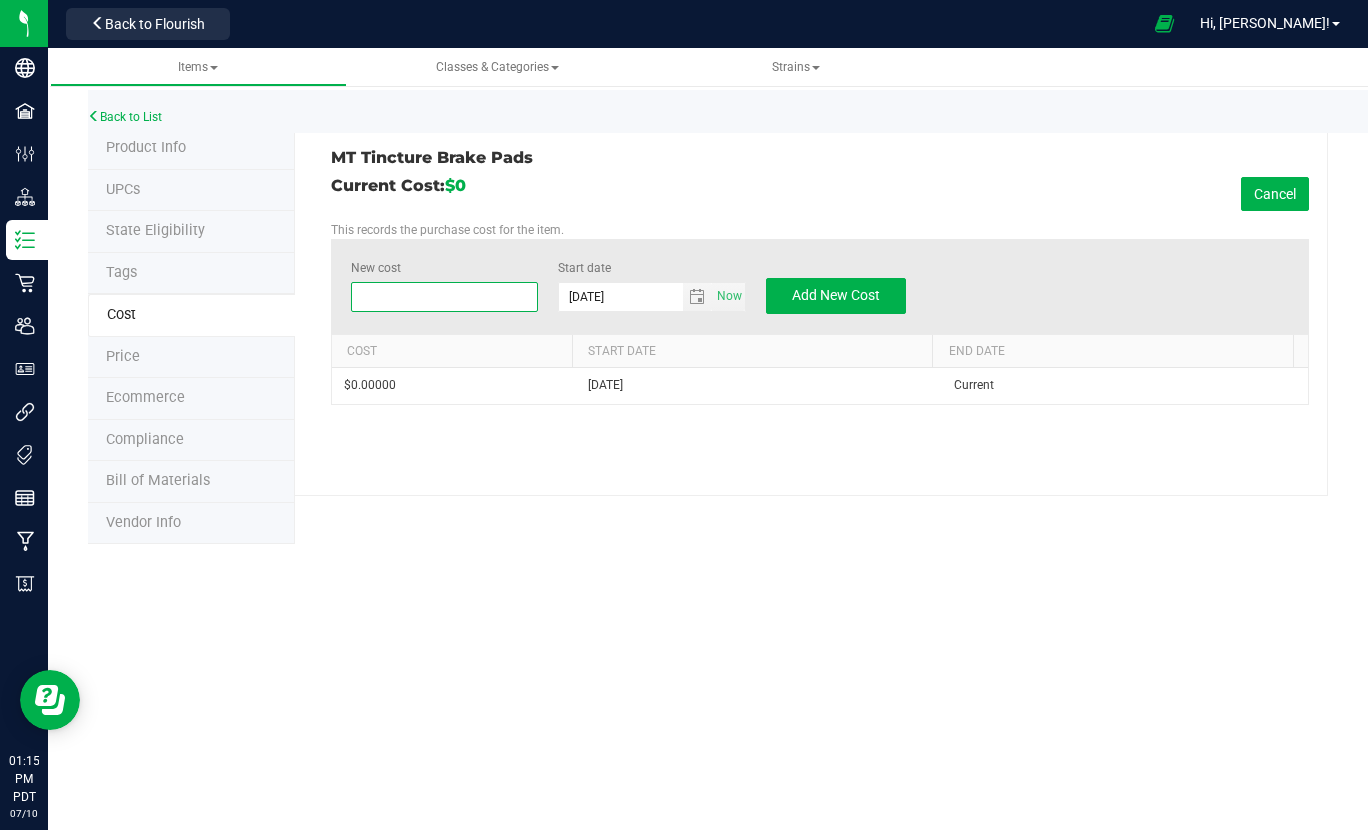 click at bounding box center (445, 297) 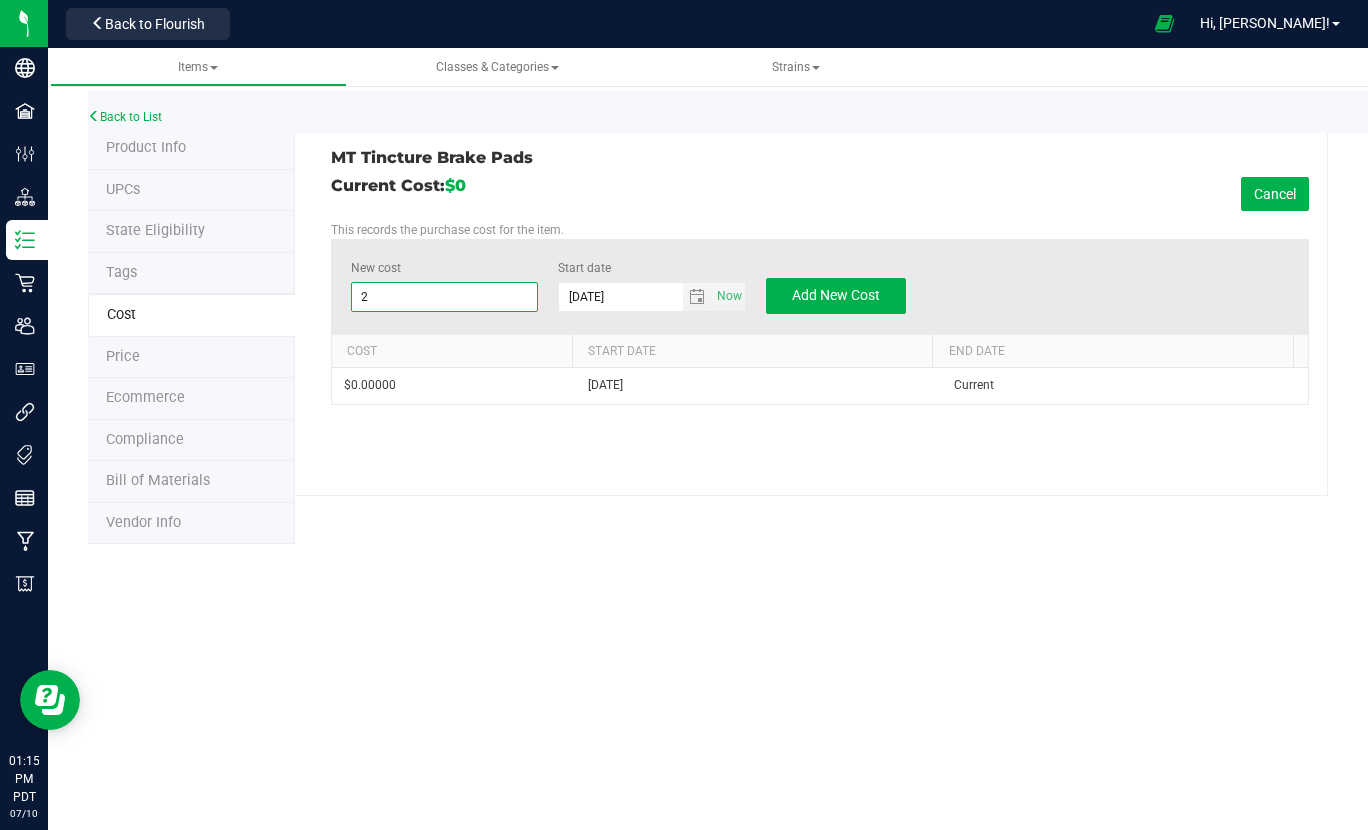 type on "20" 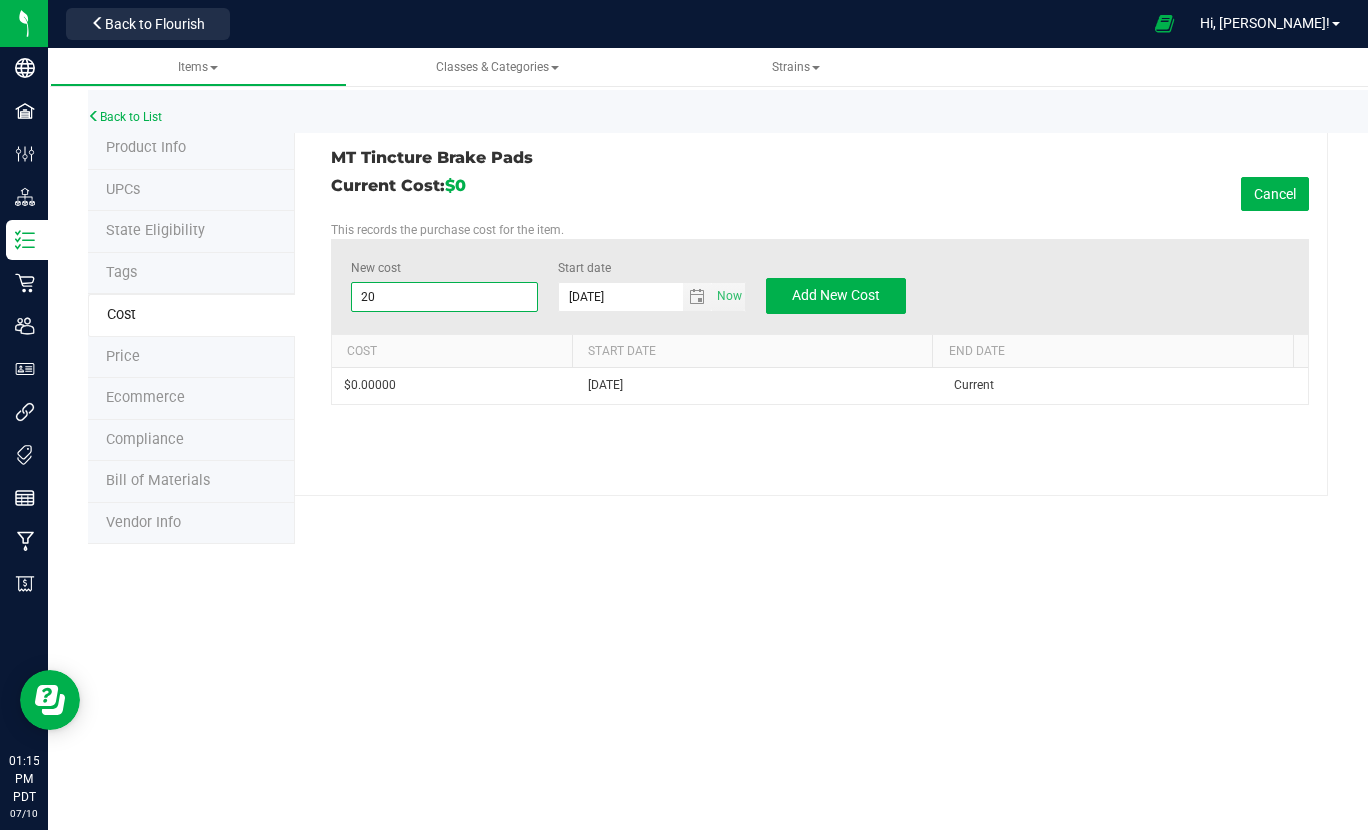 click on "Product Info
UPCs
State Eligibility
Tags
Cost
Price
Ecommerce
Compliance
Bill of Materials
Vendor Info
MT Tincture Brake Pads
Current Cost:  $0
Cancel
This records the purchase cost for the item.
New cost
$20.00000 20
Start date
[DATE]
Now" at bounding box center (708, 336) 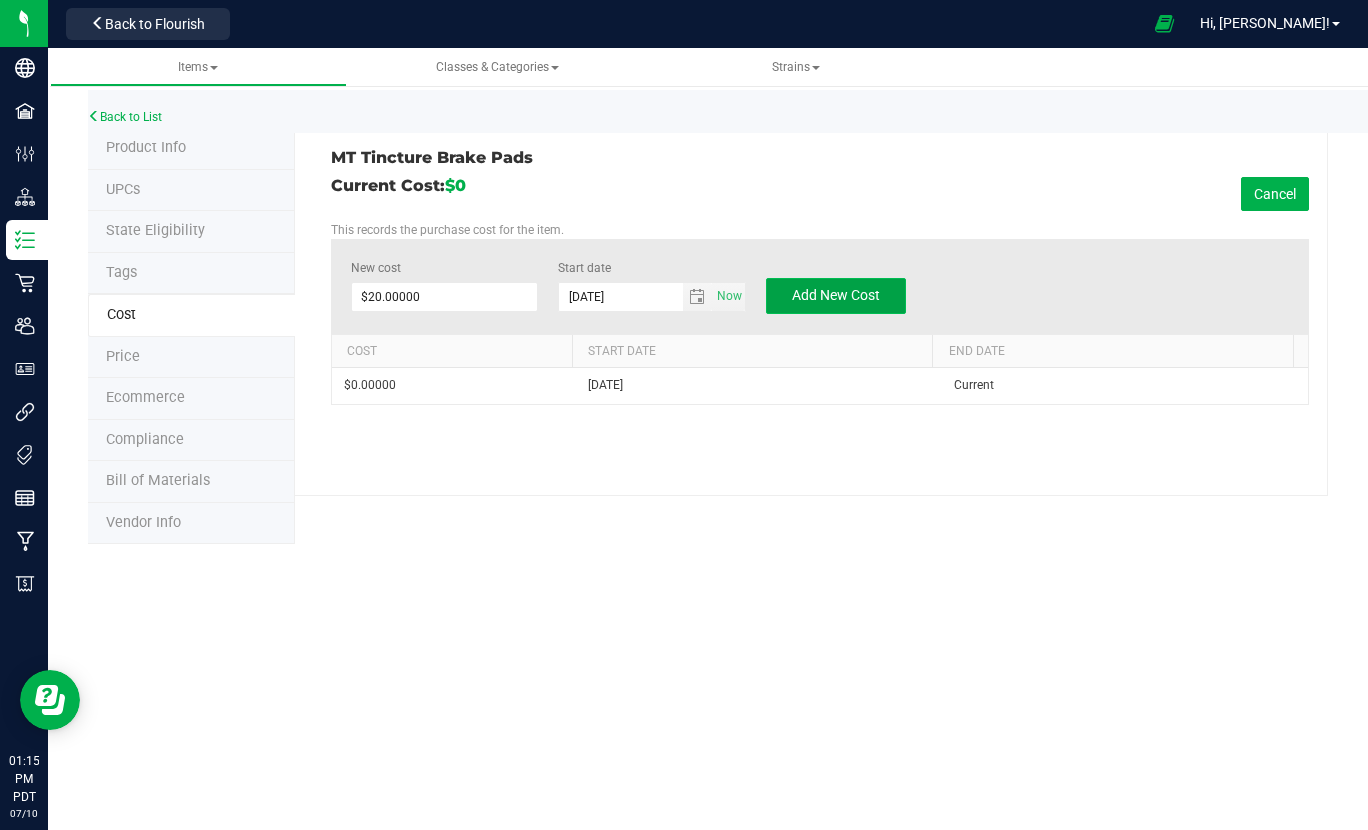 click on "Add New Cost" at bounding box center (836, 295) 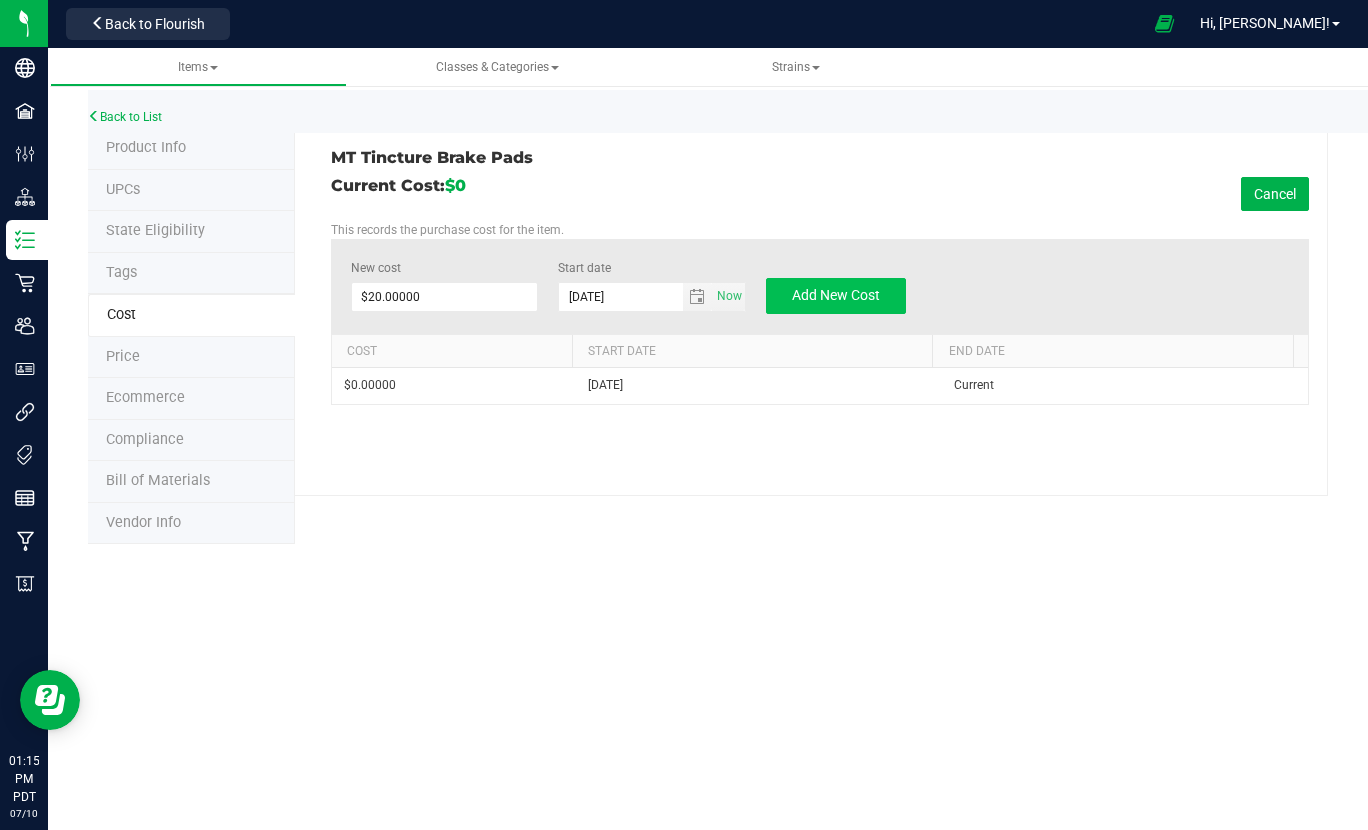 type on "$0.00000" 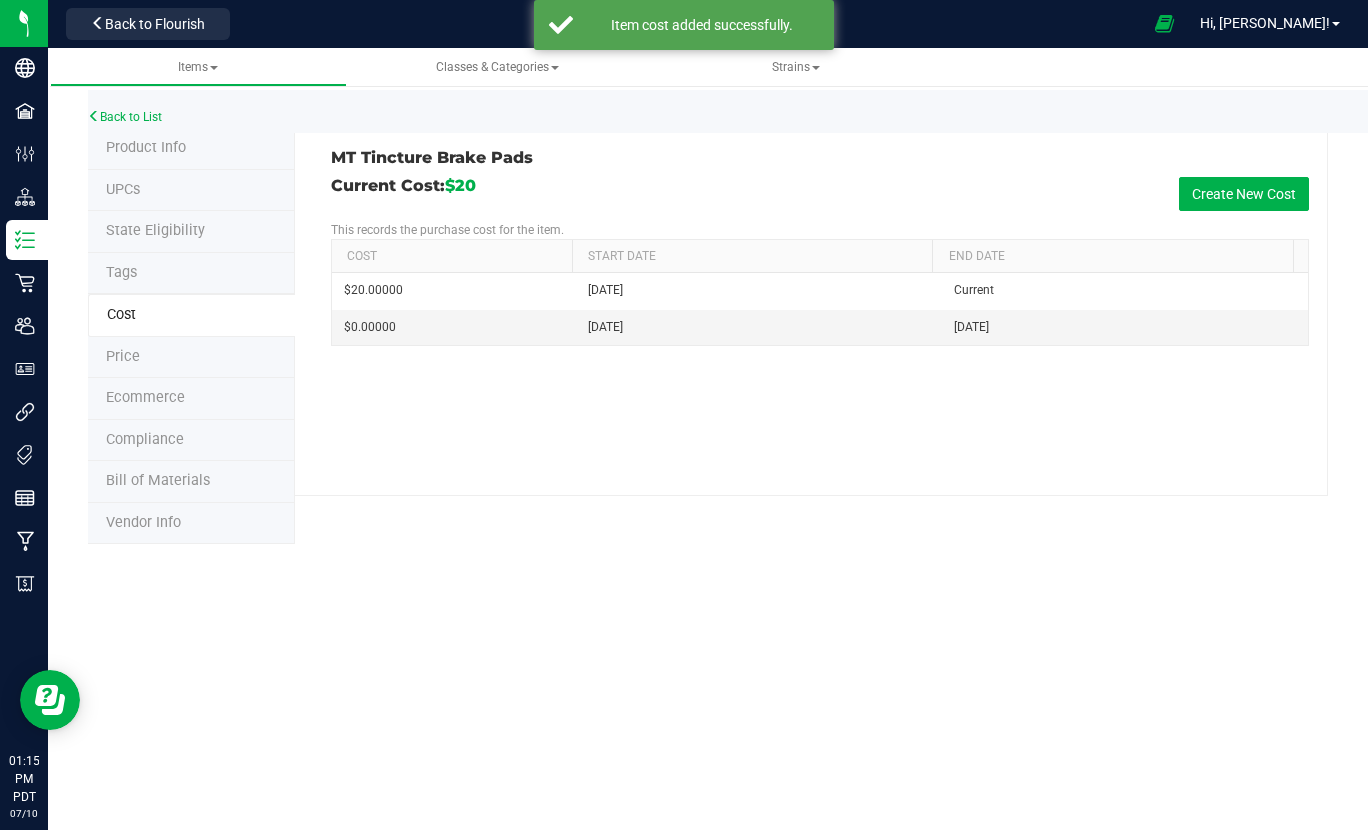 click on "Price" at bounding box center (123, 356) 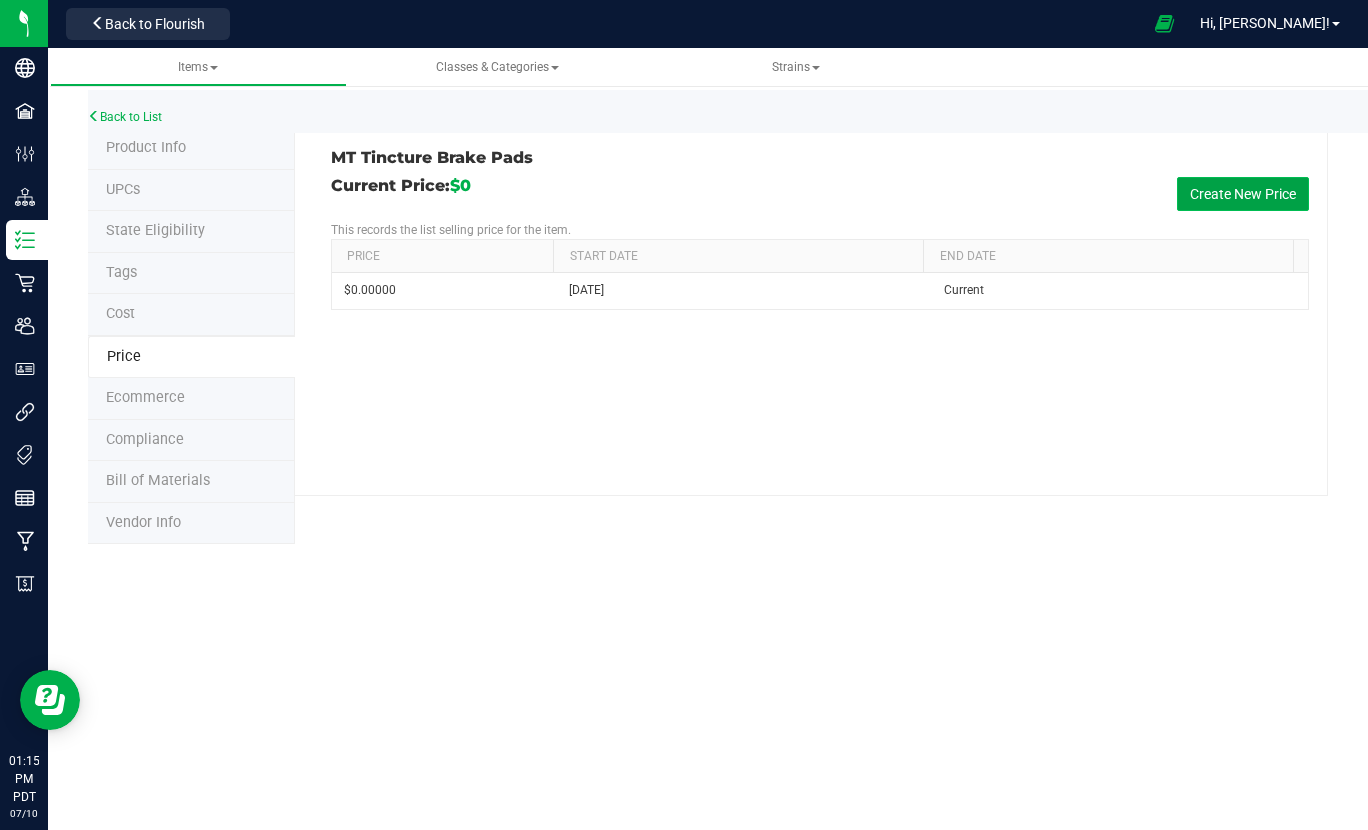 click on "Create New Price" at bounding box center (1243, 194) 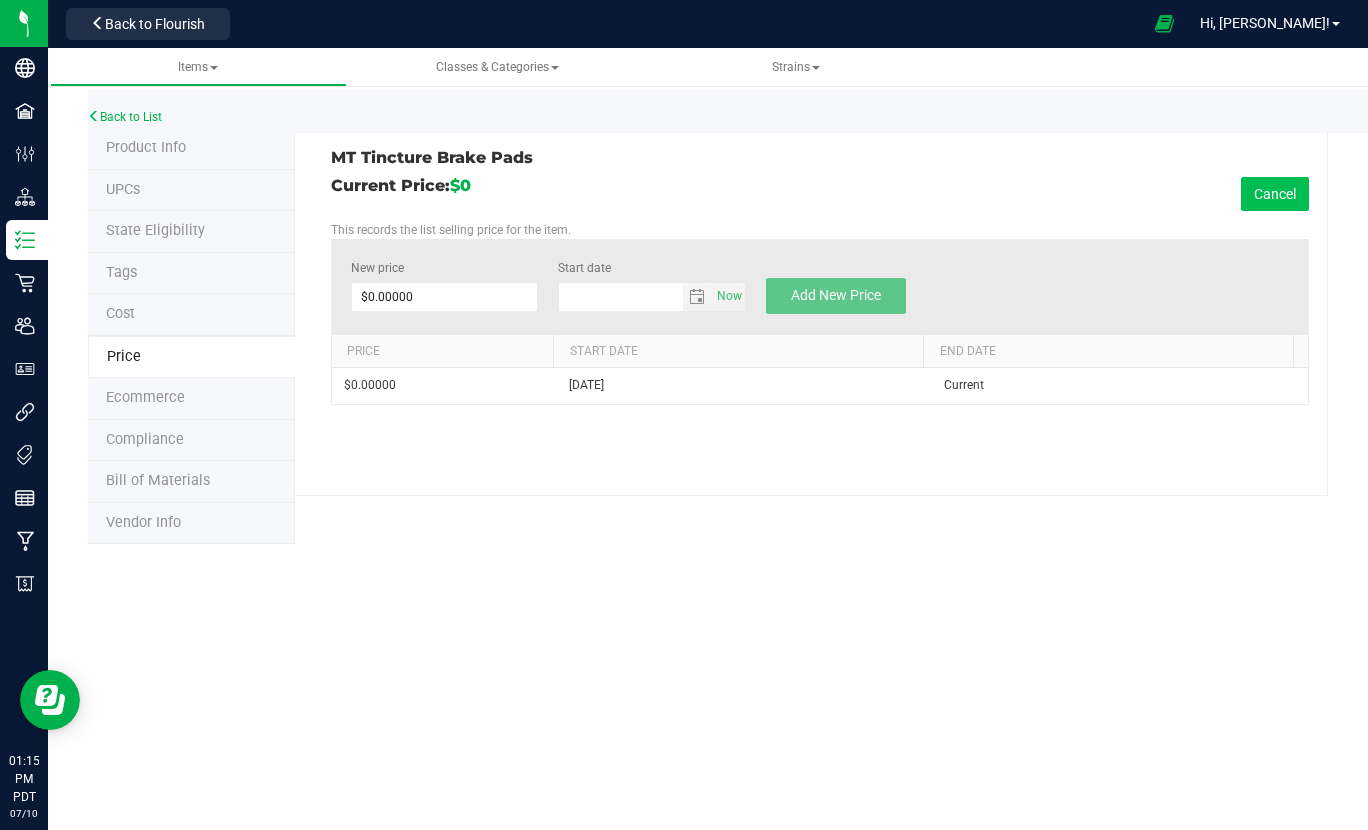 type on "[DATE]" 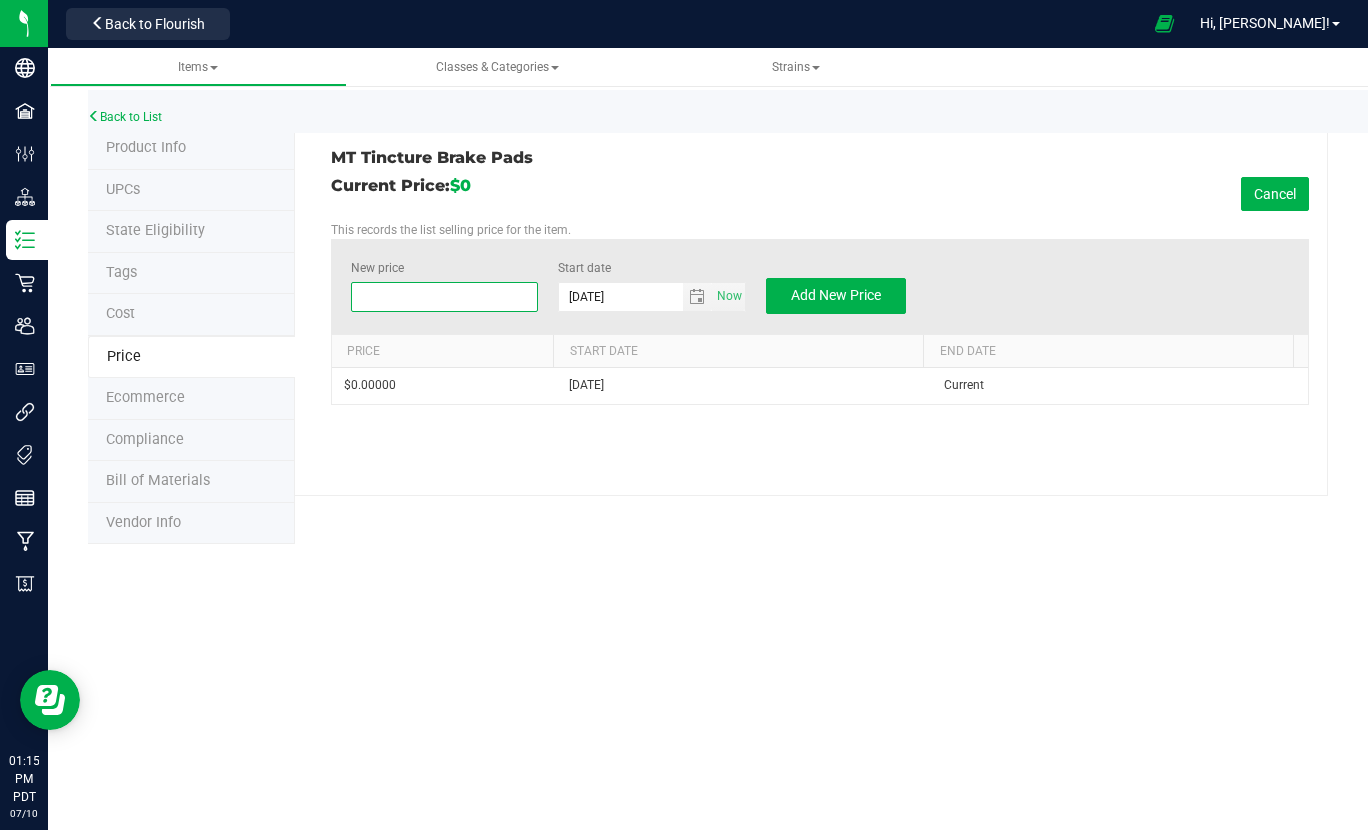 click at bounding box center [445, 297] 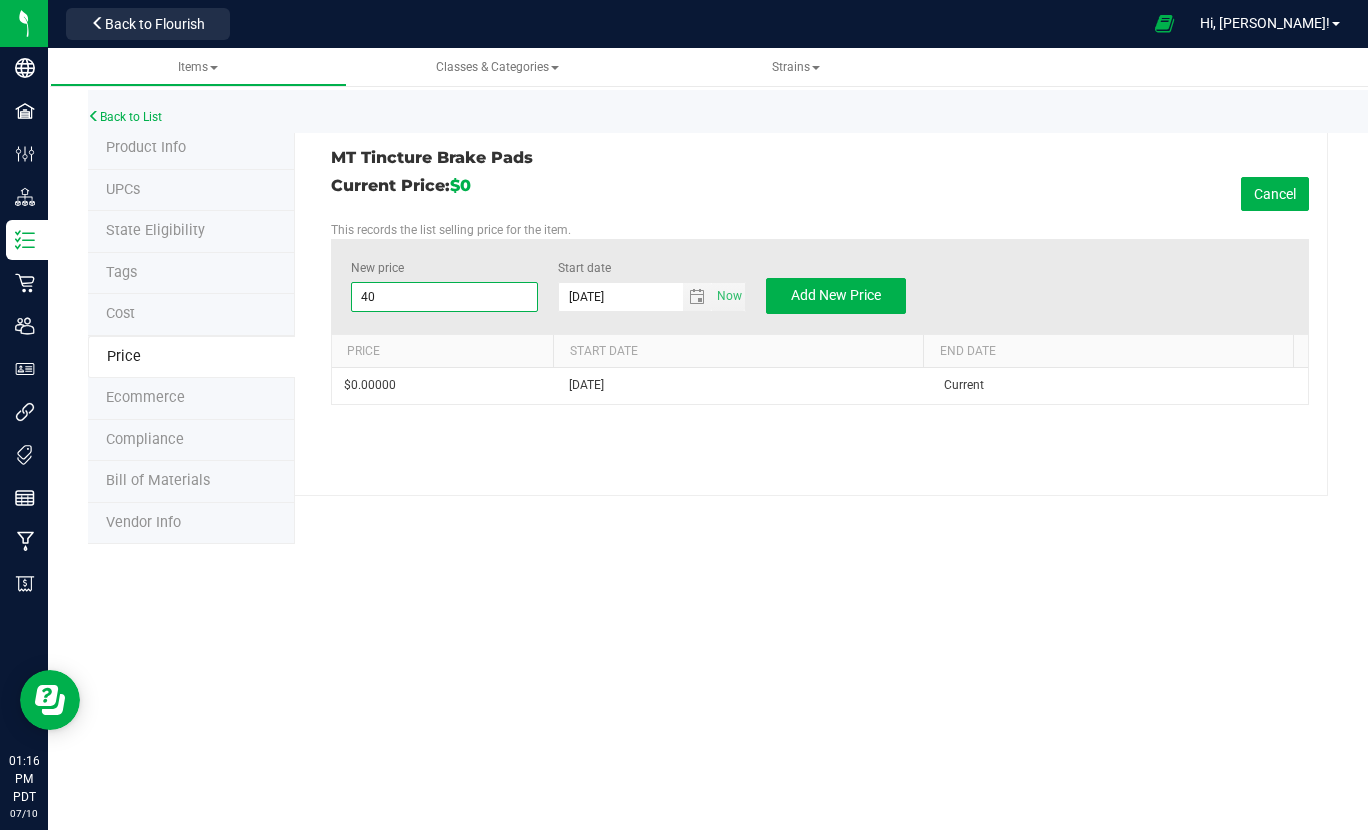 type on "40" 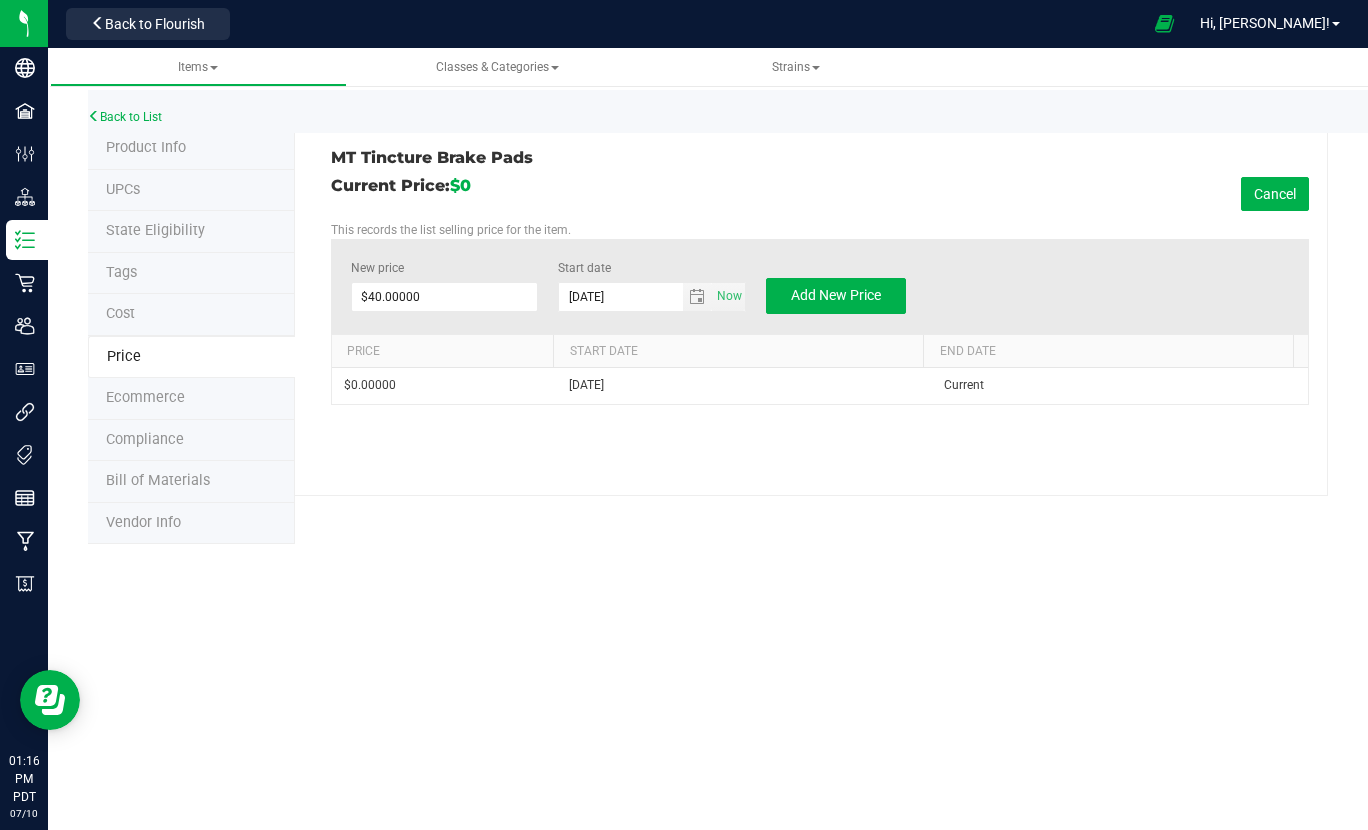 click on "Product Info
UPCs
State Eligibility
Tags
Cost
Price
Ecommerce
Compliance
Bill of Materials
Vendor Info
MT Tincture Brake Pads
Current Price:  $0
Cancel
This records the list selling price for the item.
New price
$40.00000 40
Start date
[DATE]
Now" at bounding box center [708, 336] 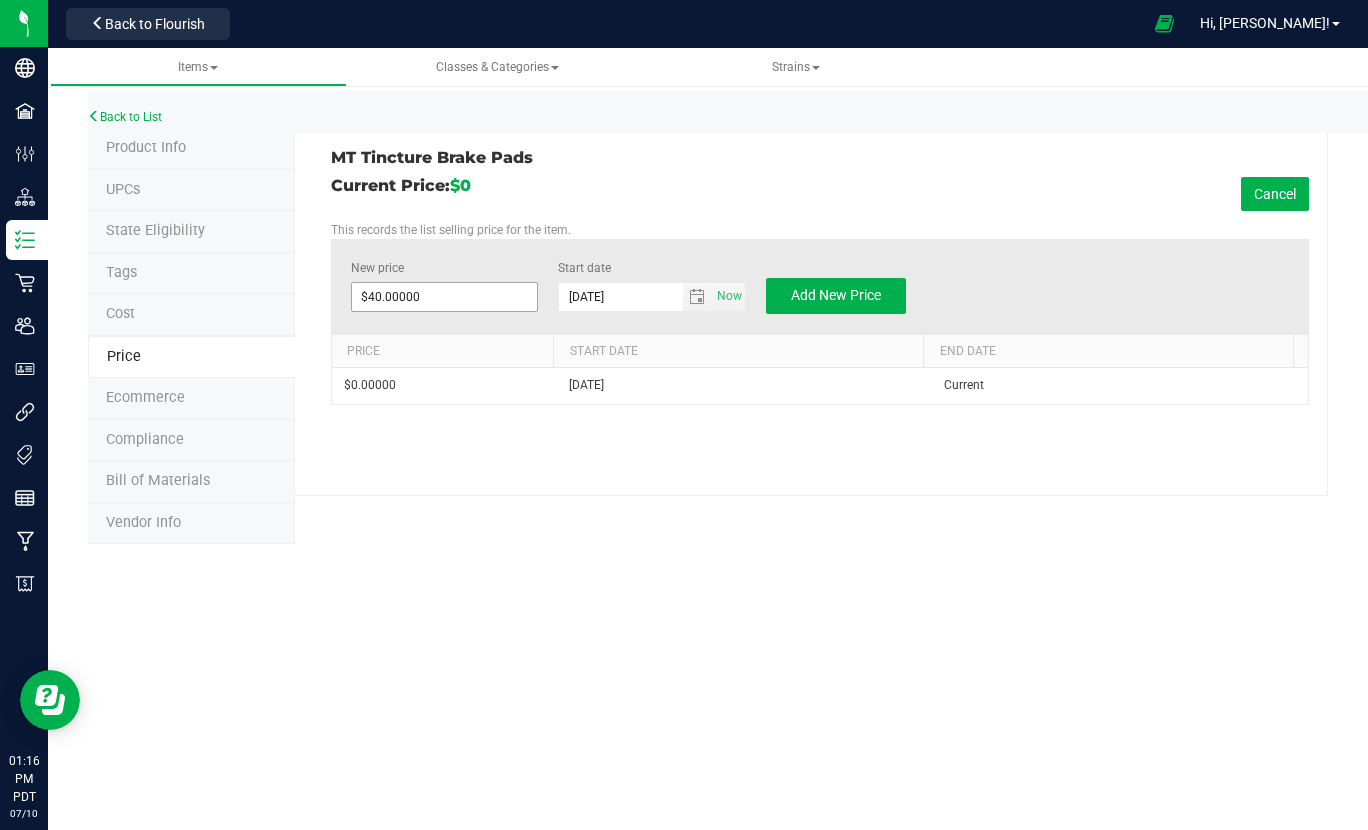 click on "$40.00000 40" at bounding box center [445, 297] 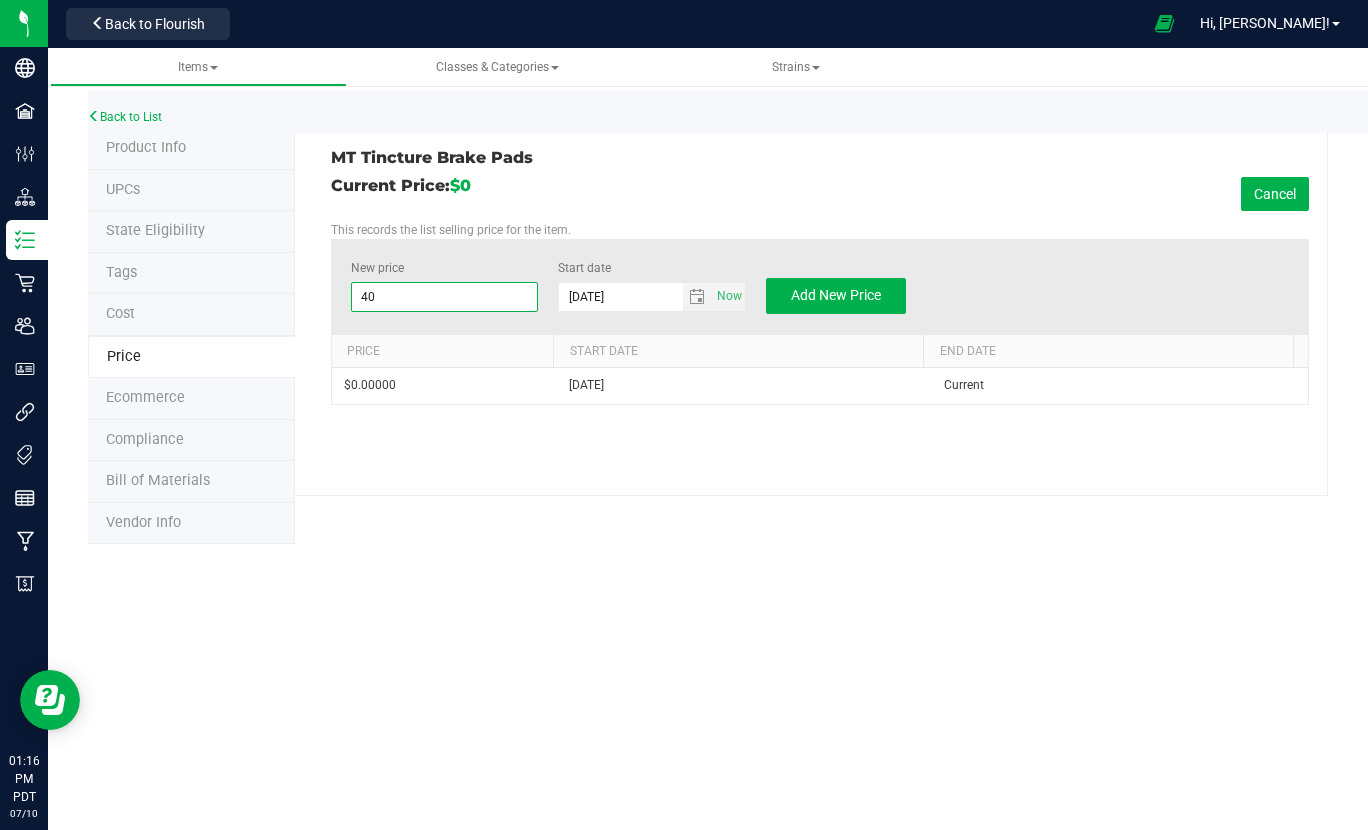 click on "40" at bounding box center (445, 297) 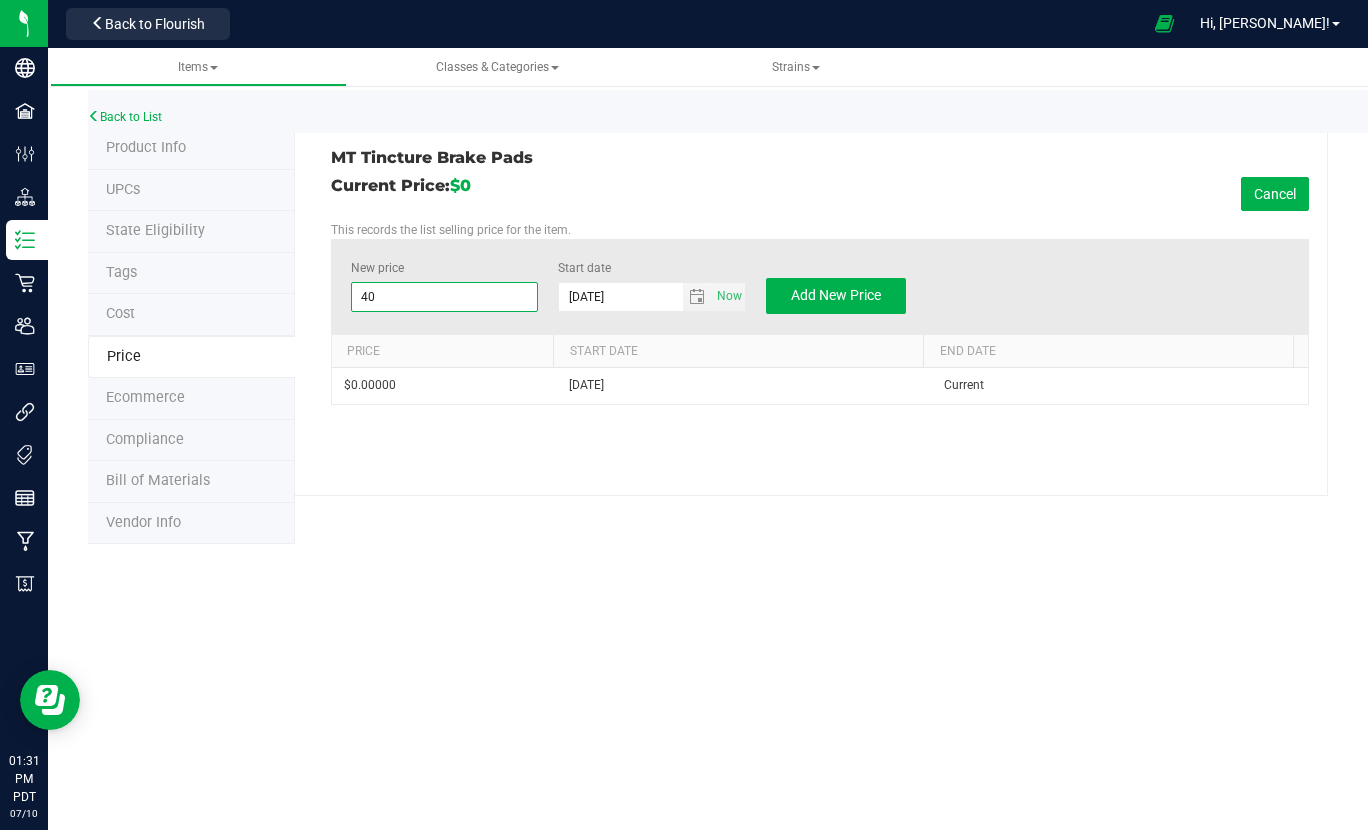 click on "$40.00000 40" at bounding box center (445, 297) 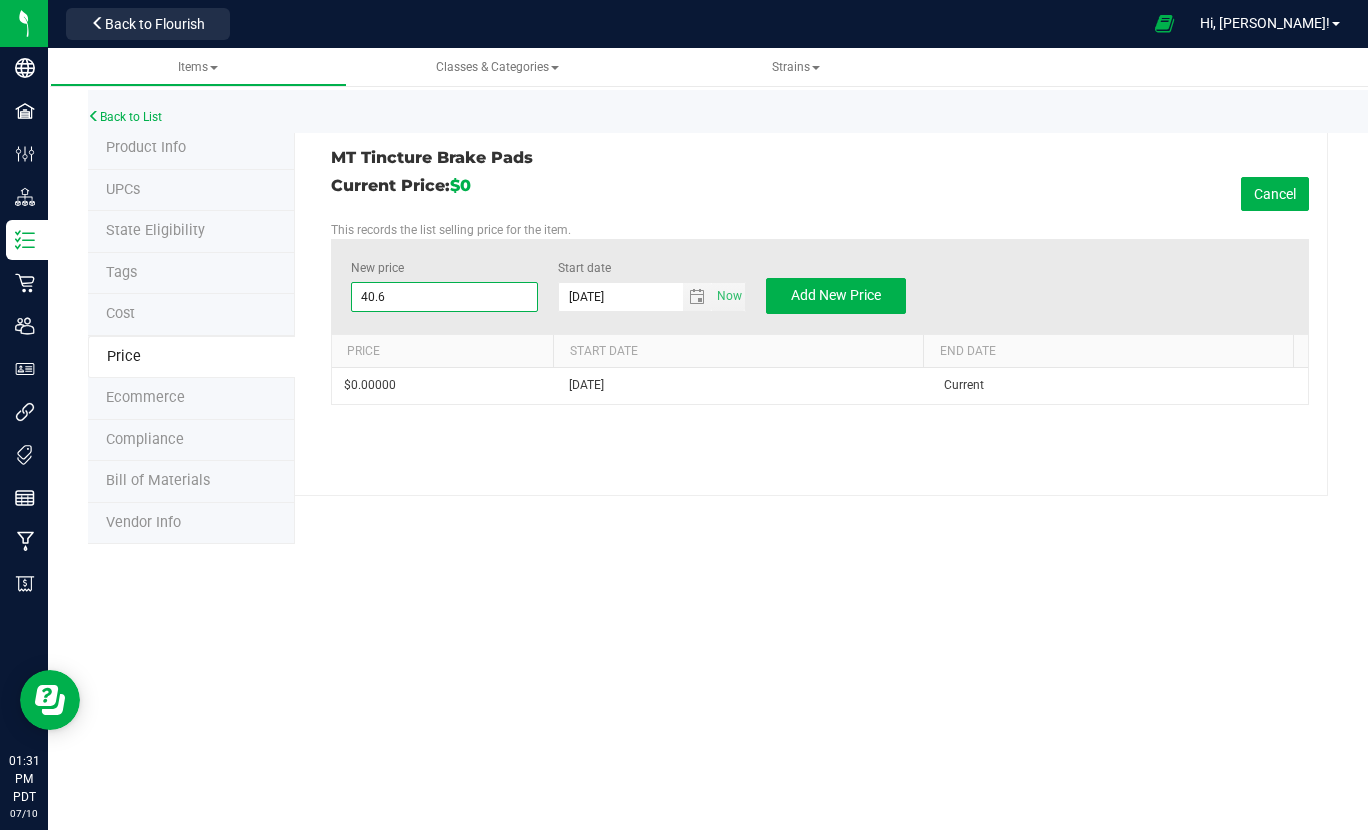 type on "40.64" 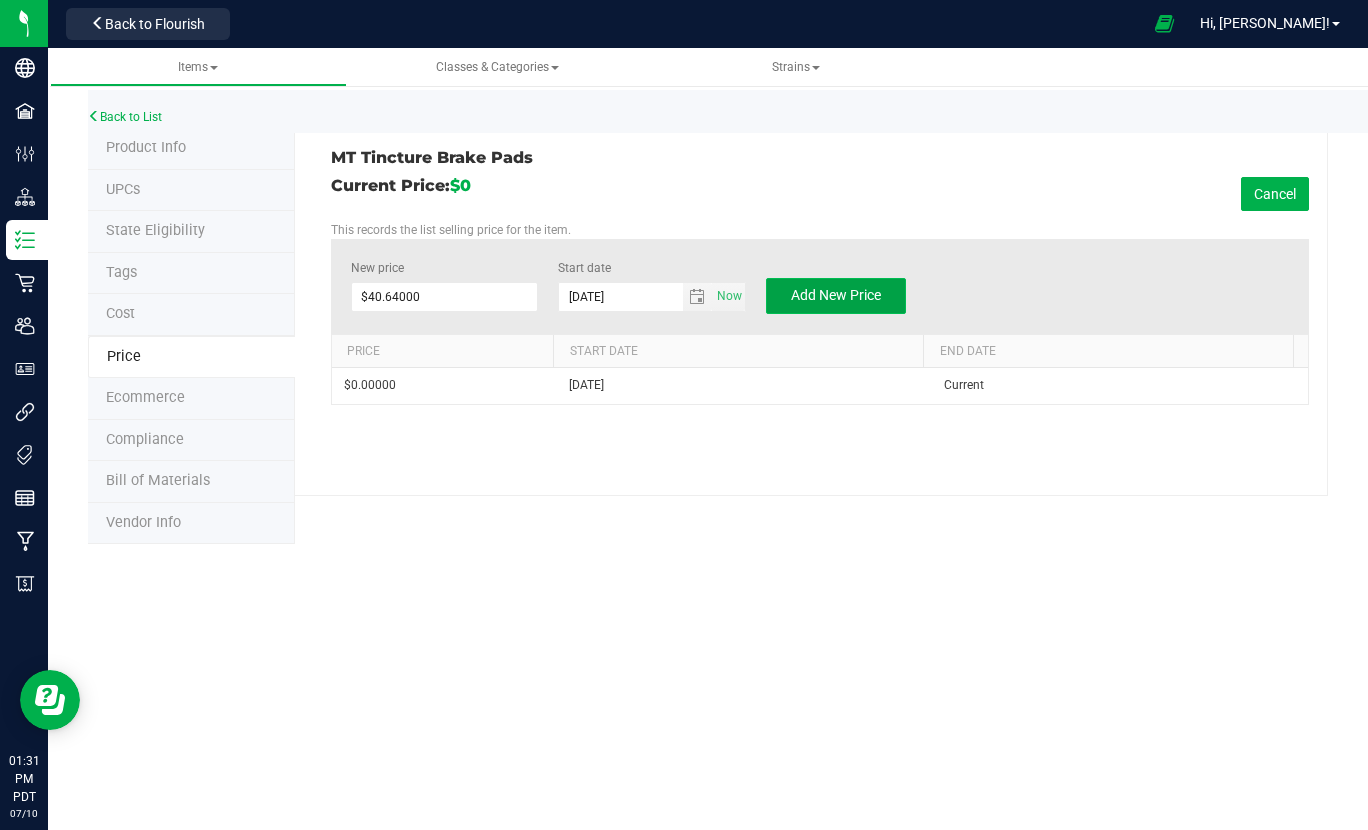 click on "Add New Price" at bounding box center (836, 295) 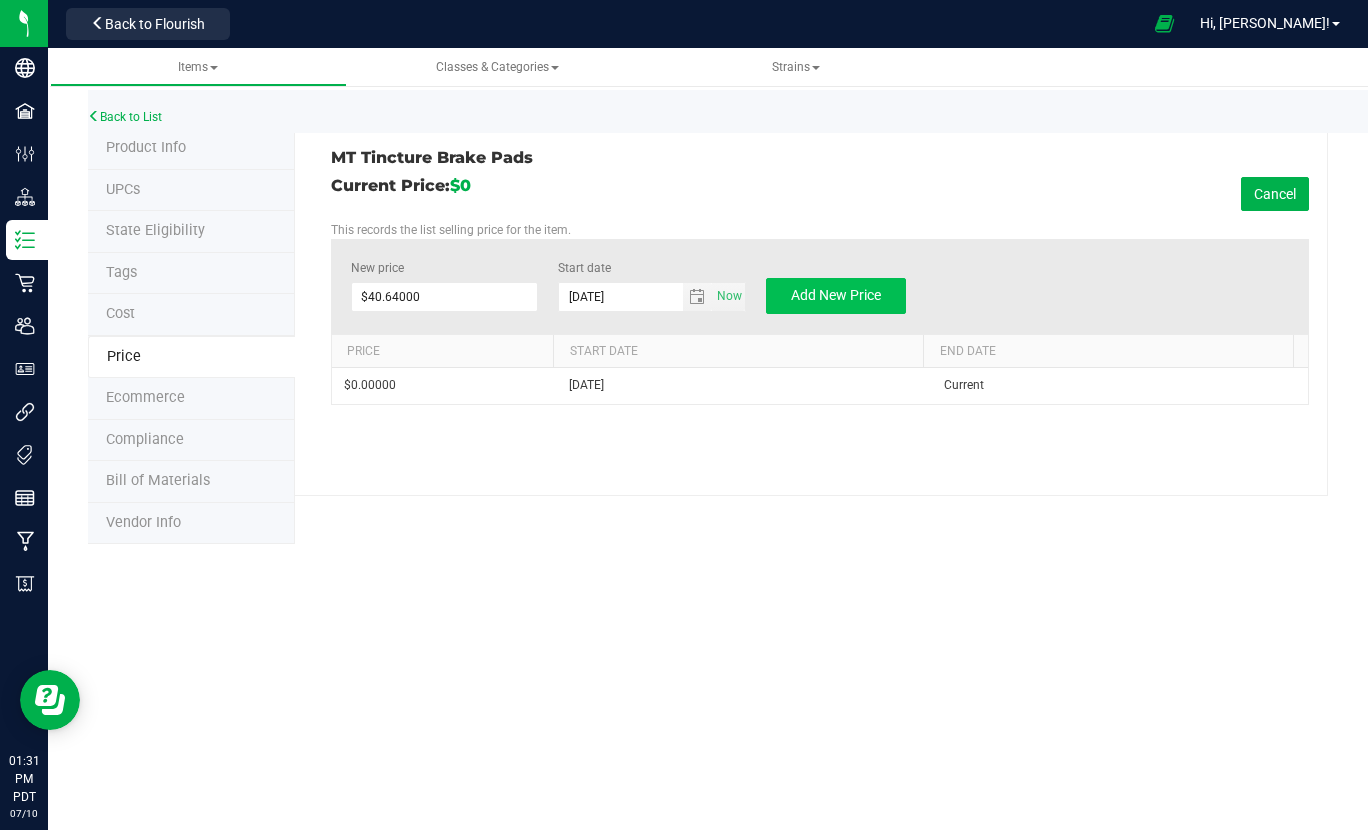 type on "$0.00000" 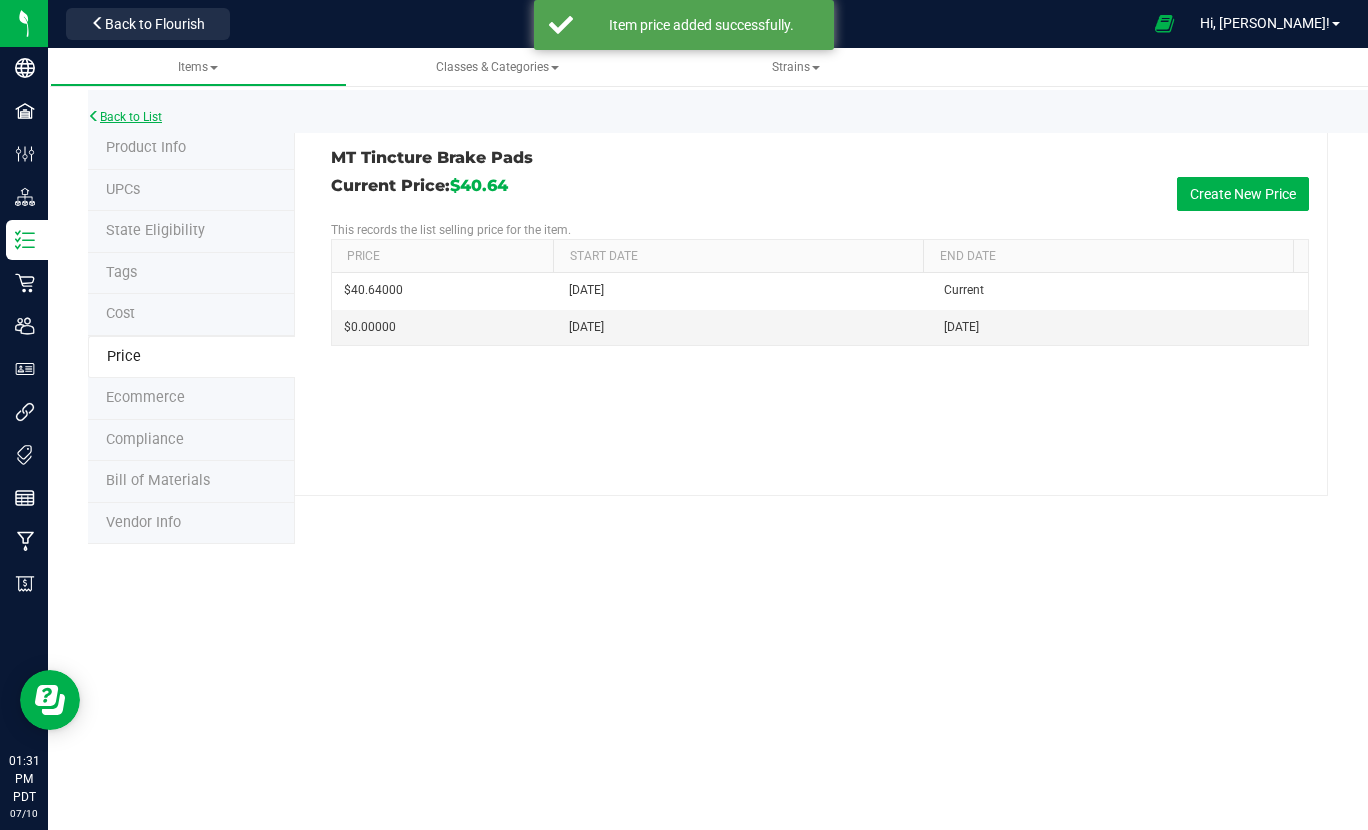 click on "Back to List" at bounding box center (125, 117) 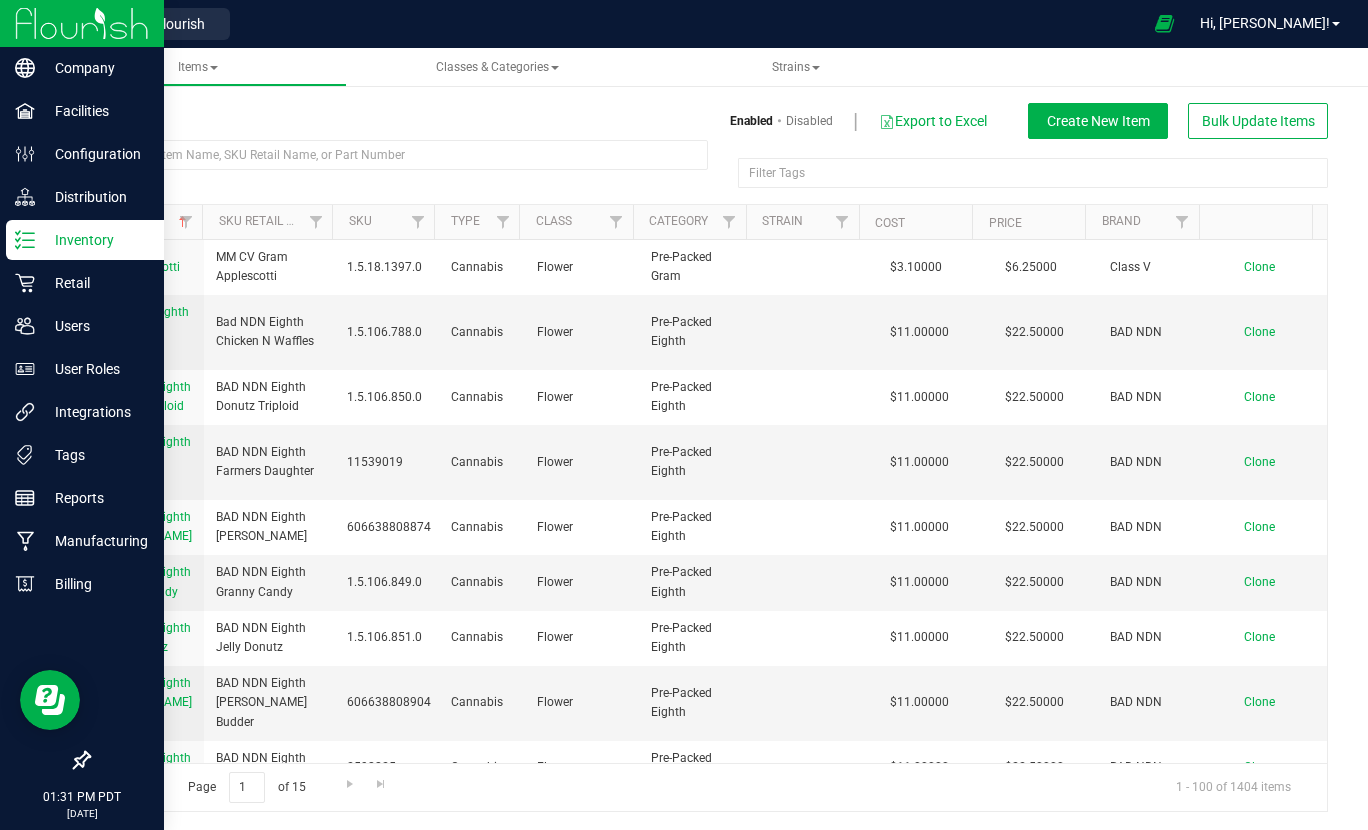 click at bounding box center [82, 23] 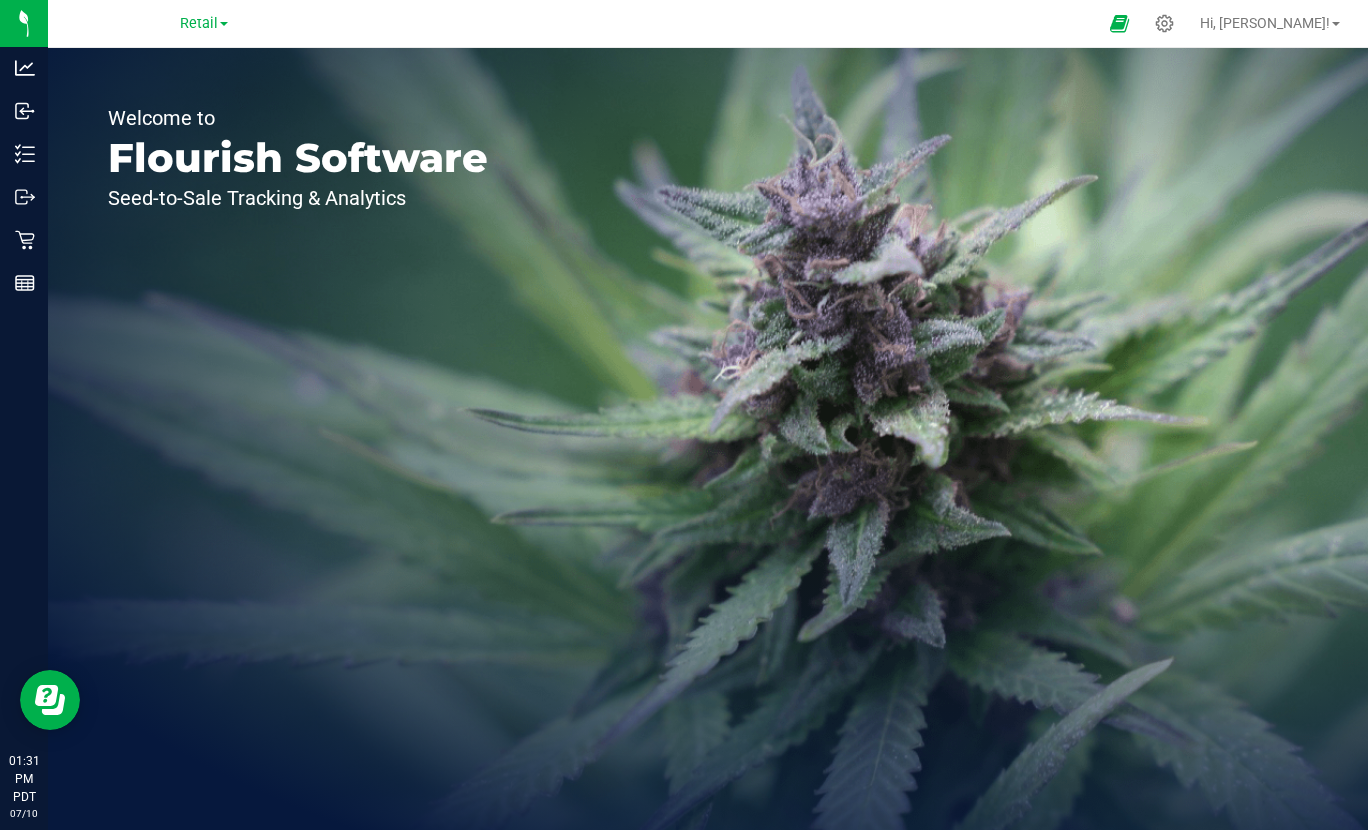 click on "Retail" at bounding box center [204, 23] 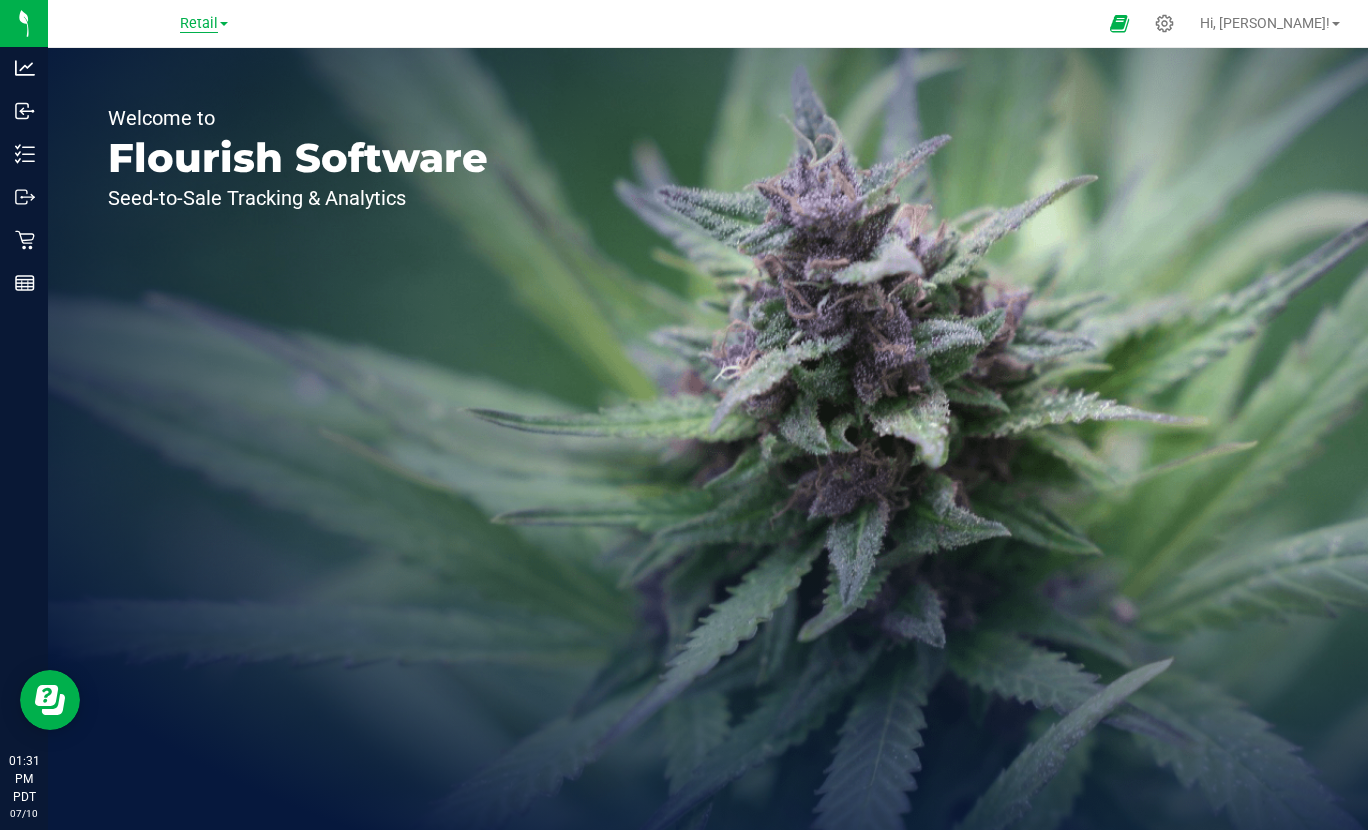 click on "Retail" at bounding box center [199, 24] 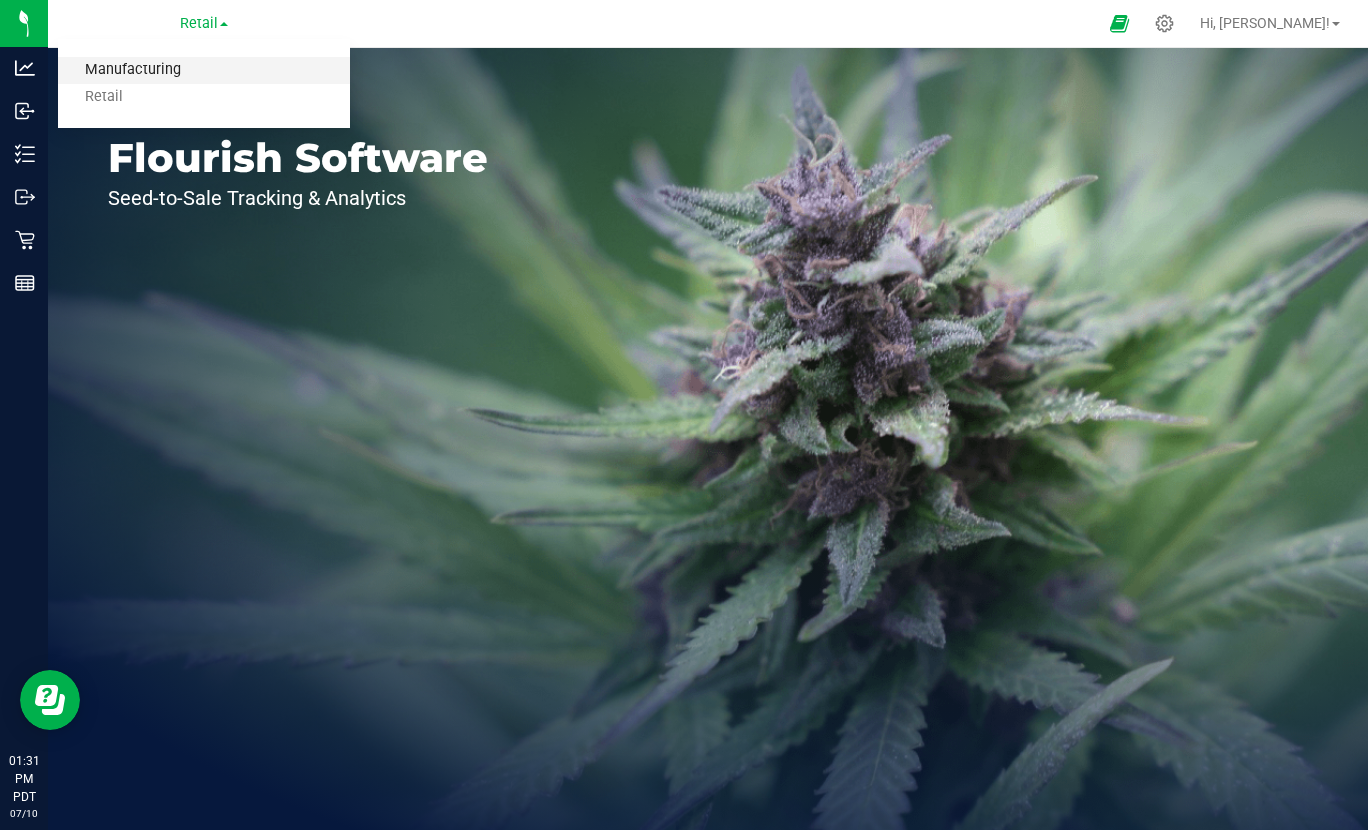click on "Manufacturing" at bounding box center [204, 70] 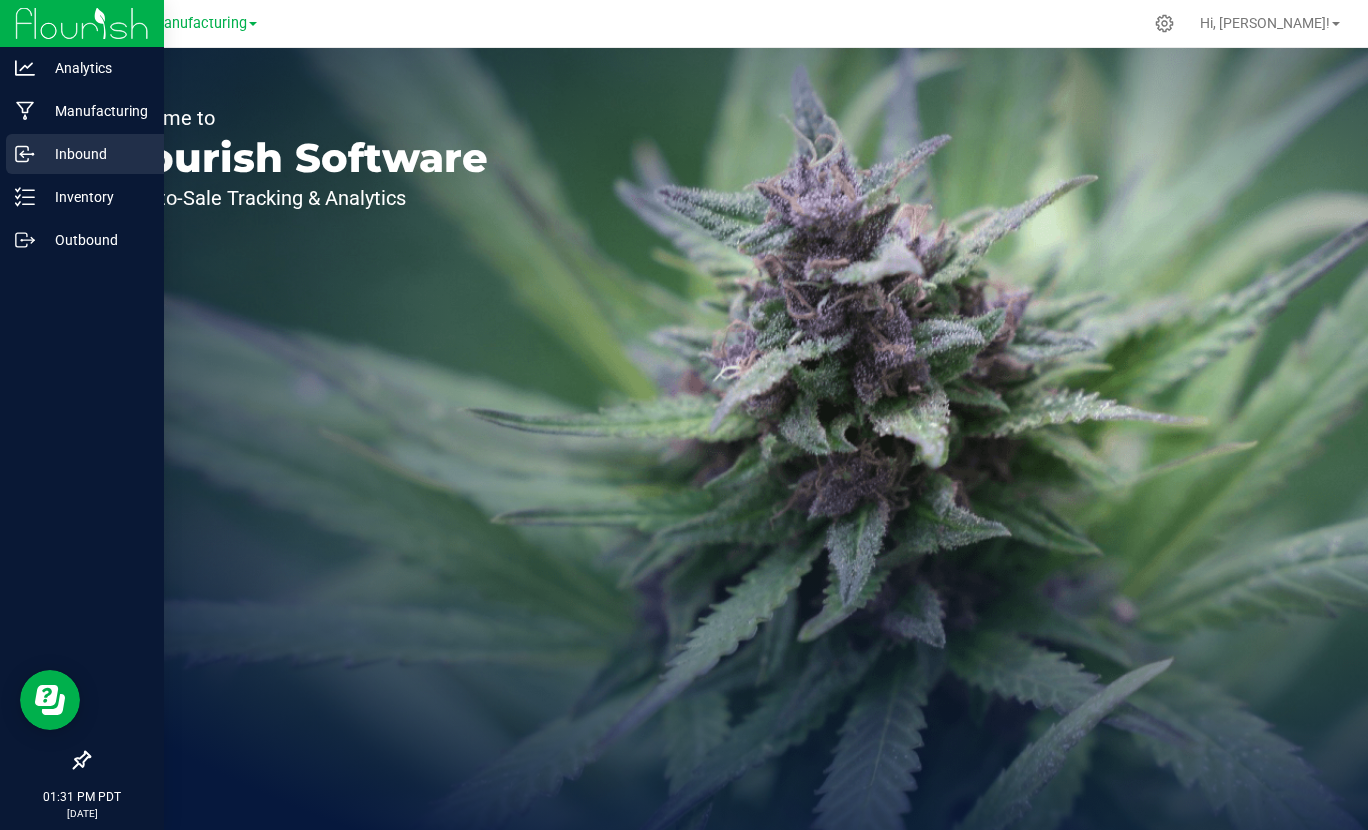 click on "Inbound" at bounding box center [95, 154] 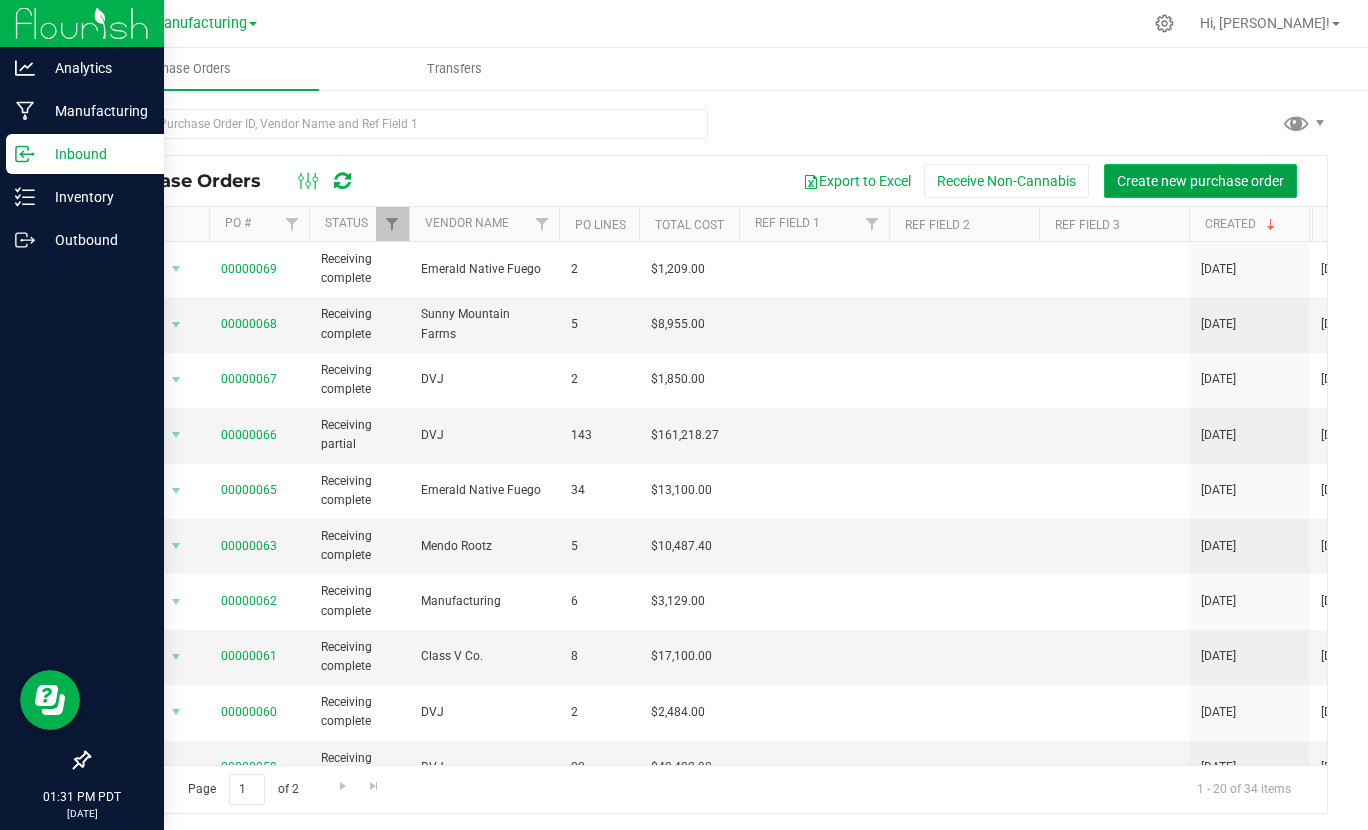 click on "Create new purchase order" at bounding box center [1200, 181] 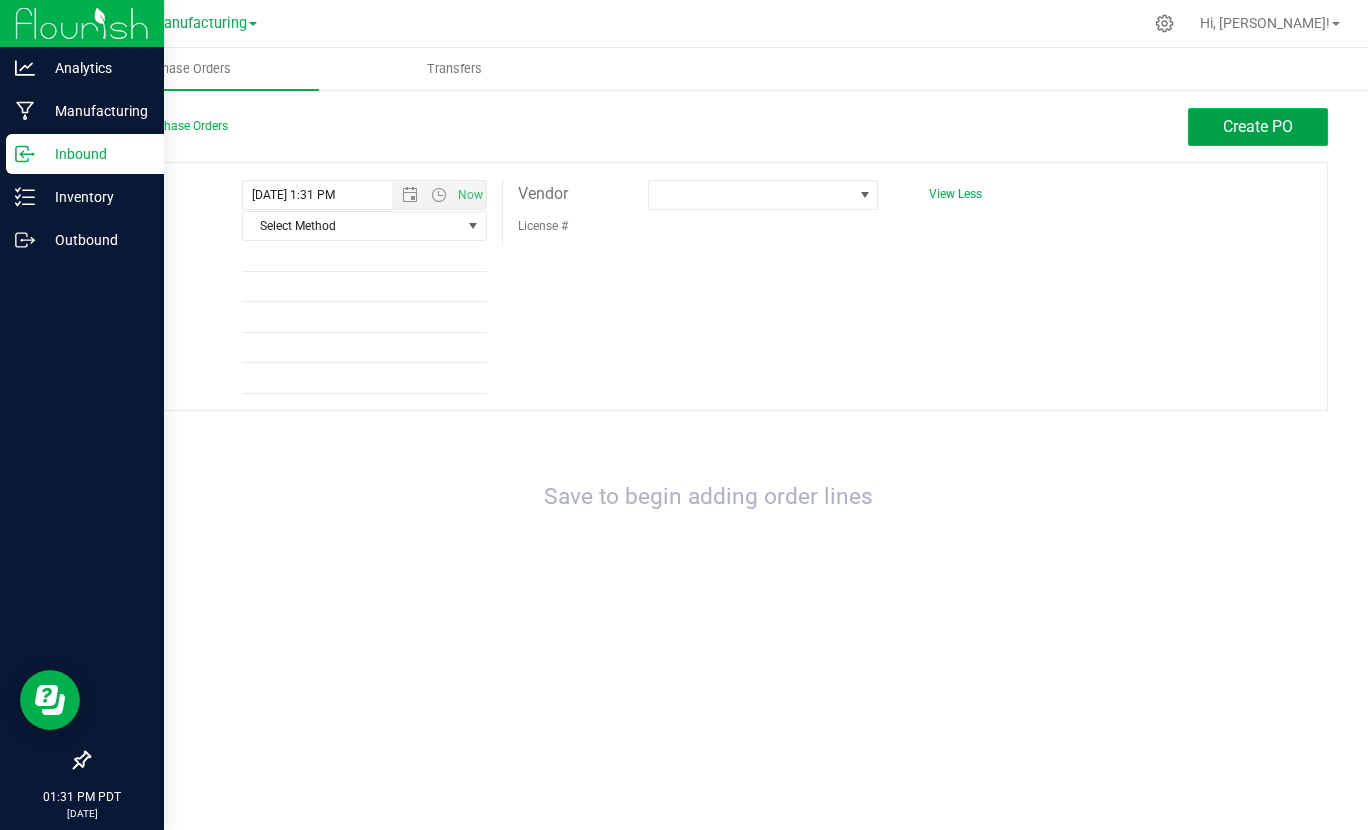 click on "Create PO" at bounding box center (1258, 126) 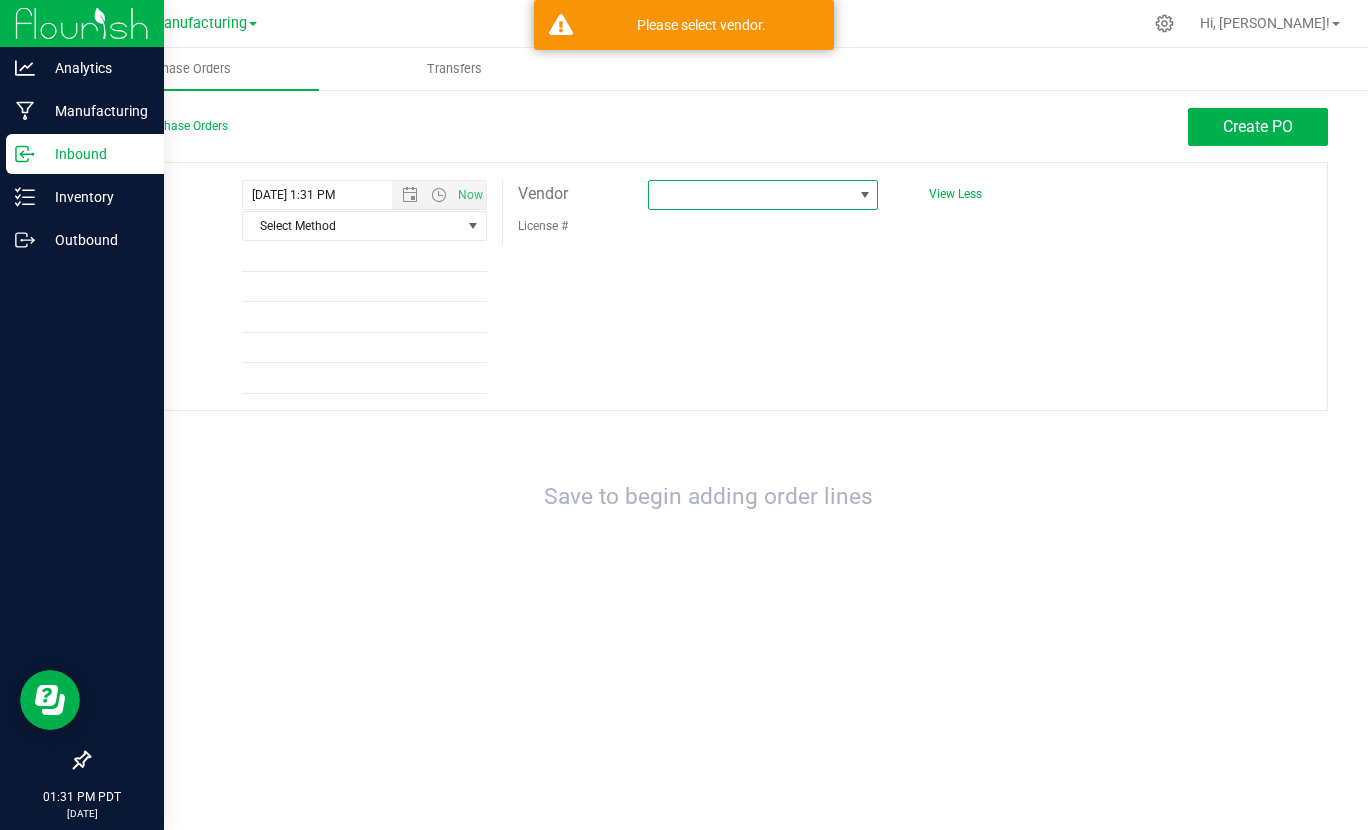 click at bounding box center [750, 195] 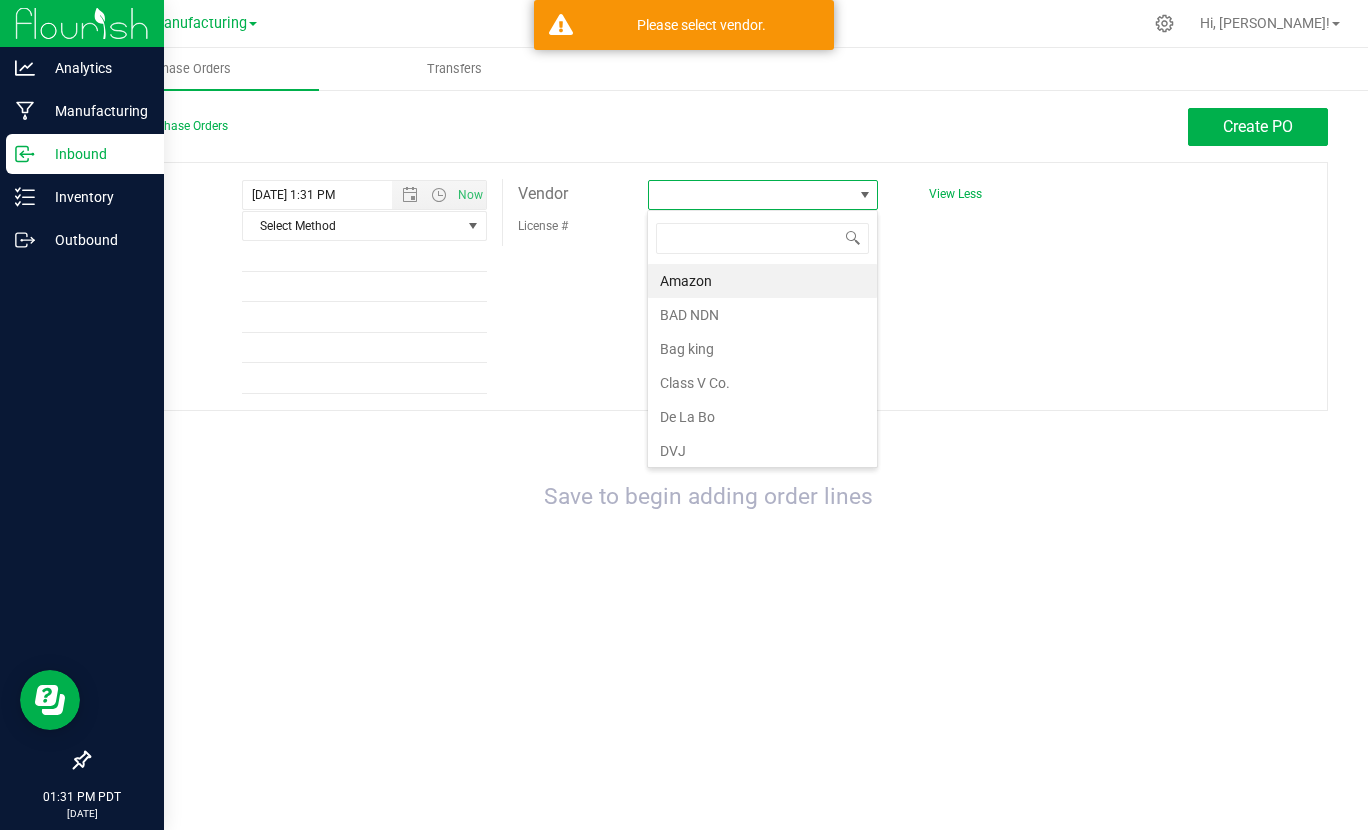 scroll, scrollTop: 99970, scrollLeft: 99769, axis: both 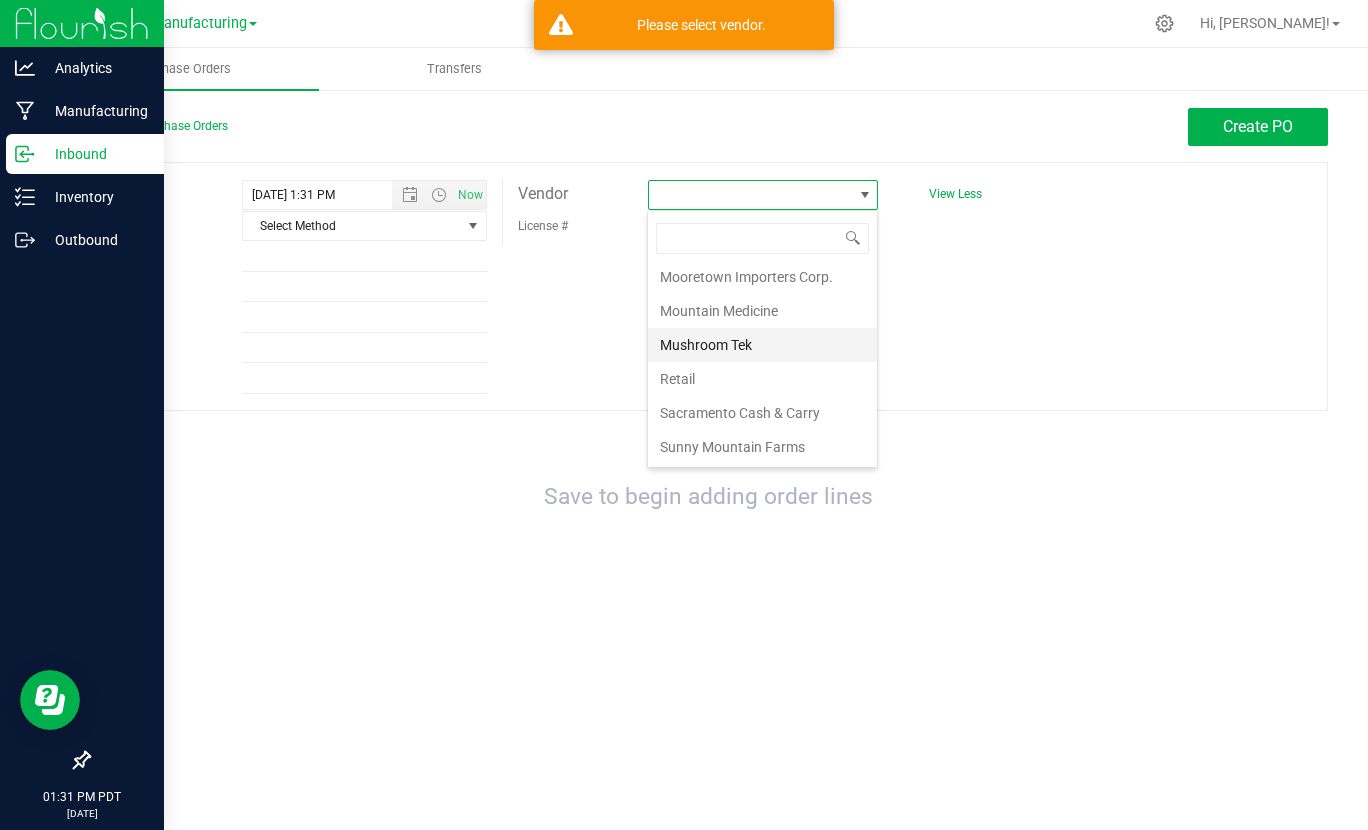 click on "Mushroom Tek" at bounding box center [762, 345] 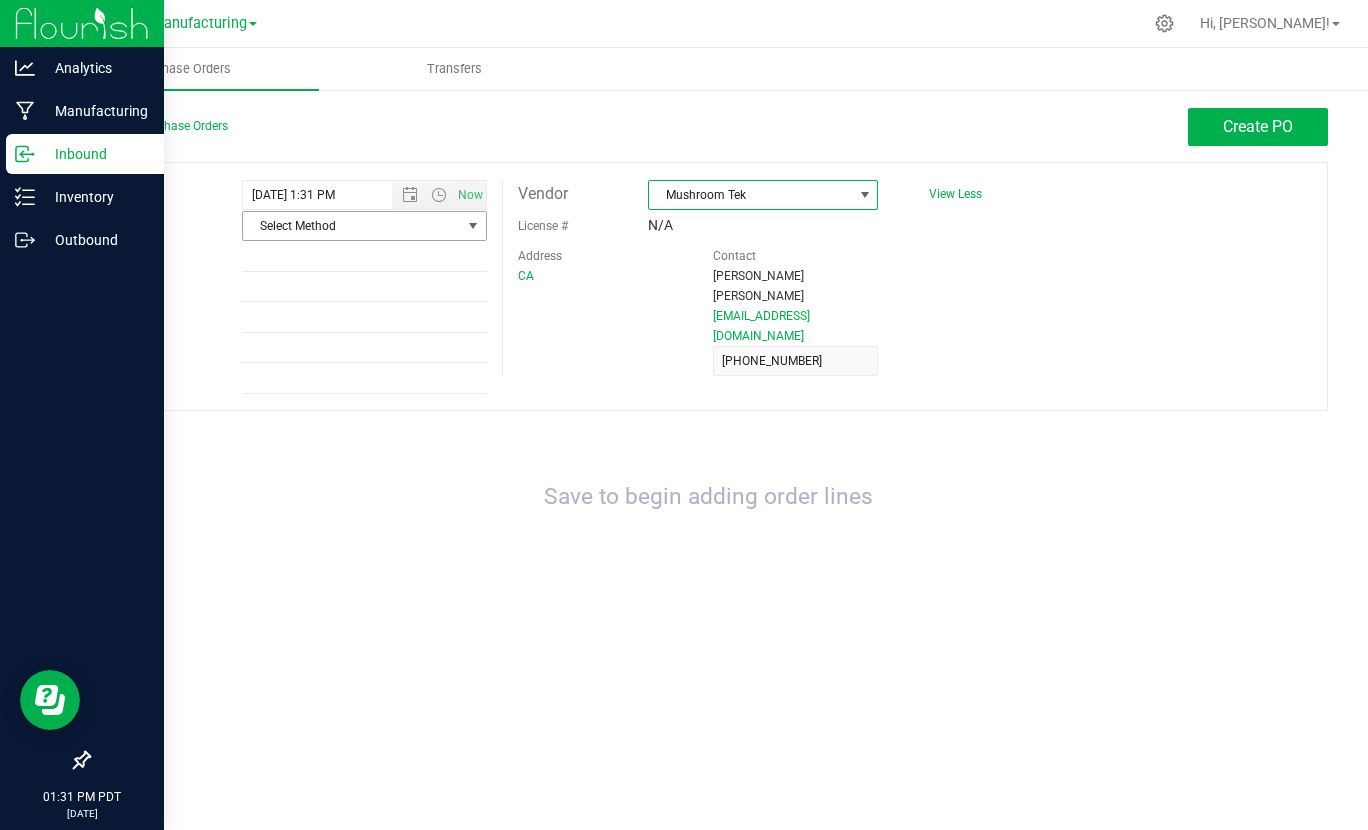 click on "Select Method" at bounding box center [352, 226] 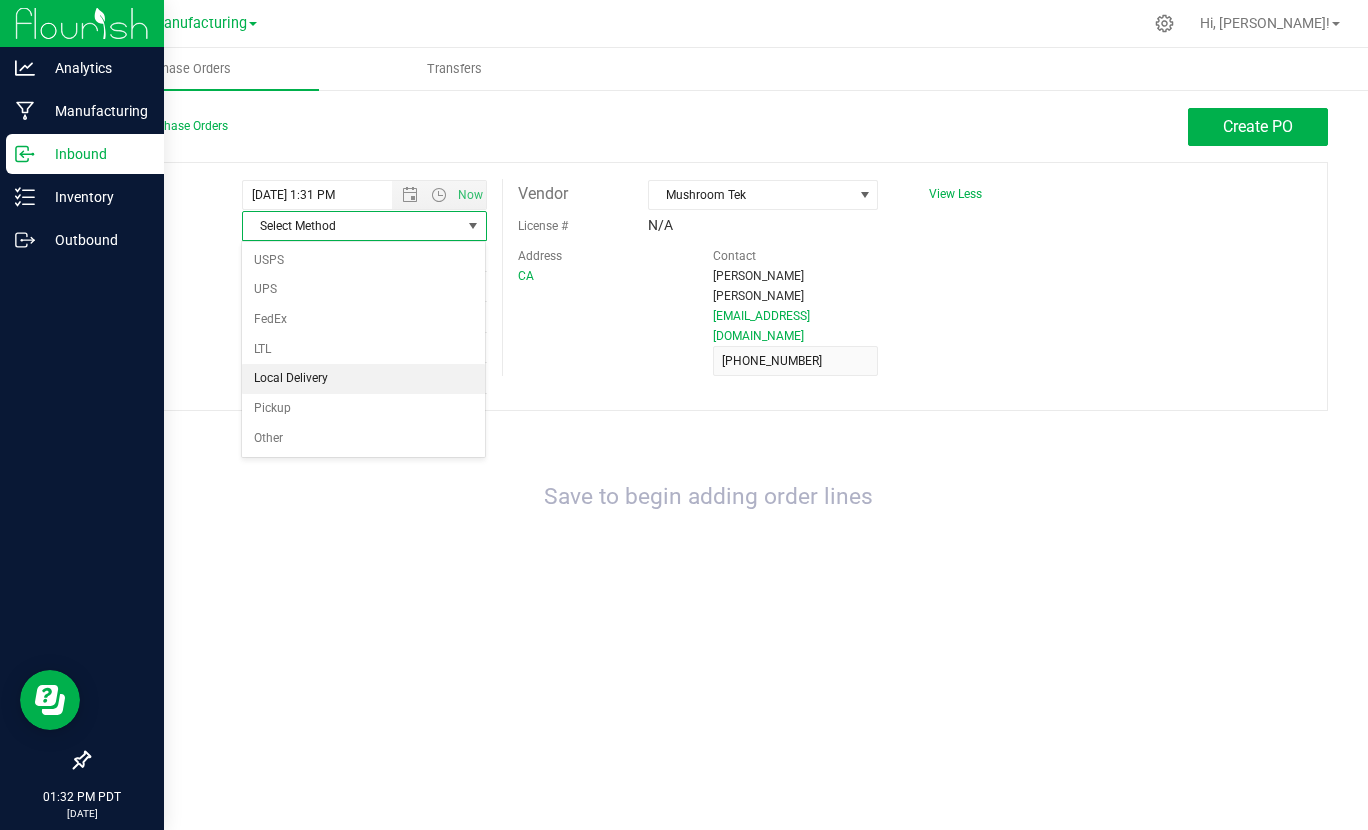 click on "Local Delivery" at bounding box center (363, 379) 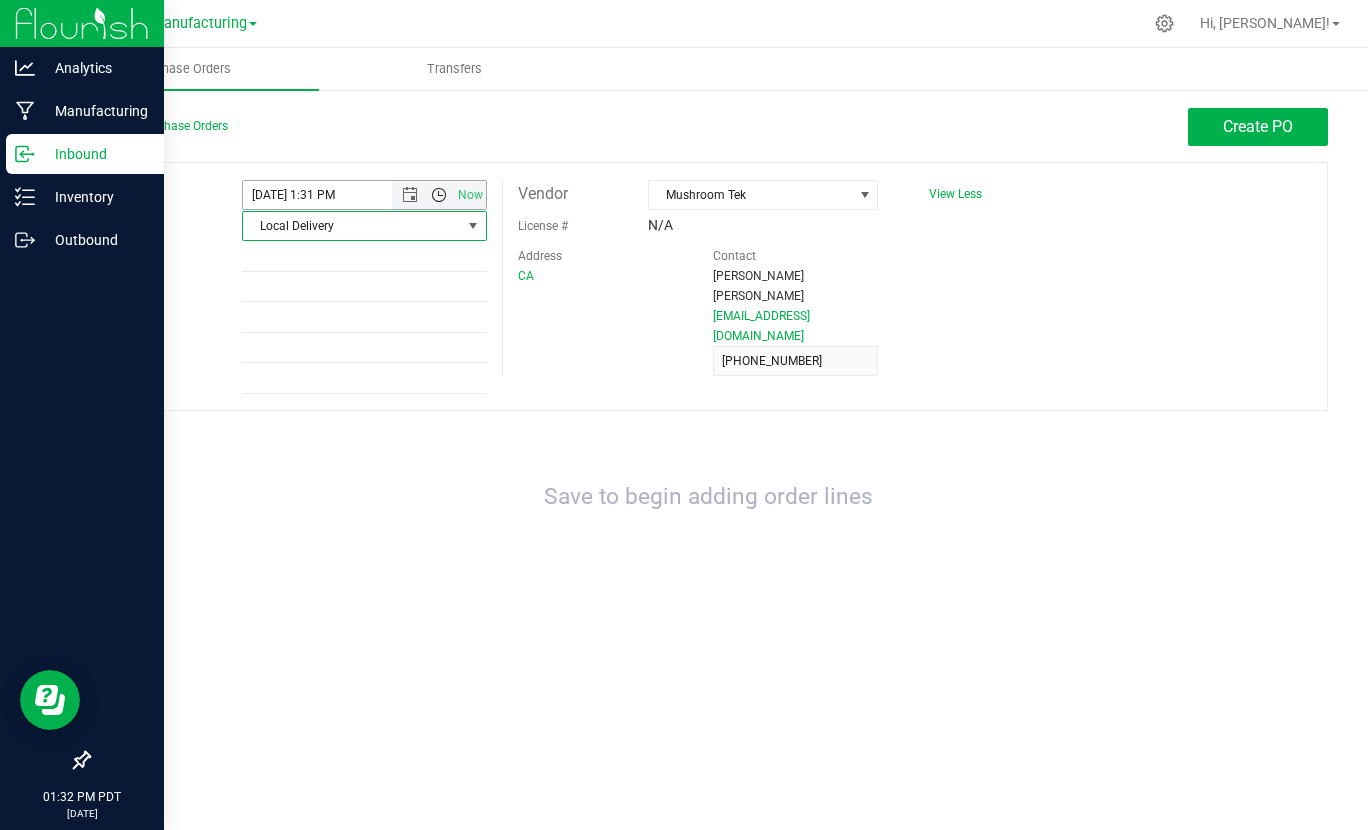 click at bounding box center [439, 195] 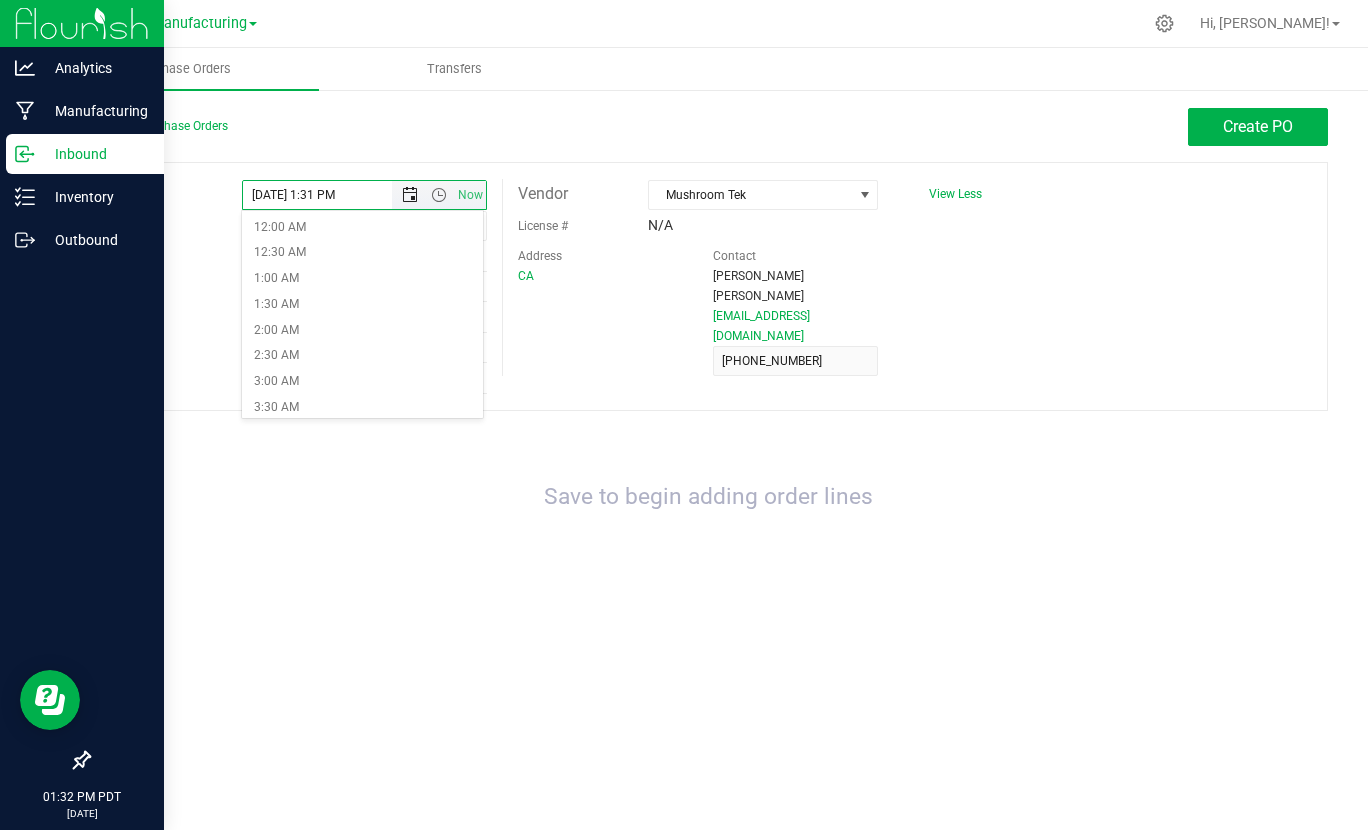 click at bounding box center [409, 195] 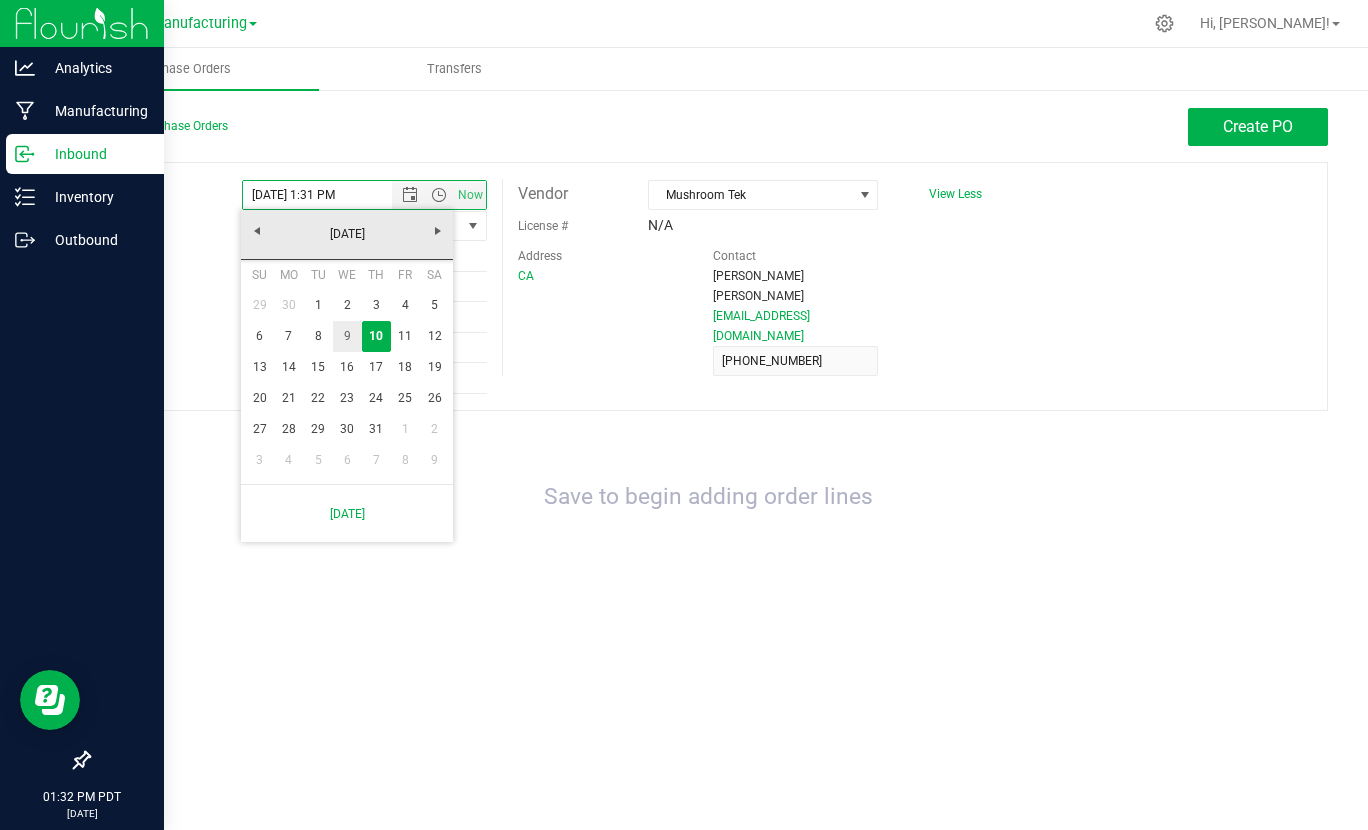click on "9" at bounding box center (347, 336) 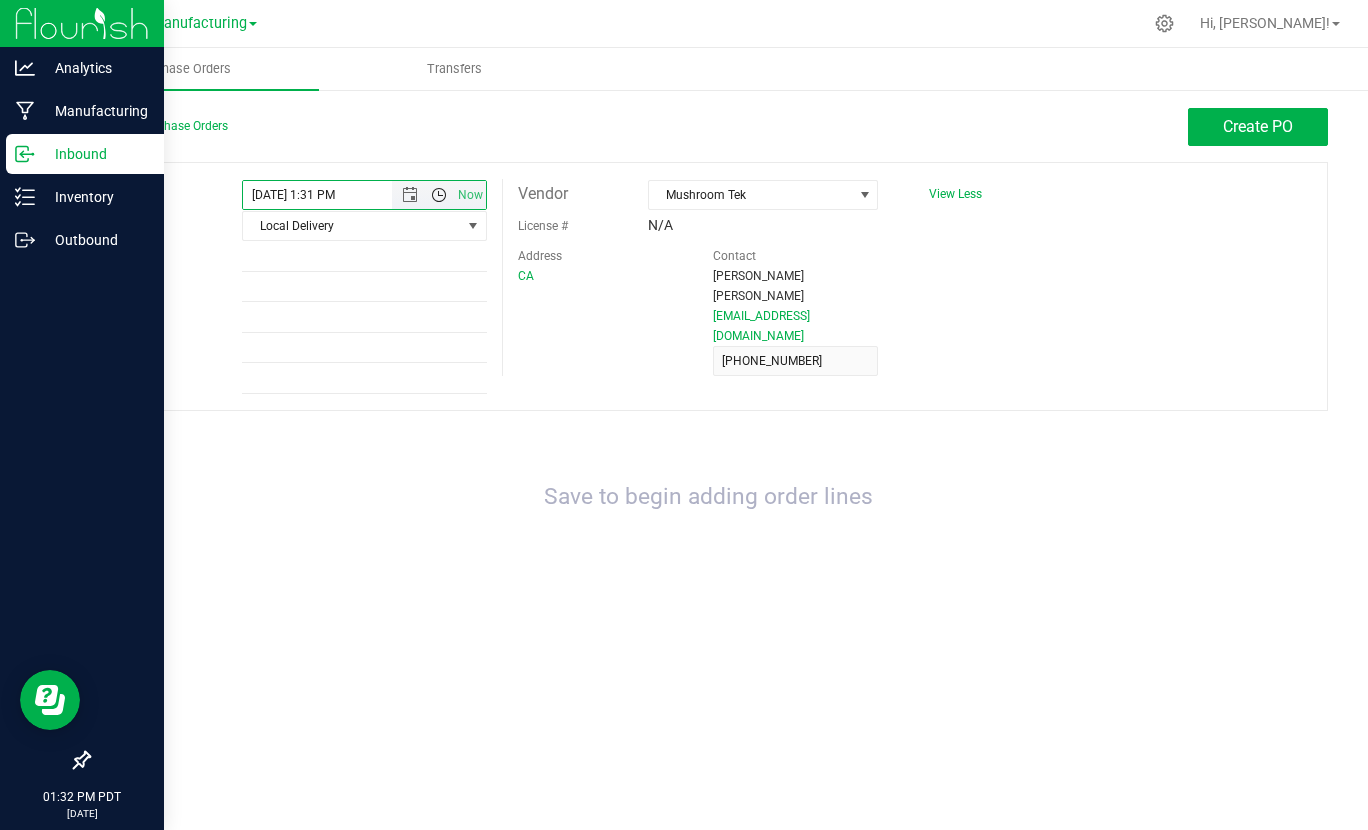 click at bounding box center [439, 195] 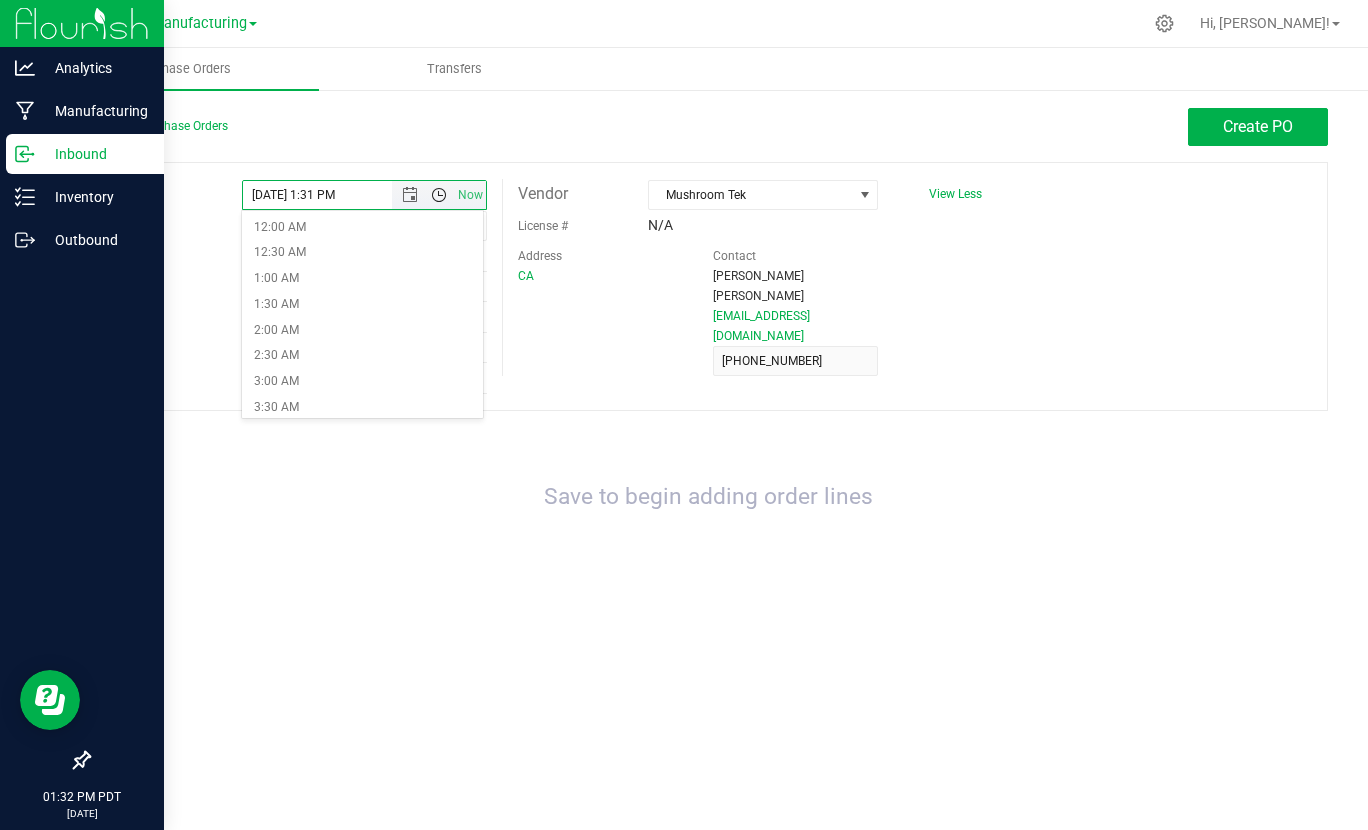 click at bounding box center (439, 195) 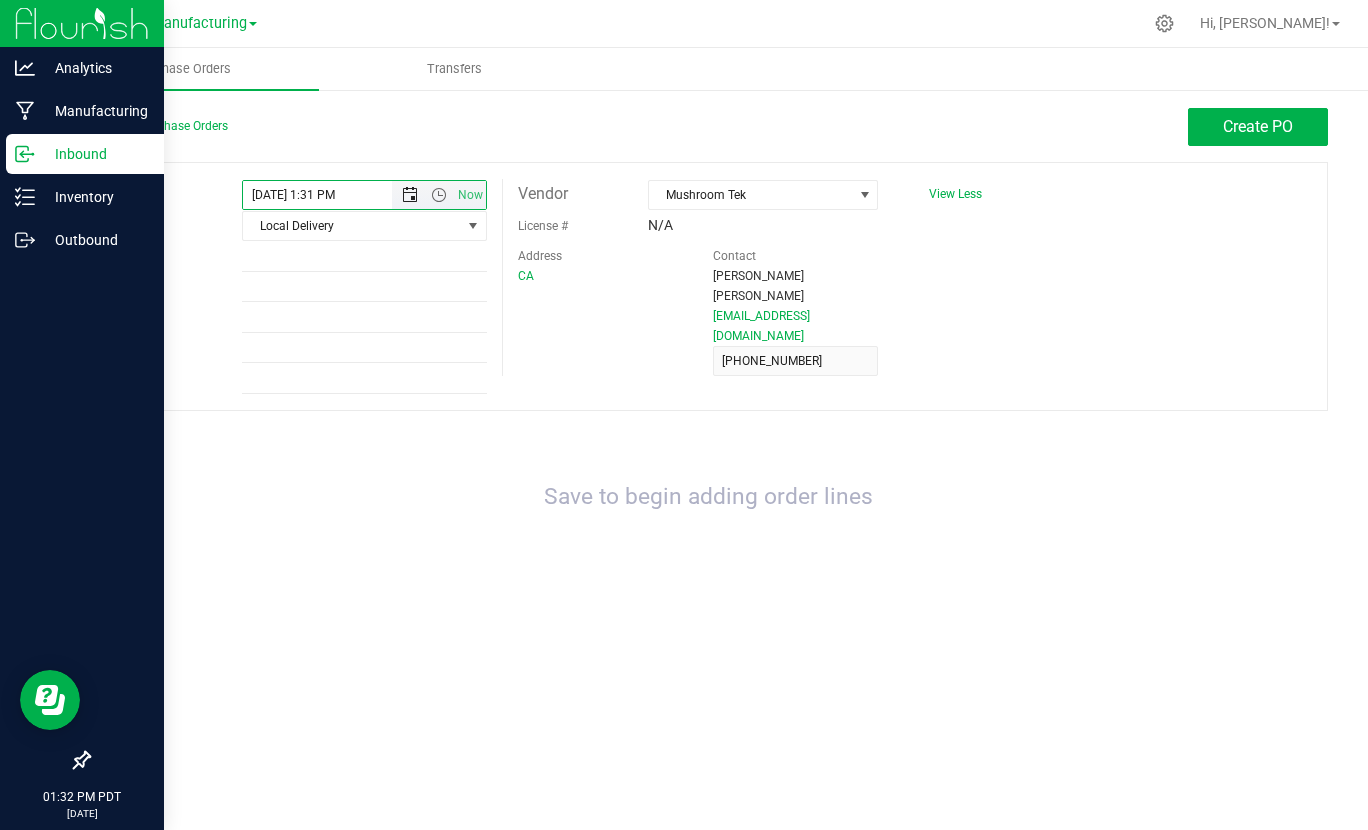 click at bounding box center (409, 195) 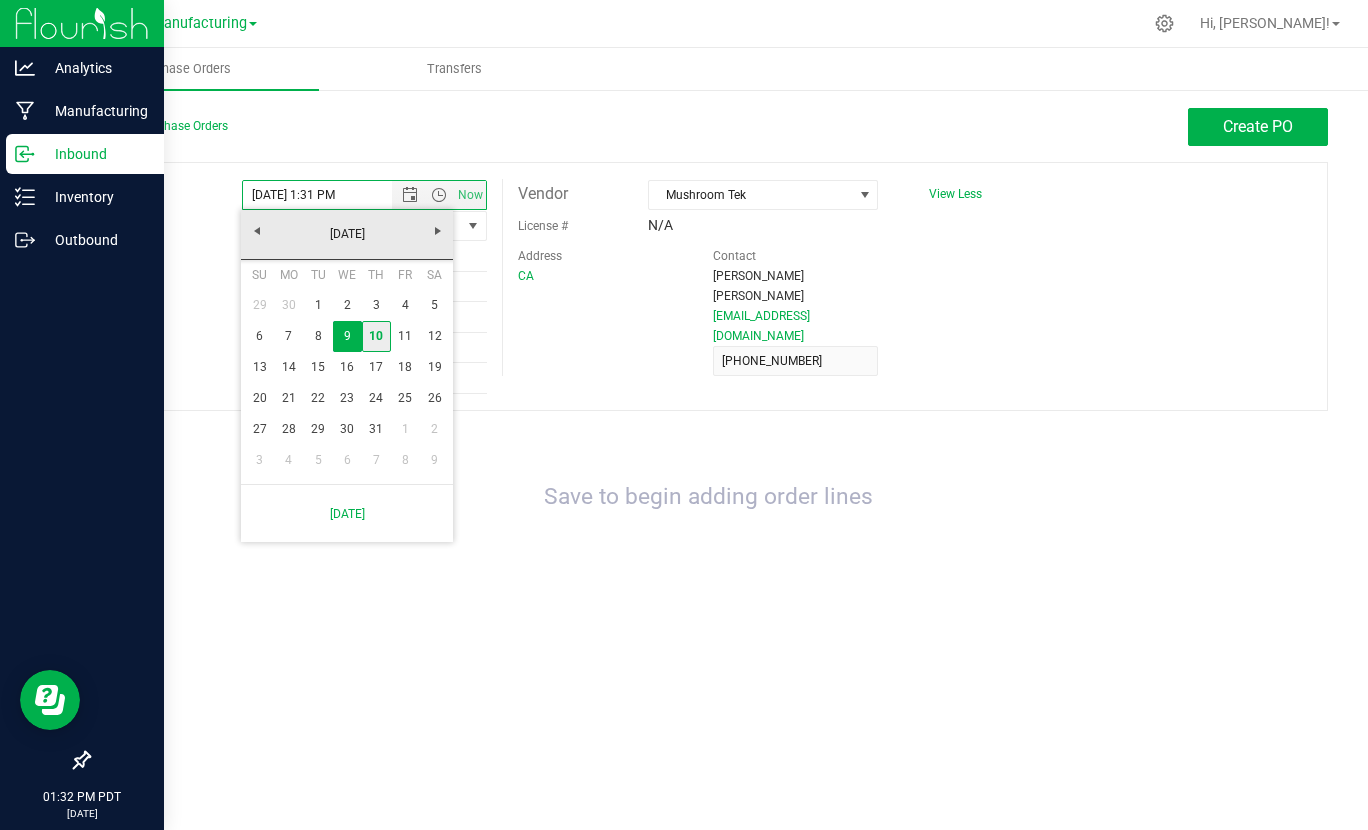 click on "10" at bounding box center [376, 336] 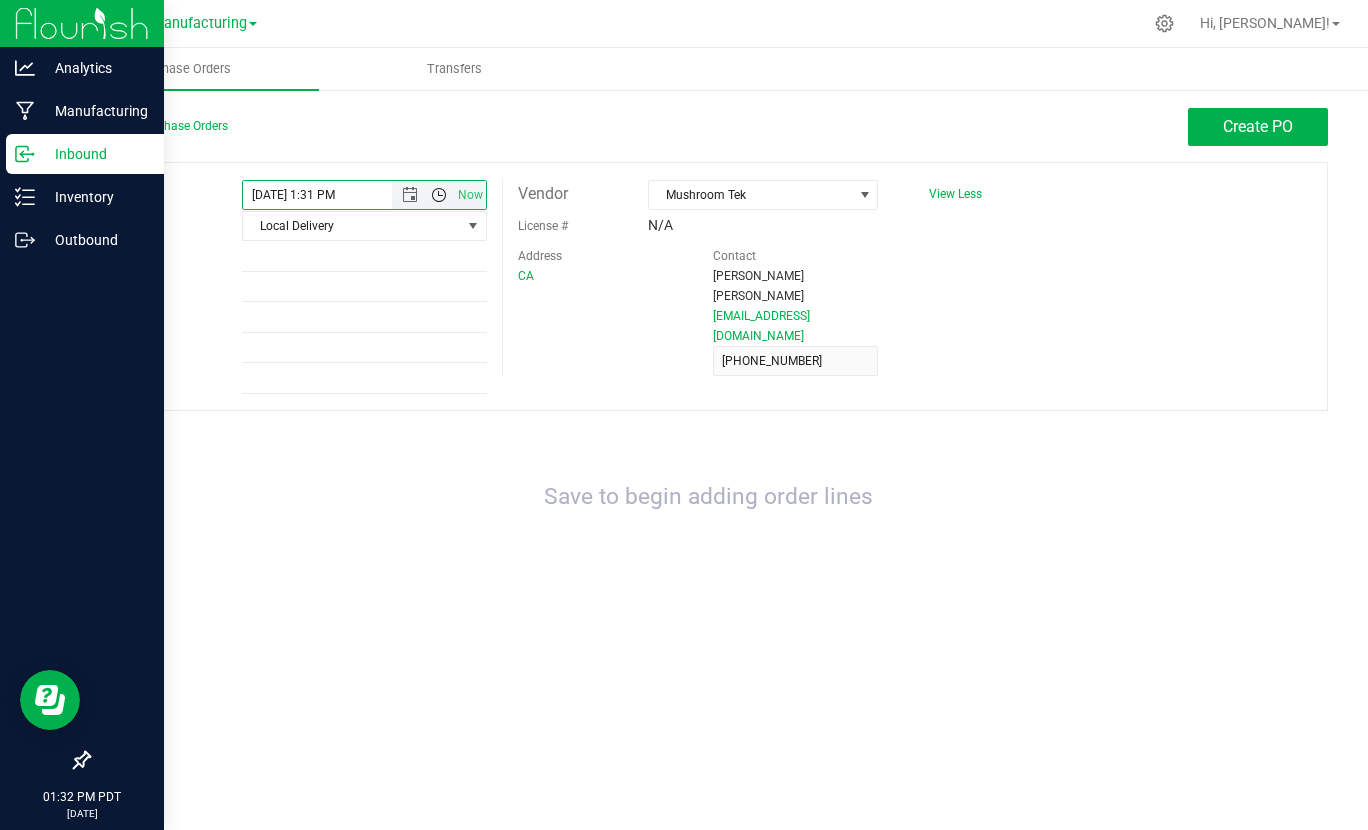click at bounding box center [439, 195] 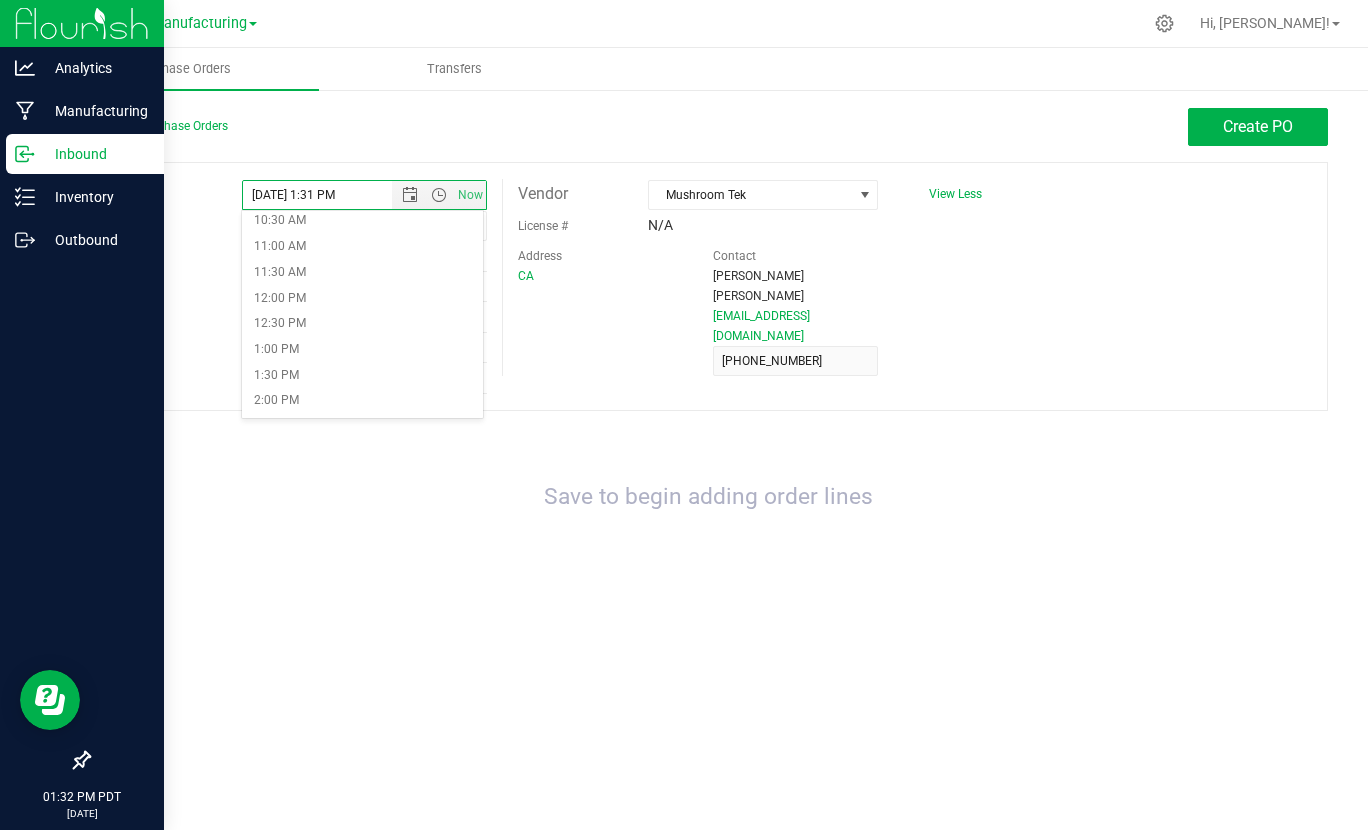 scroll, scrollTop: 700, scrollLeft: 0, axis: vertical 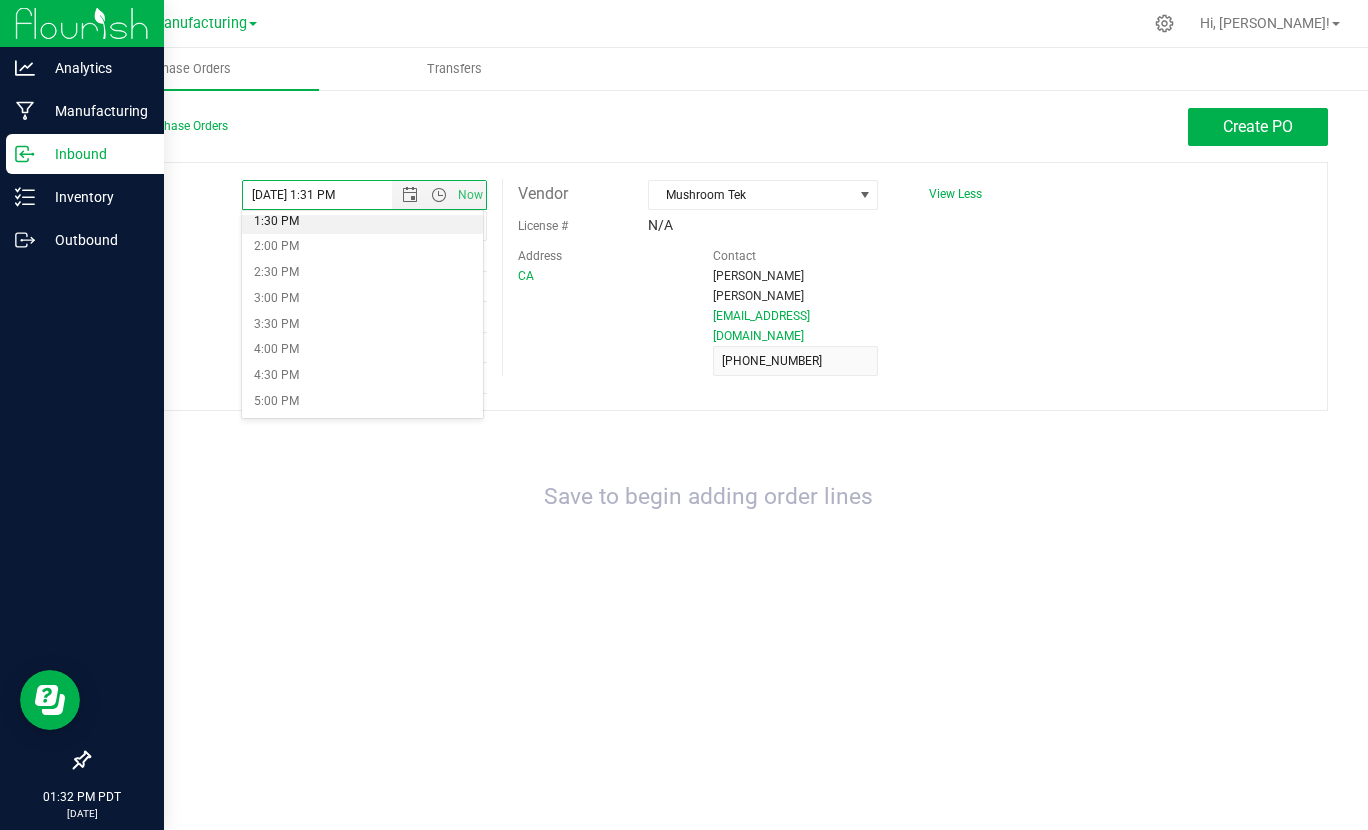 click on "1:30 PM" at bounding box center (362, 222) 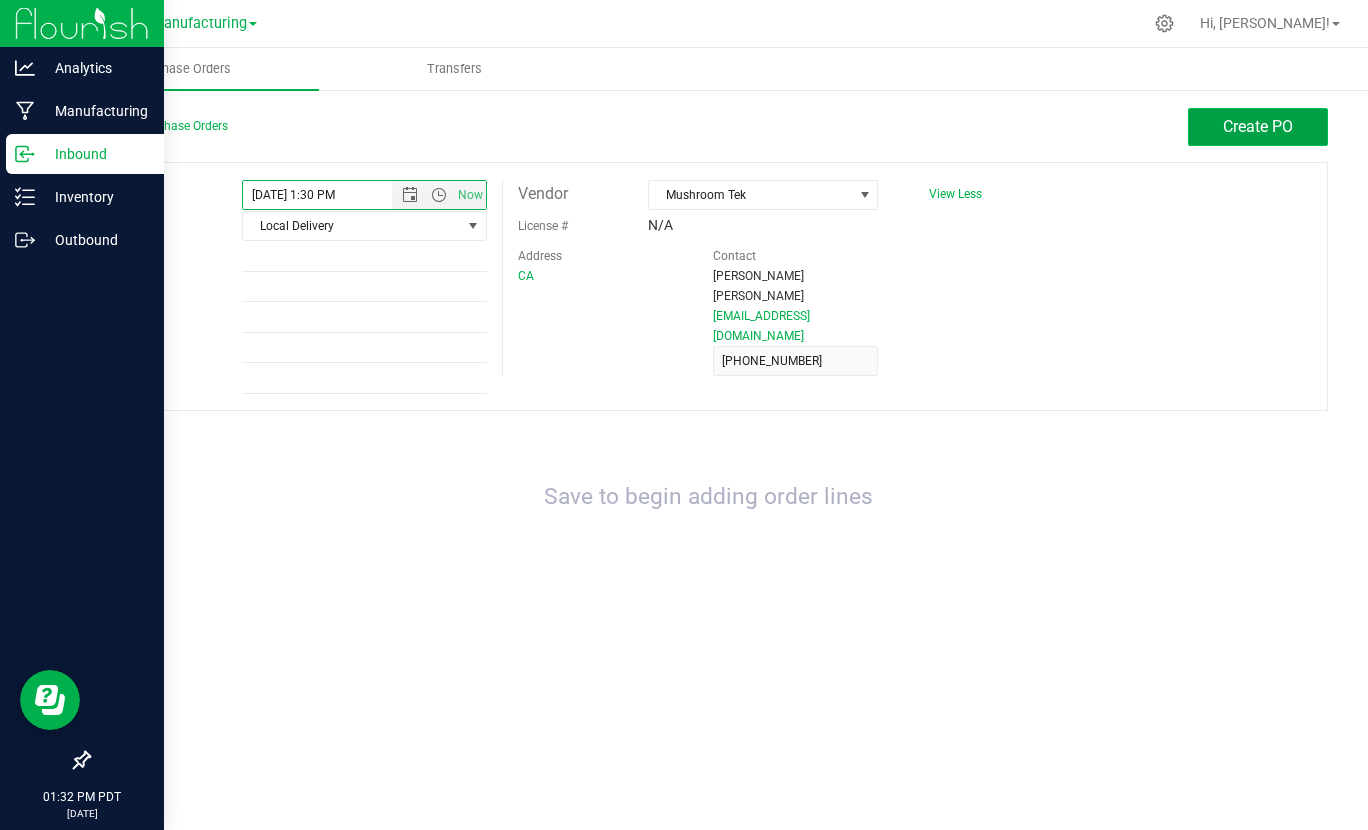 click on "Create PO" at bounding box center [1258, 127] 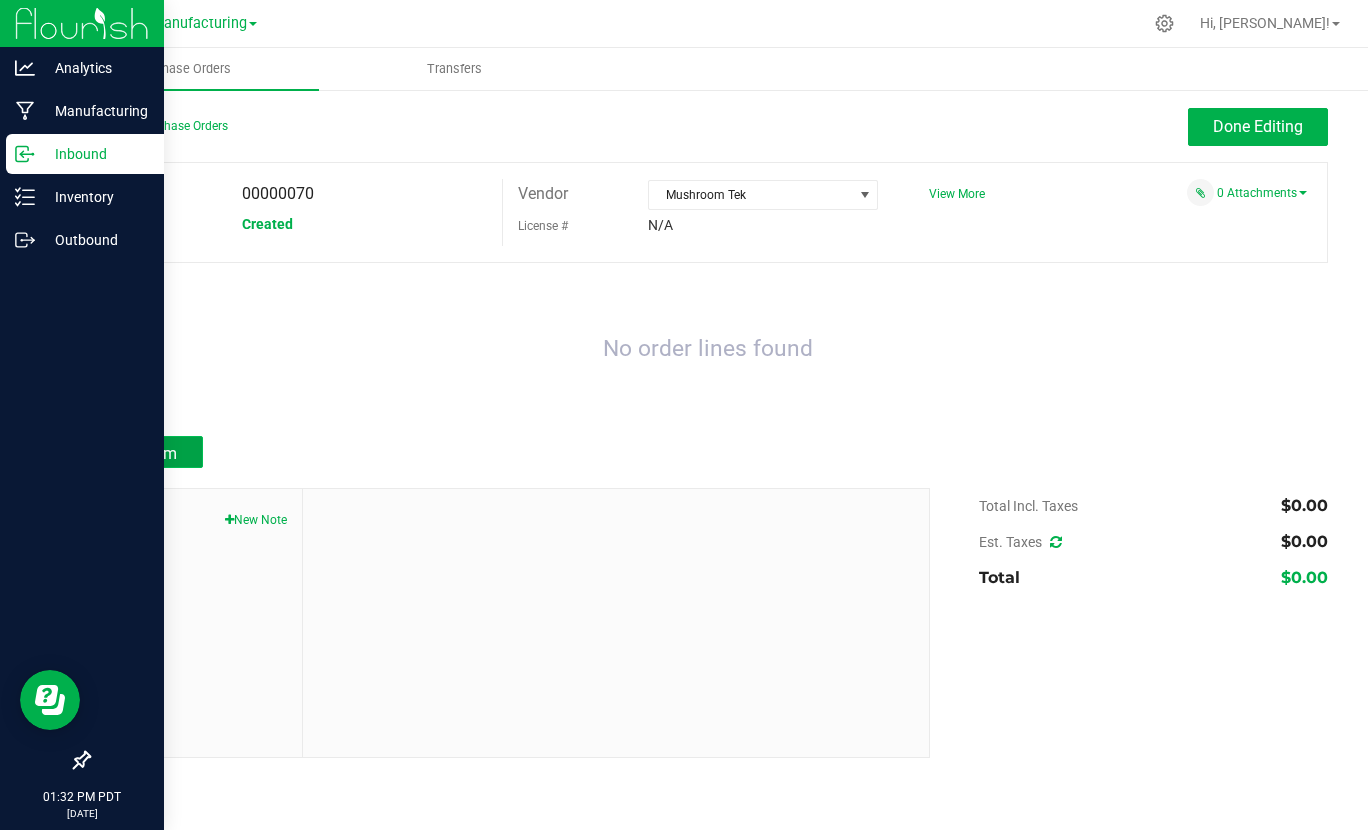 drag, startPoint x: 127, startPoint y: 452, endPoint x: 153, endPoint y: 462, distance: 27.856777 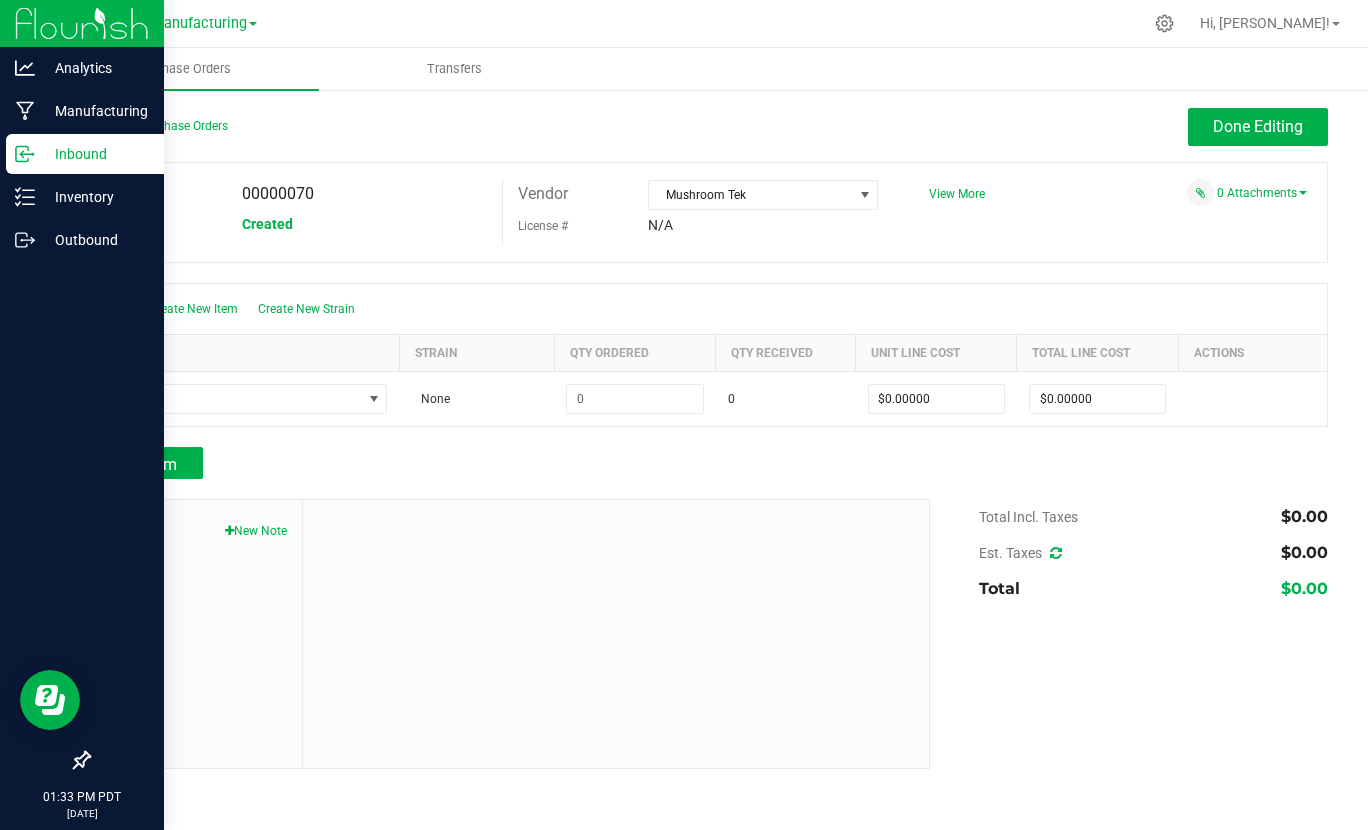 drag, startPoint x: 1261, startPoint y: 171, endPoint x: 1254, endPoint y: 183, distance: 13.892444 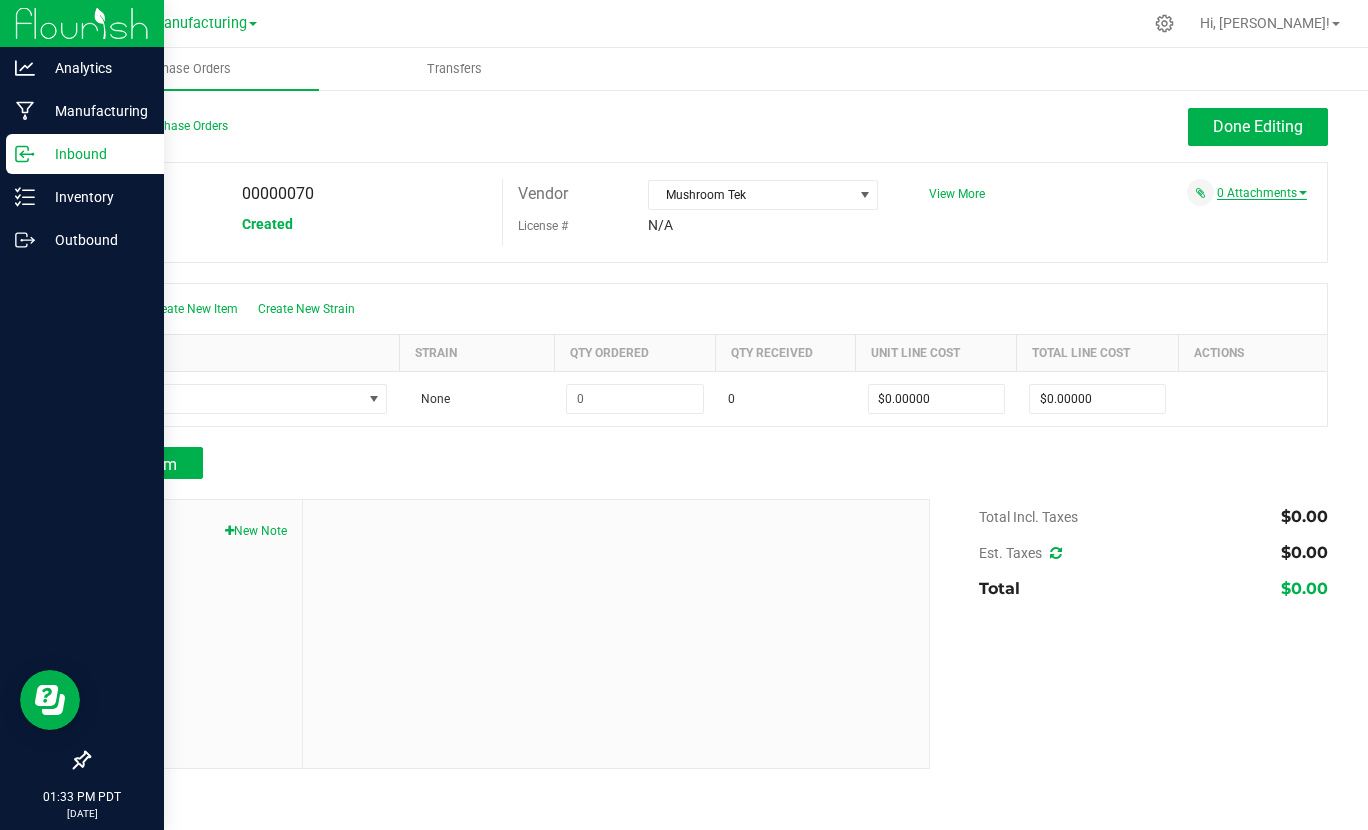 click on "0
Attachments" at bounding box center [1262, 193] 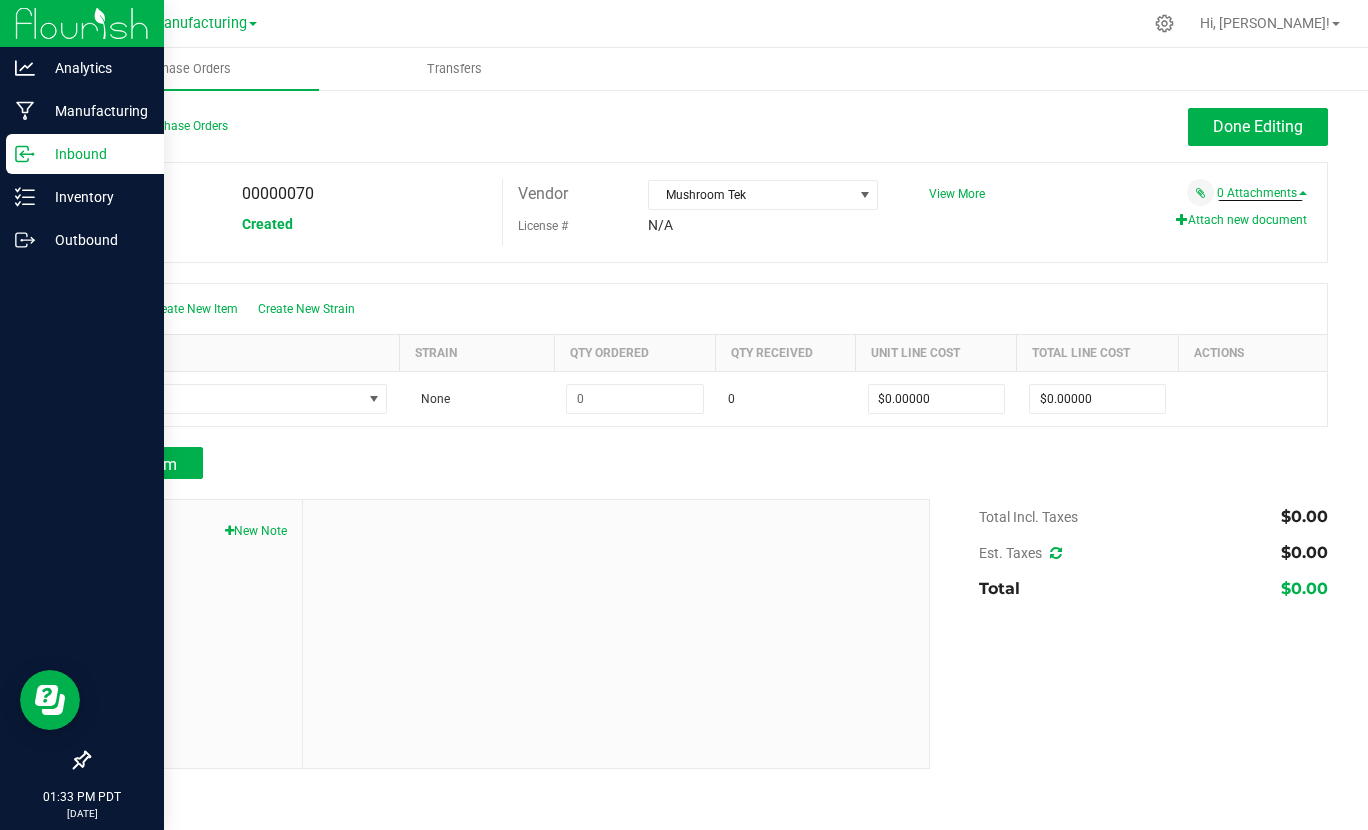 click on "Attach new document" at bounding box center [1241, 220] 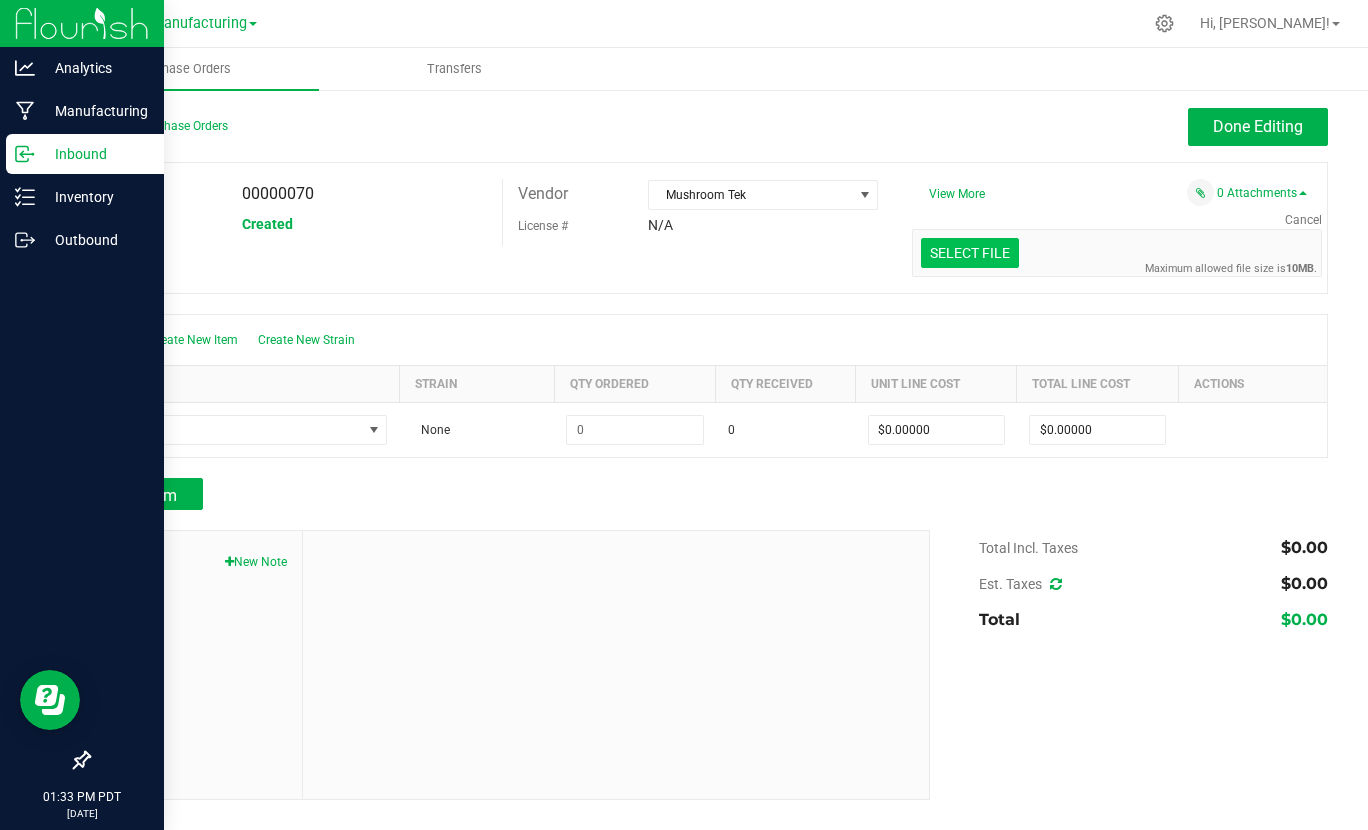 click at bounding box center [-427, 149] 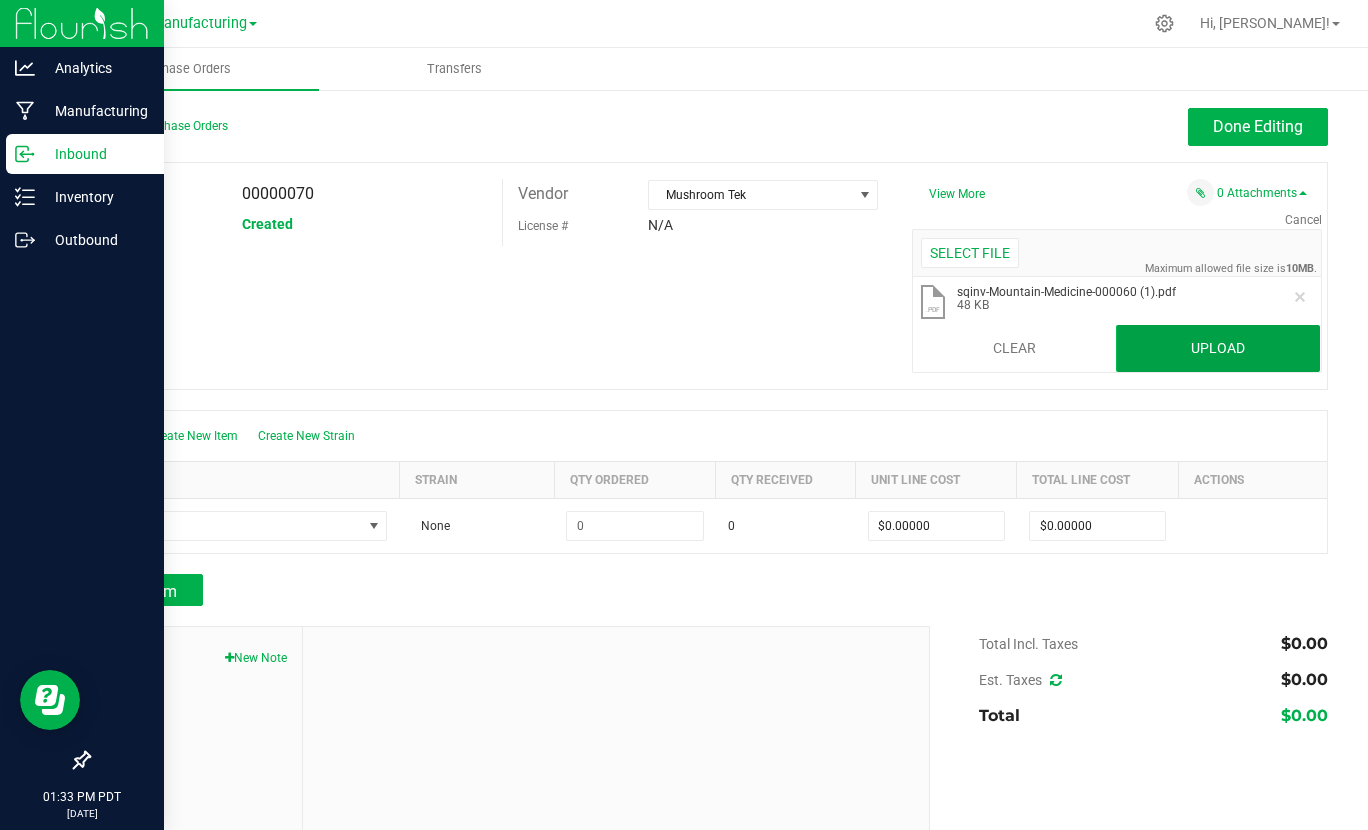 click on "Upload" at bounding box center (1218, 349) 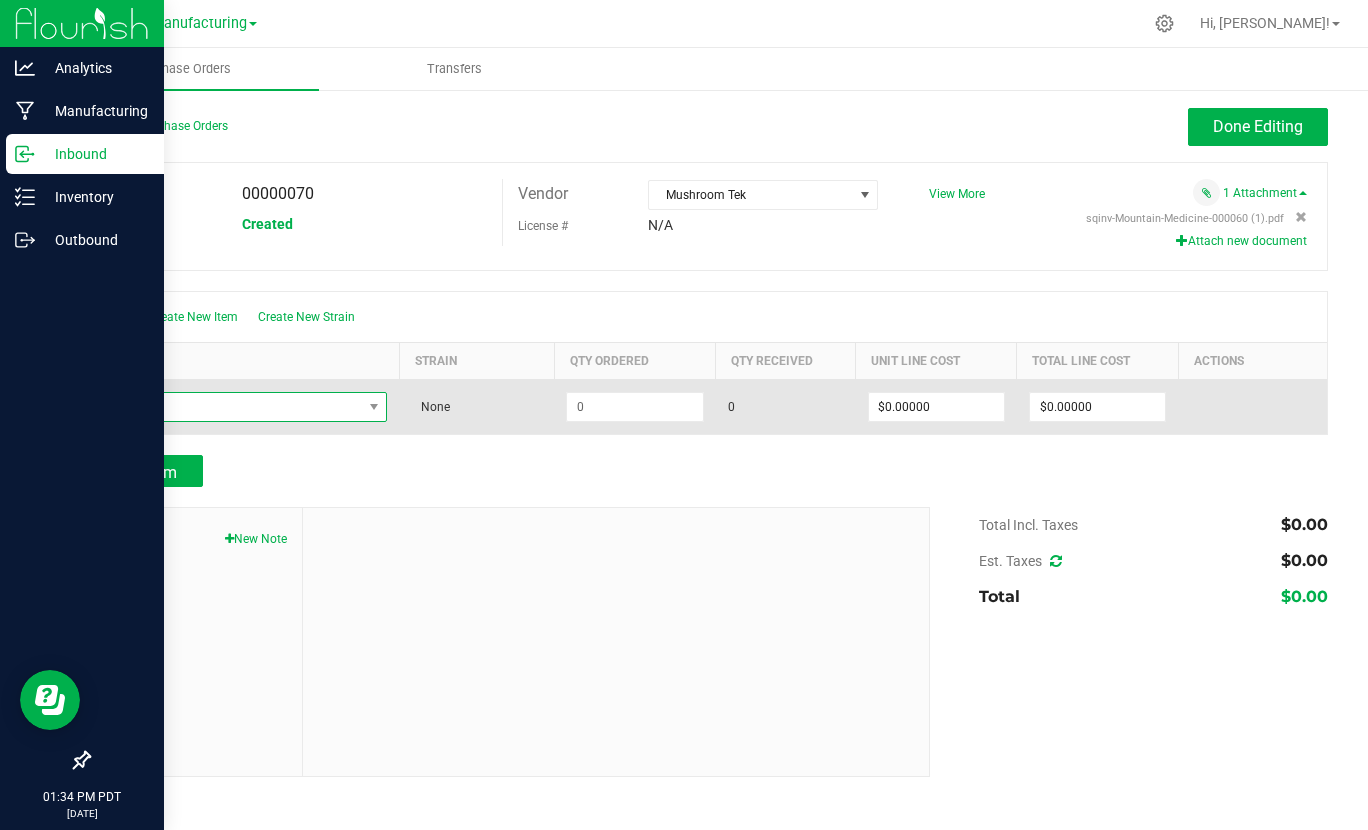 click at bounding box center (232, 407) 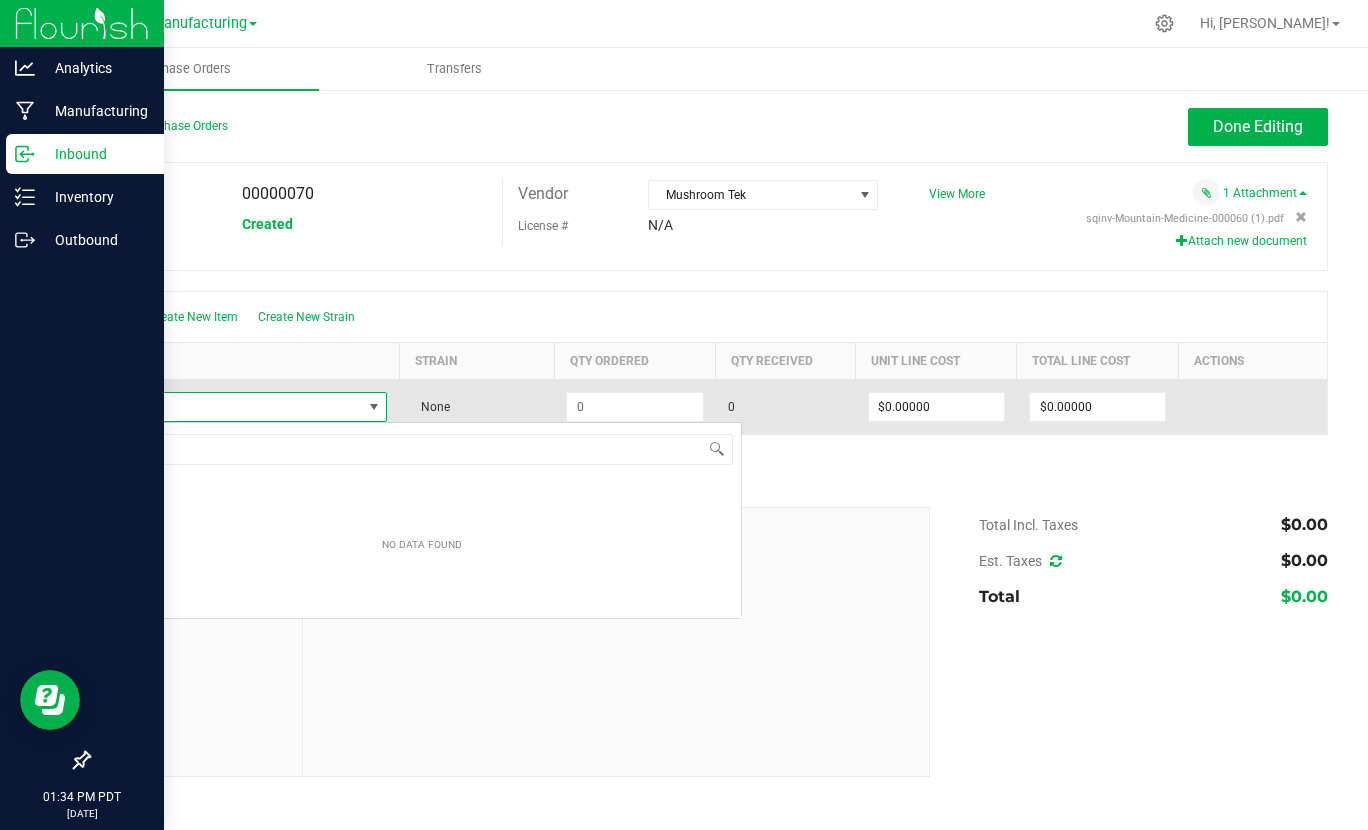 scroll, scrollTop: 99970, scrollLeft: 99713, axis: both 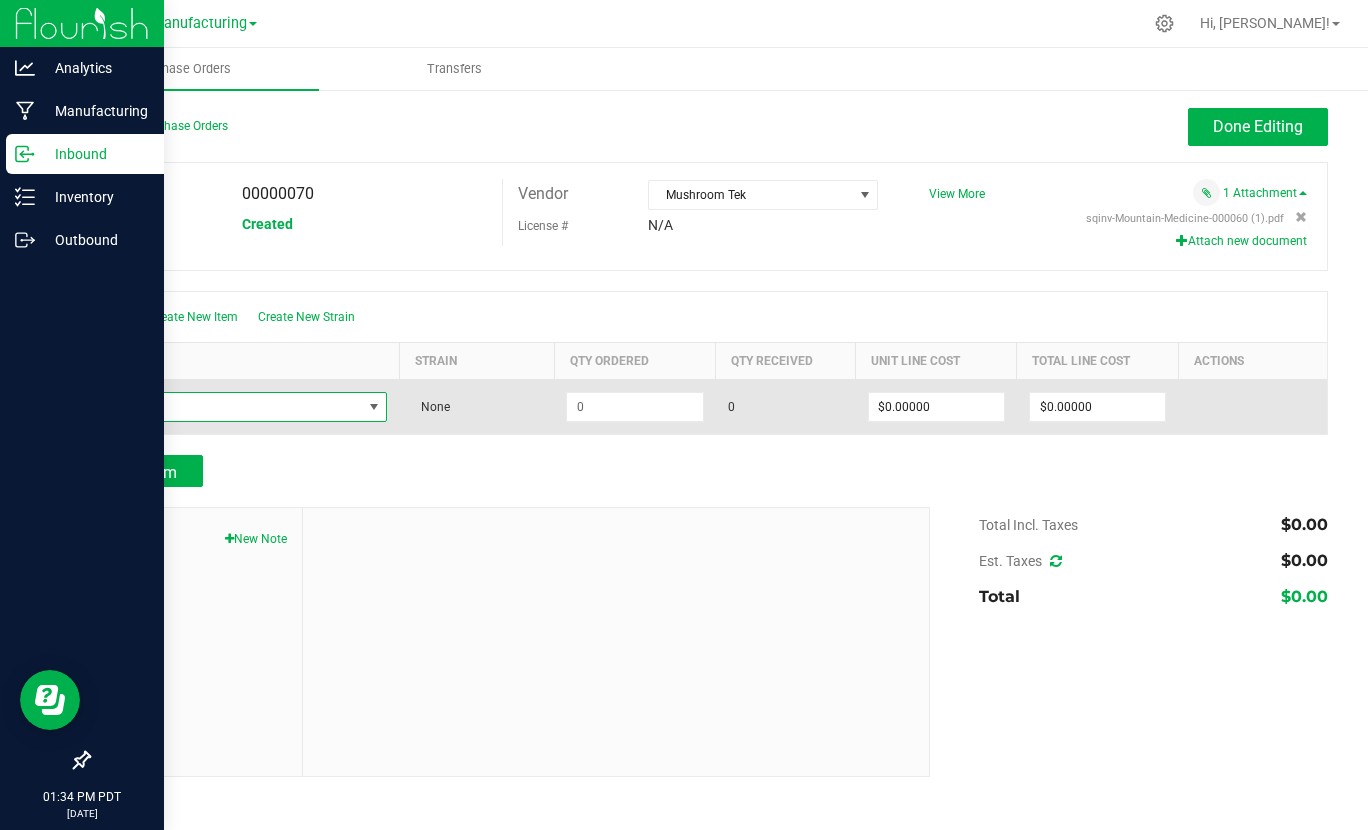 click at bounding box center (232, 407) 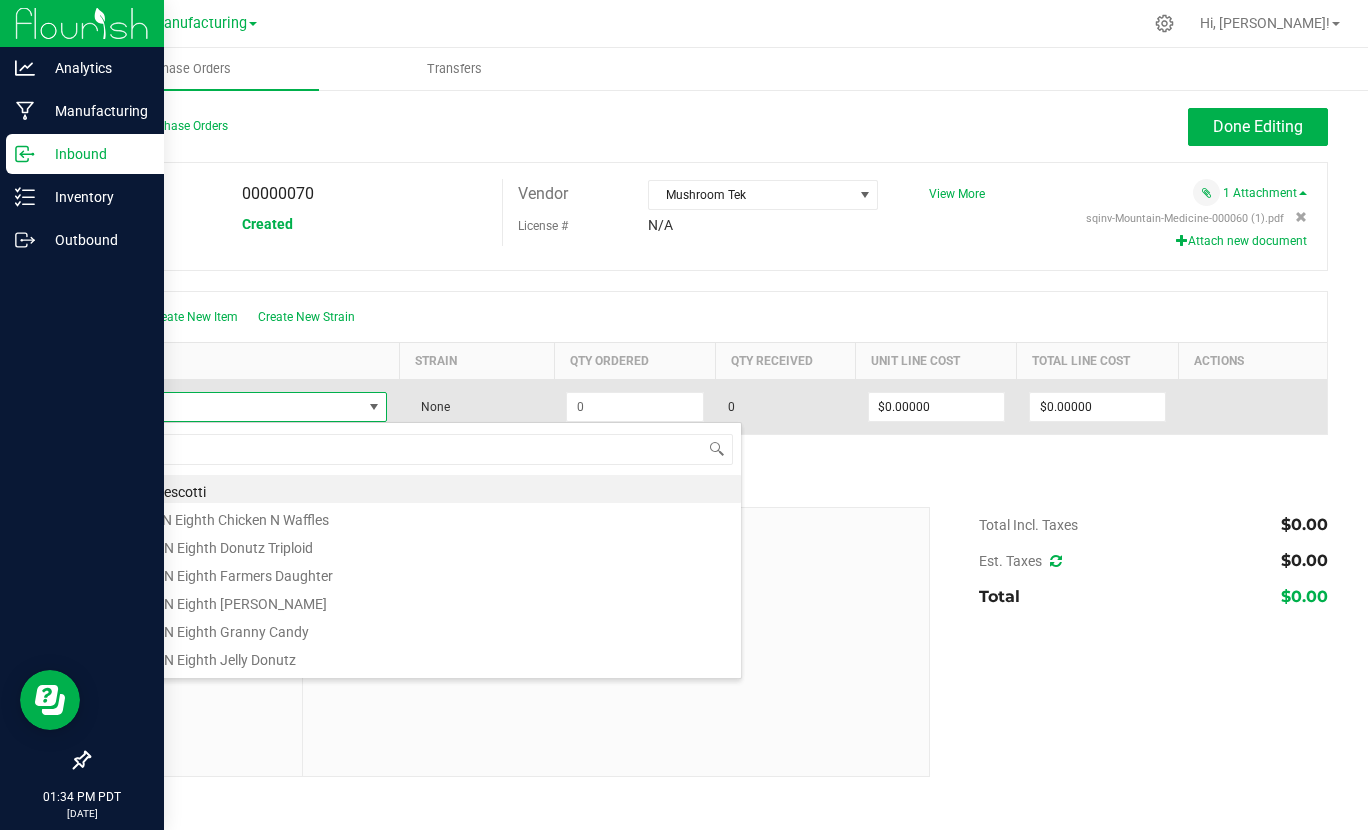 scroll, scrollTop: 99970, scrollLeft: 99713, axis: both 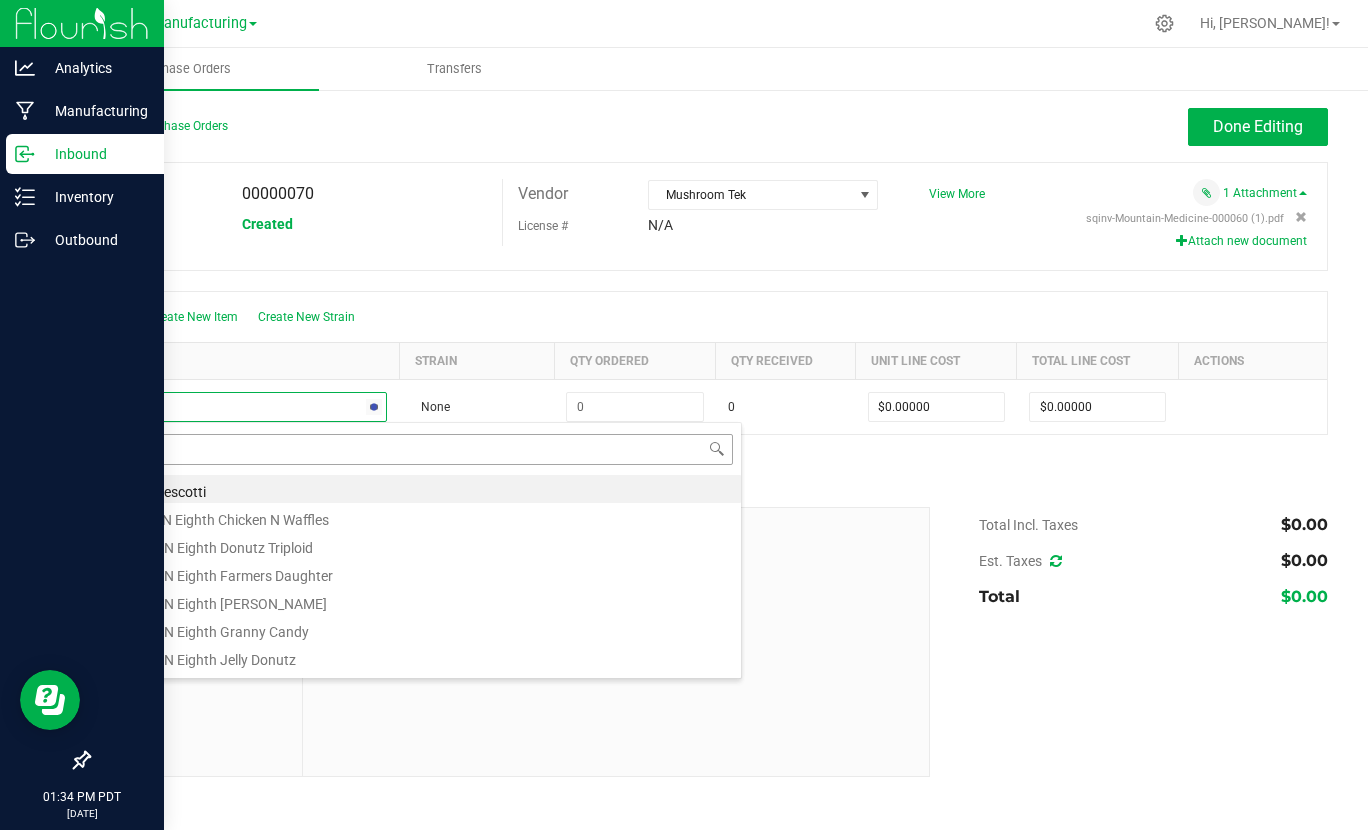 type on "[PERSON_NAME]" 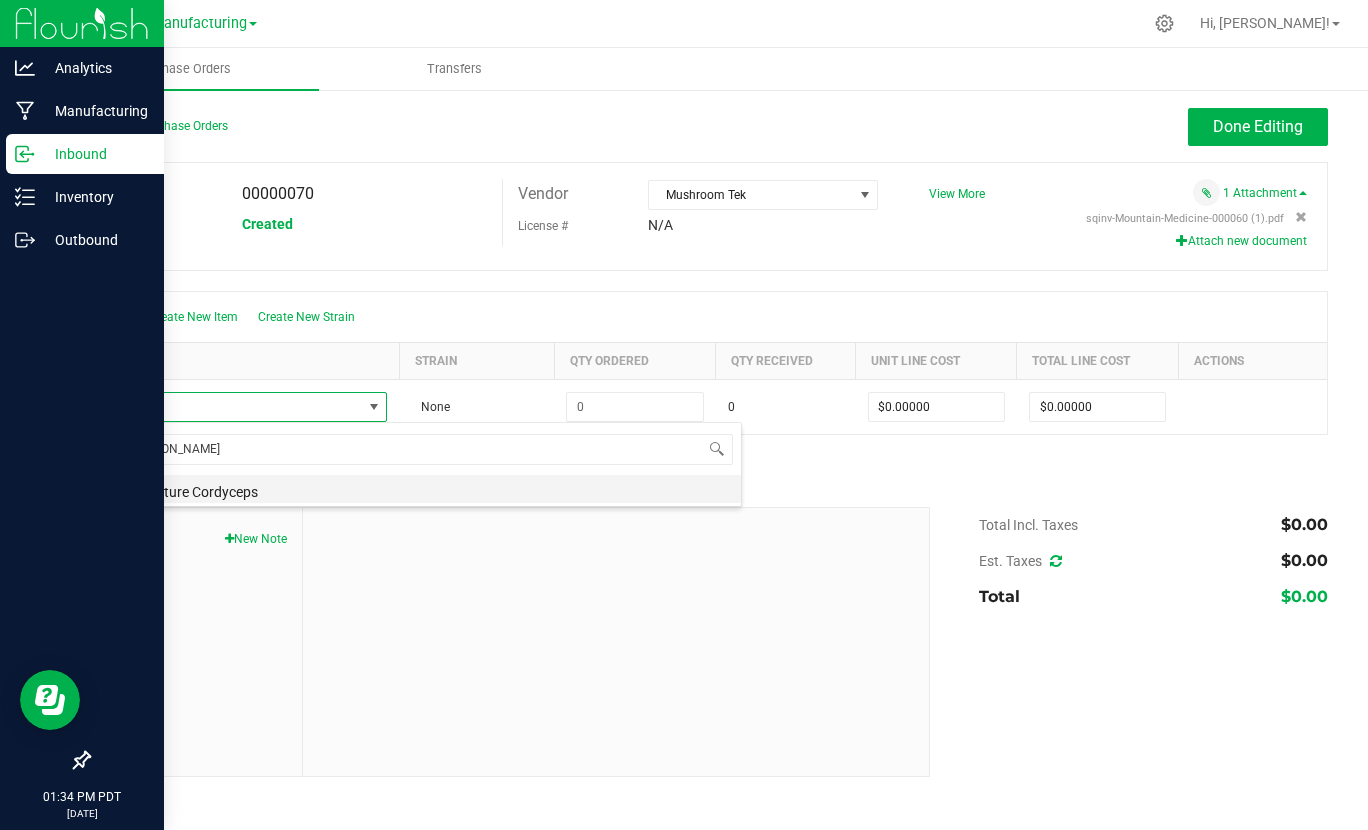 click on "MT Tincture Cordyceps" at bounding box center [422, 489] 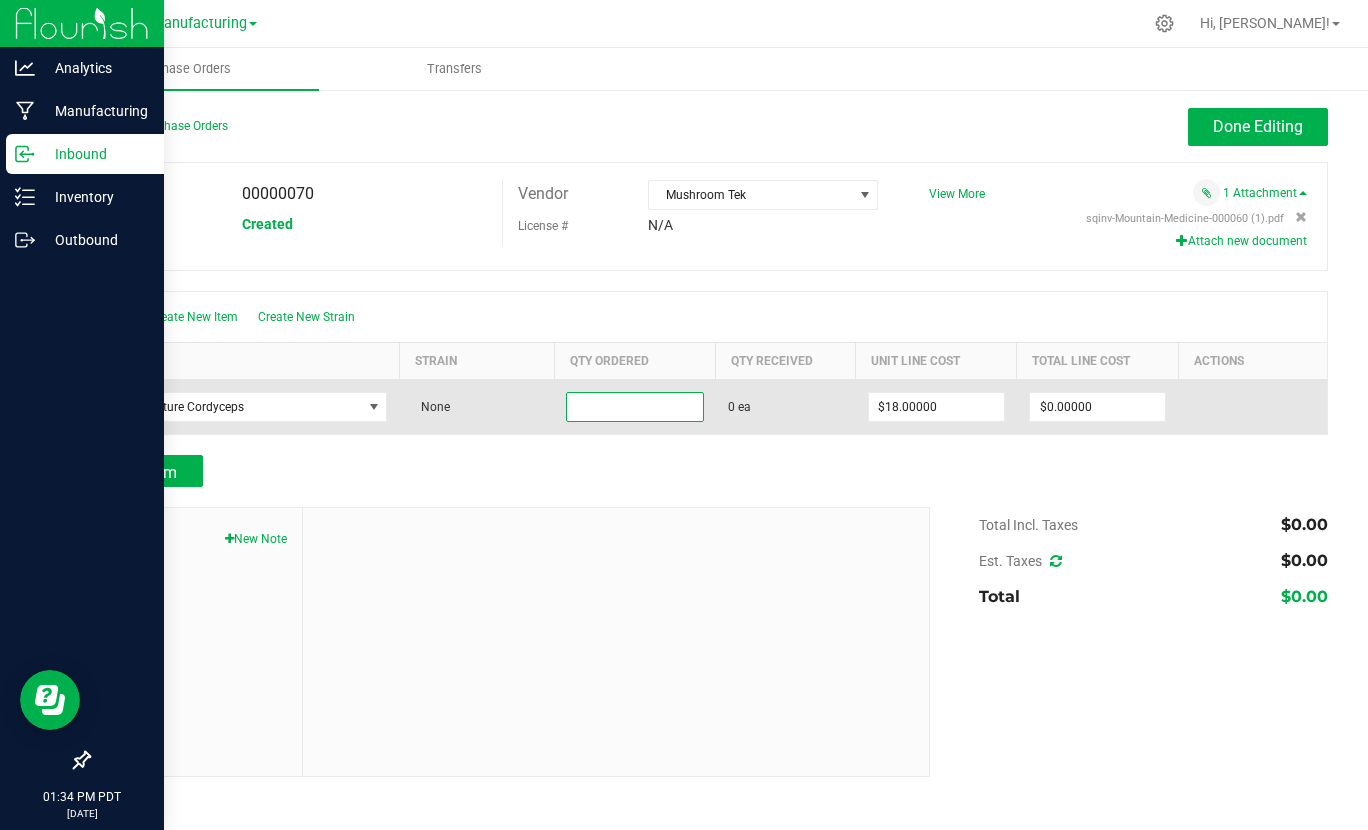 click at bounding box center (634, 407) 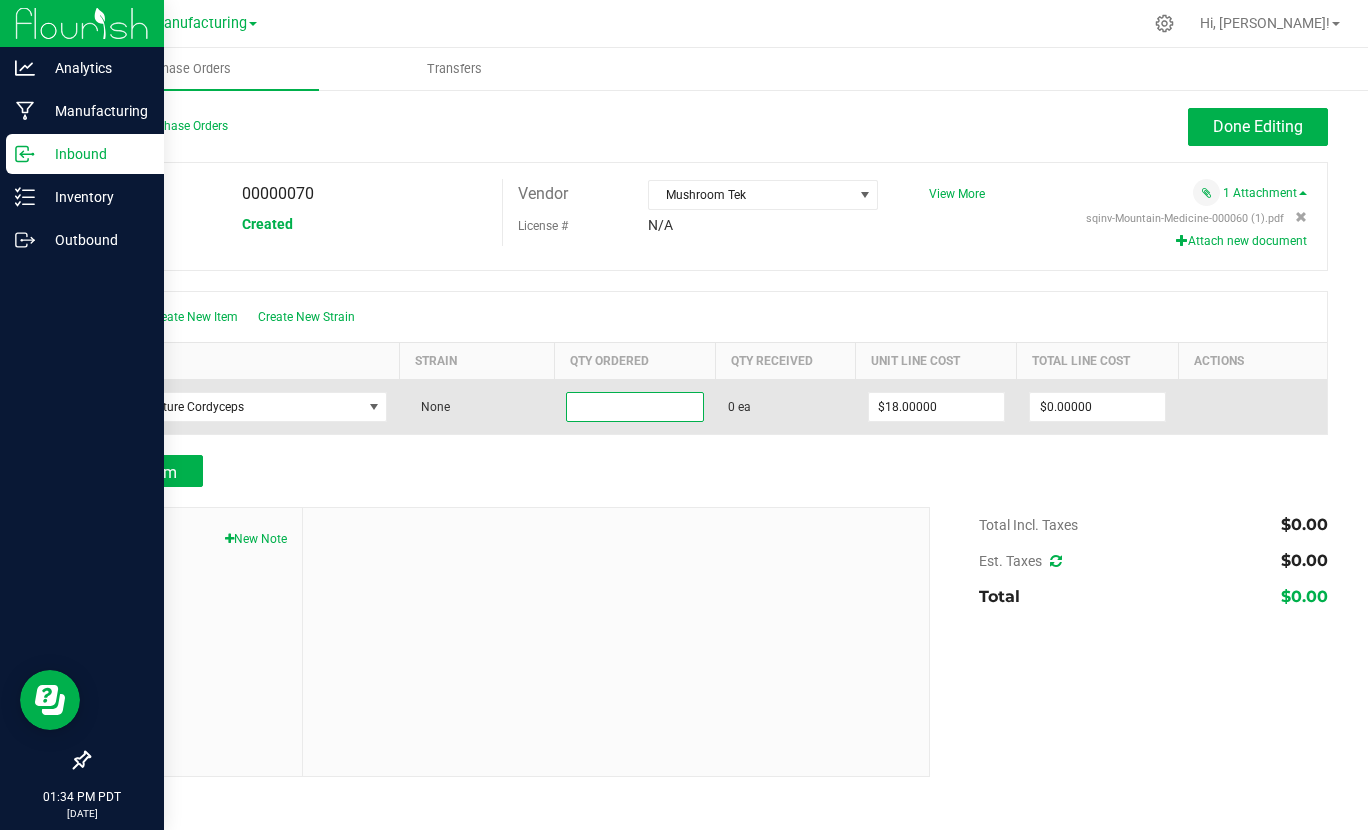 type on "2" 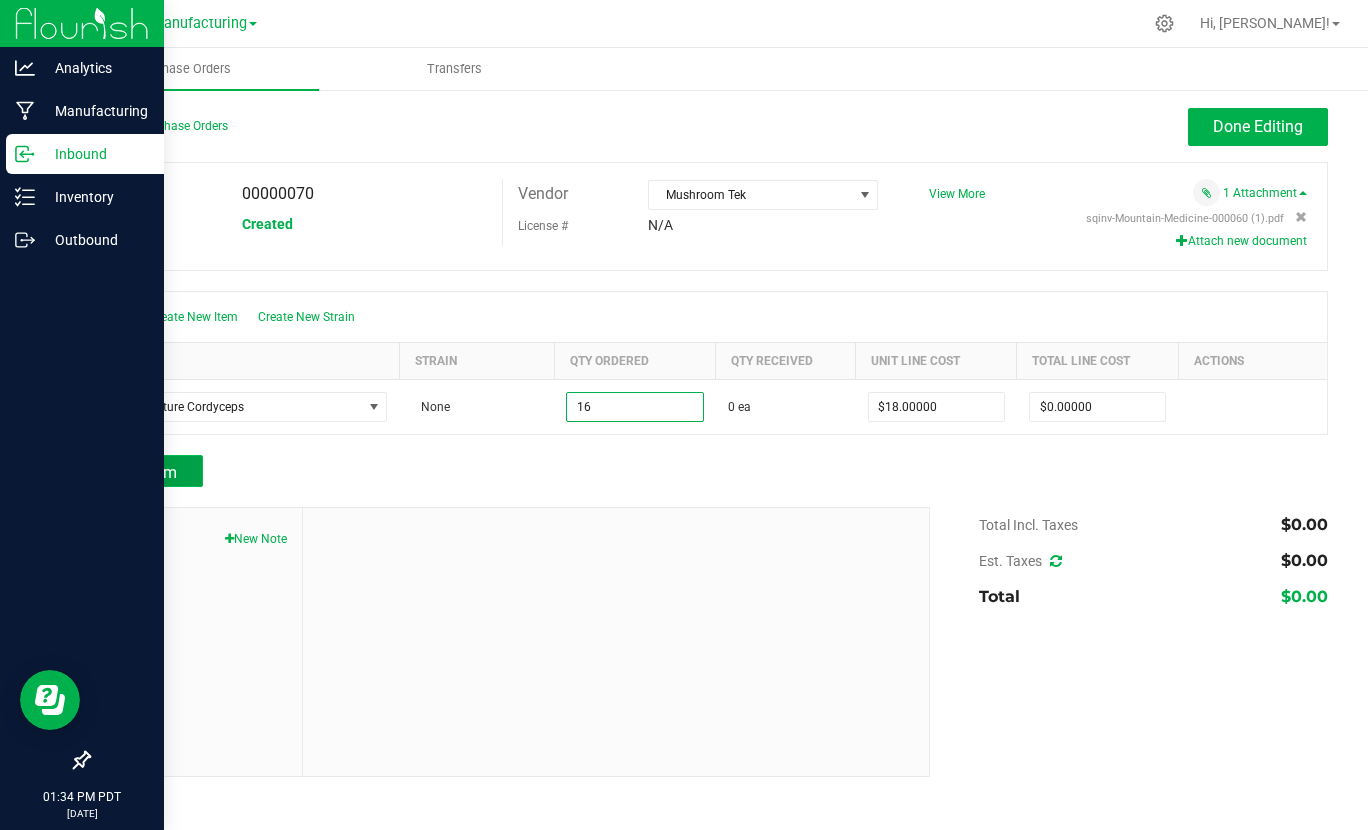 type on "16 ea" 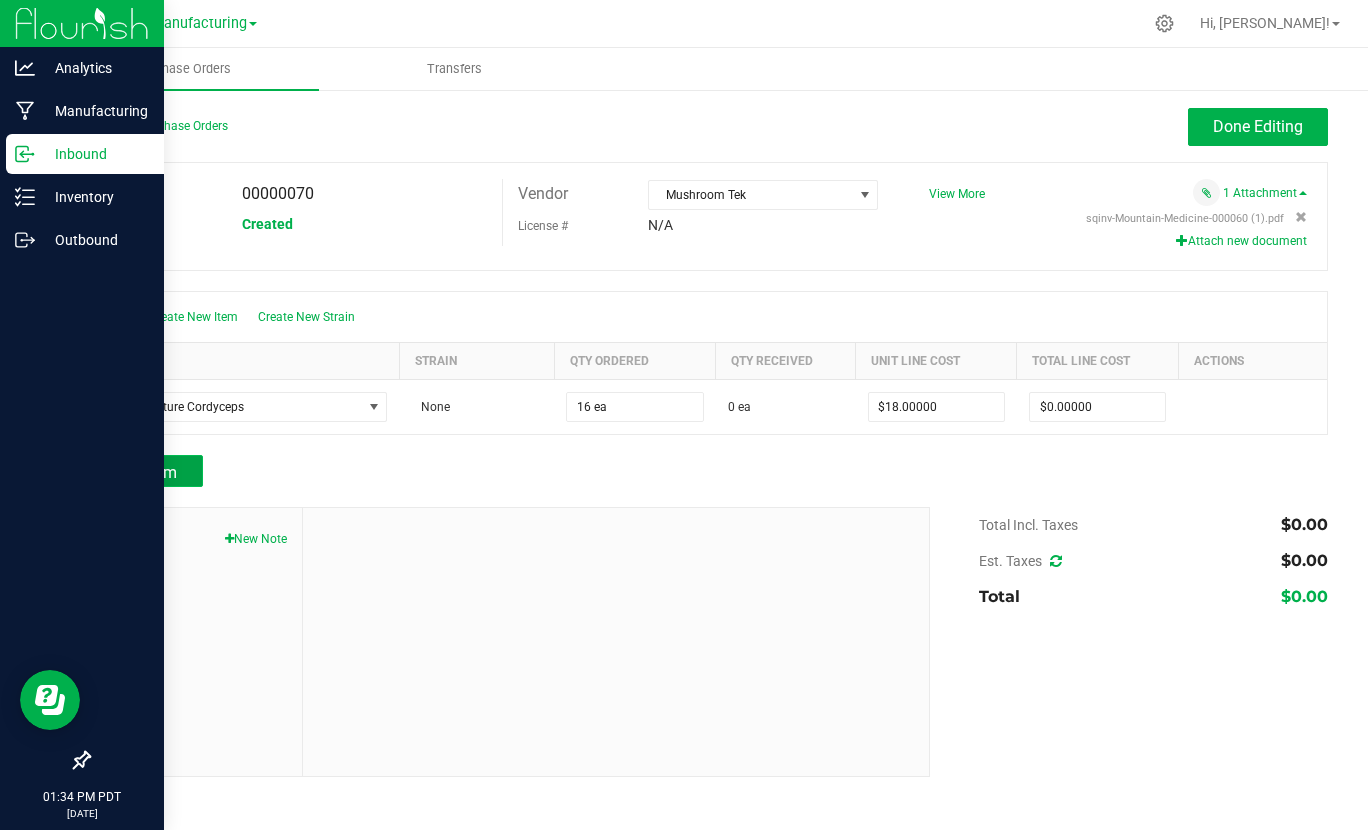 click on "Add Item" at bounding box center [145, 472] 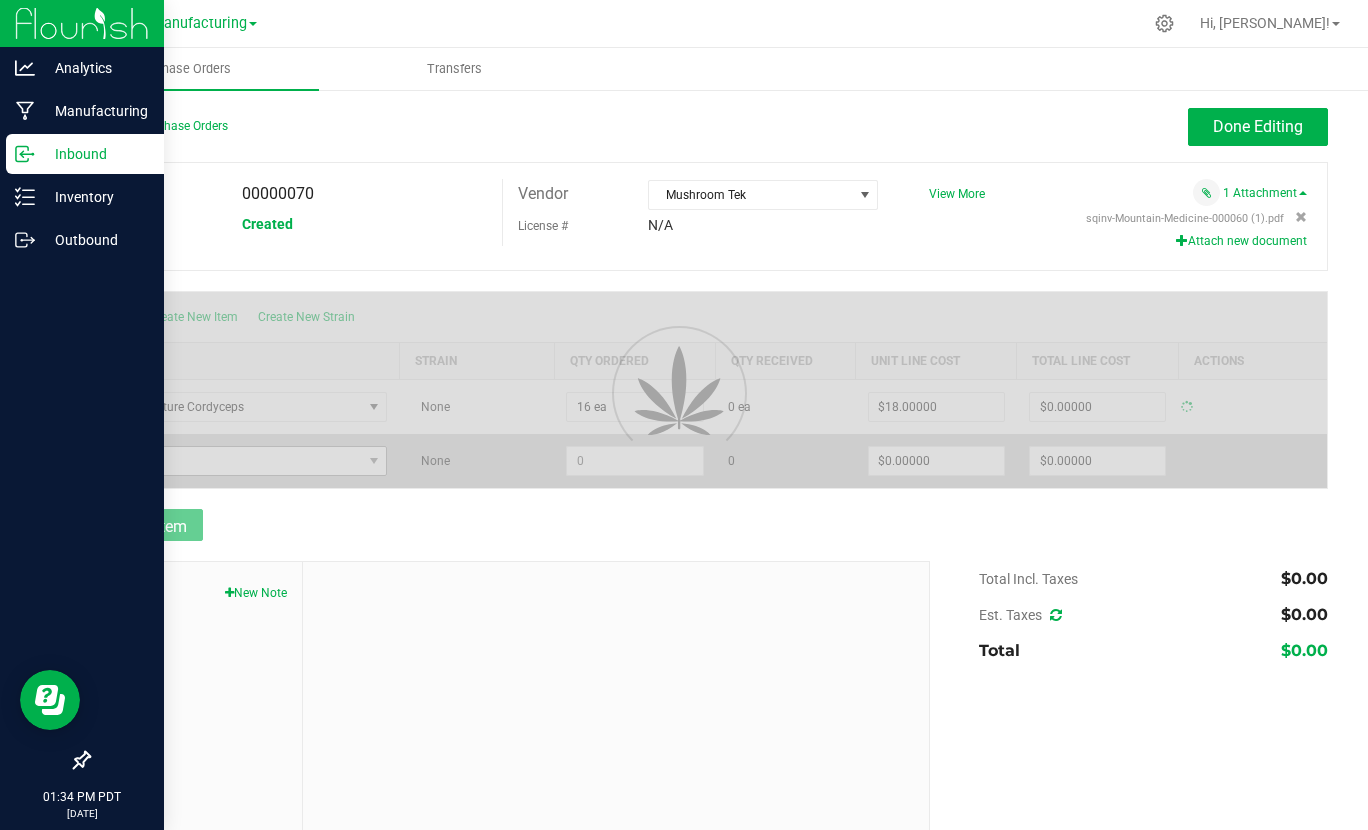 type on "$288.00000" 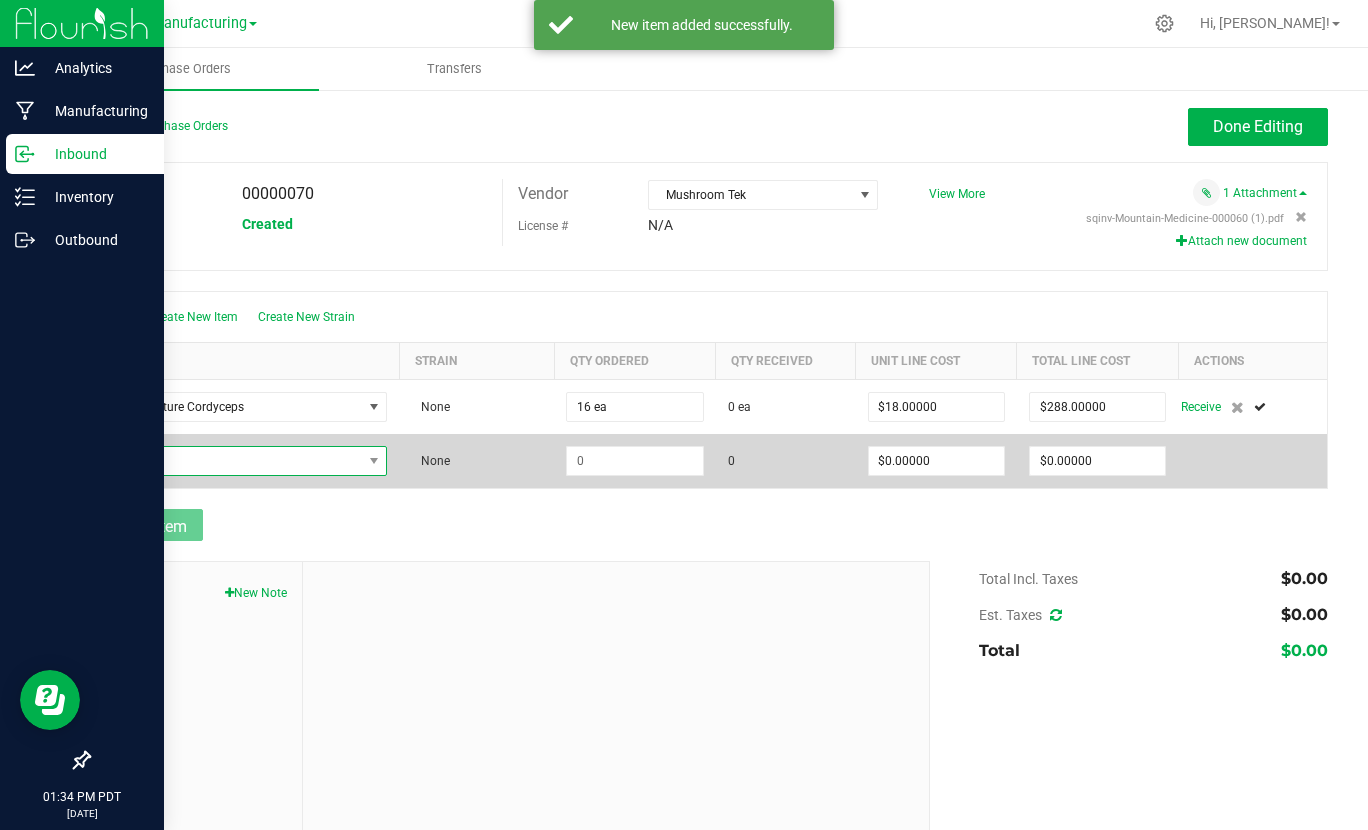 click at bounding box center [232, 461] 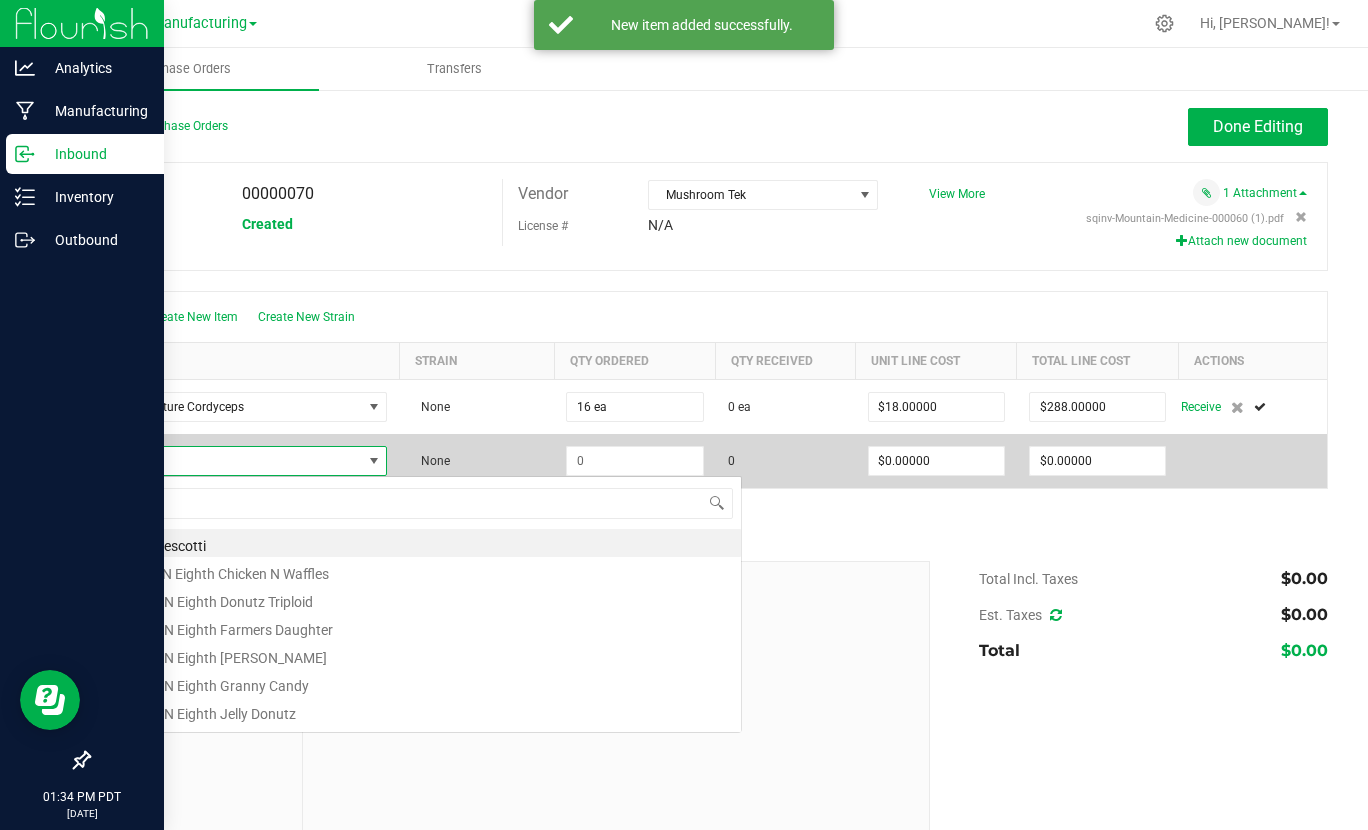 scroll, scrollTop: 99970, scrollLeft: 99717, axis: both 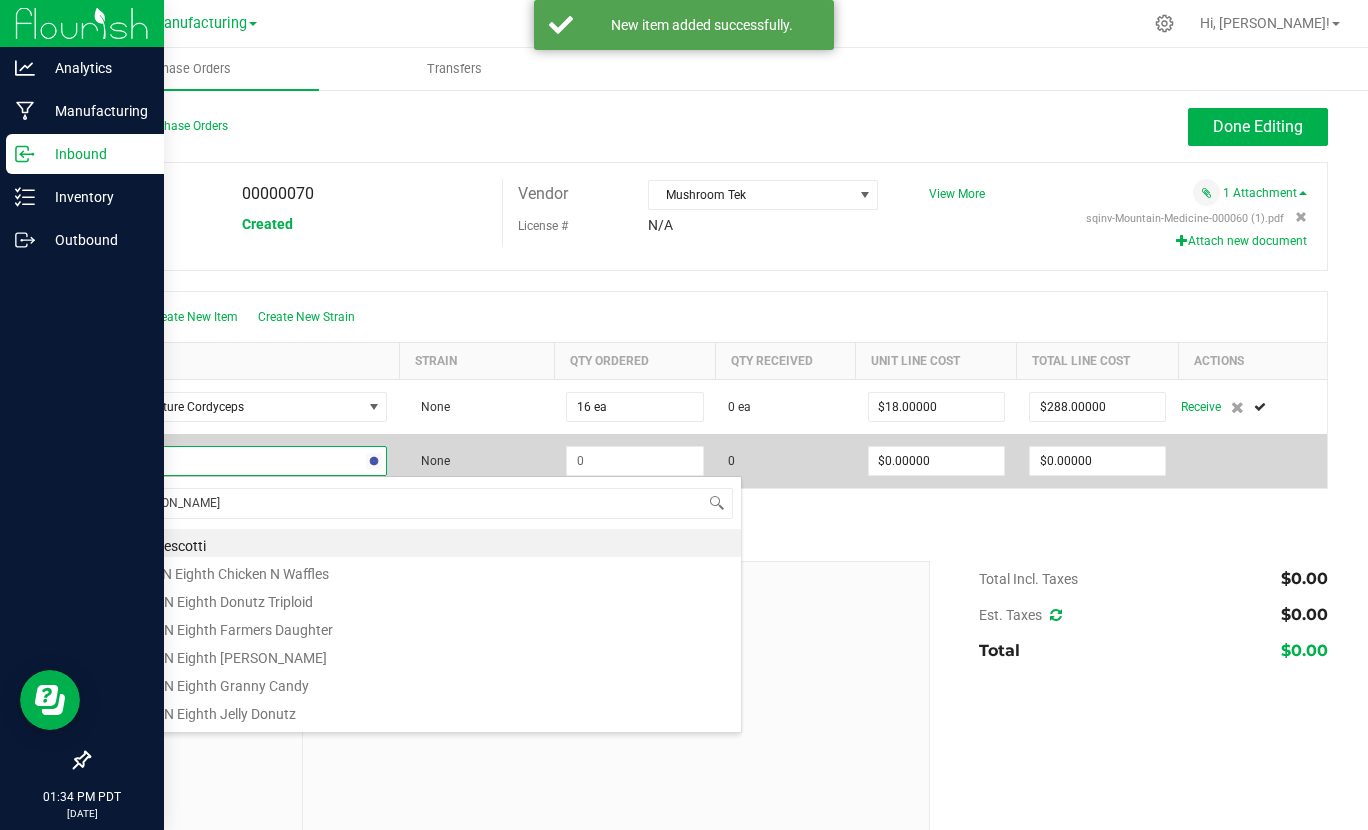 type on "reishi" 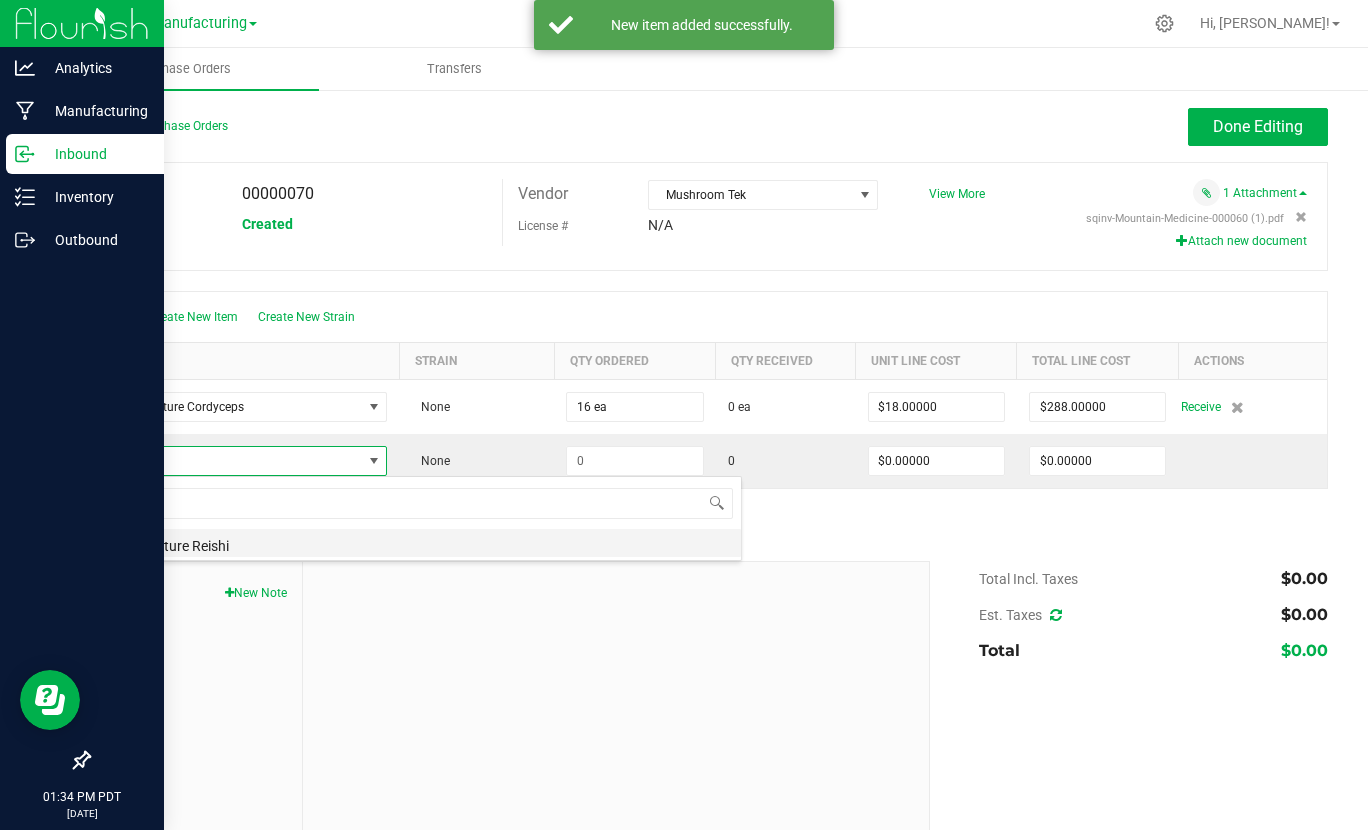 click on "MT Tincture Reishi" at bounding box center (422, 543) 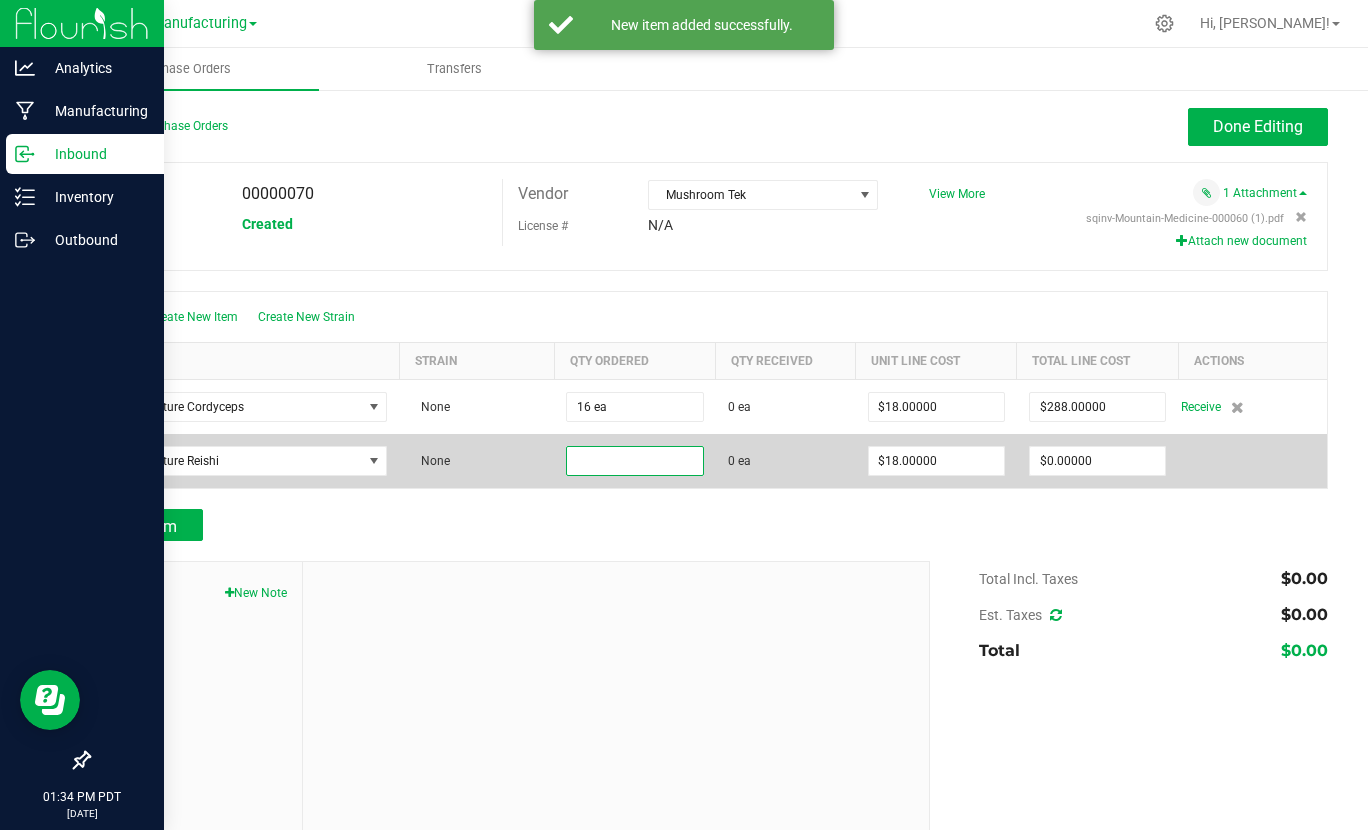 click at bounding box center [634, 461] 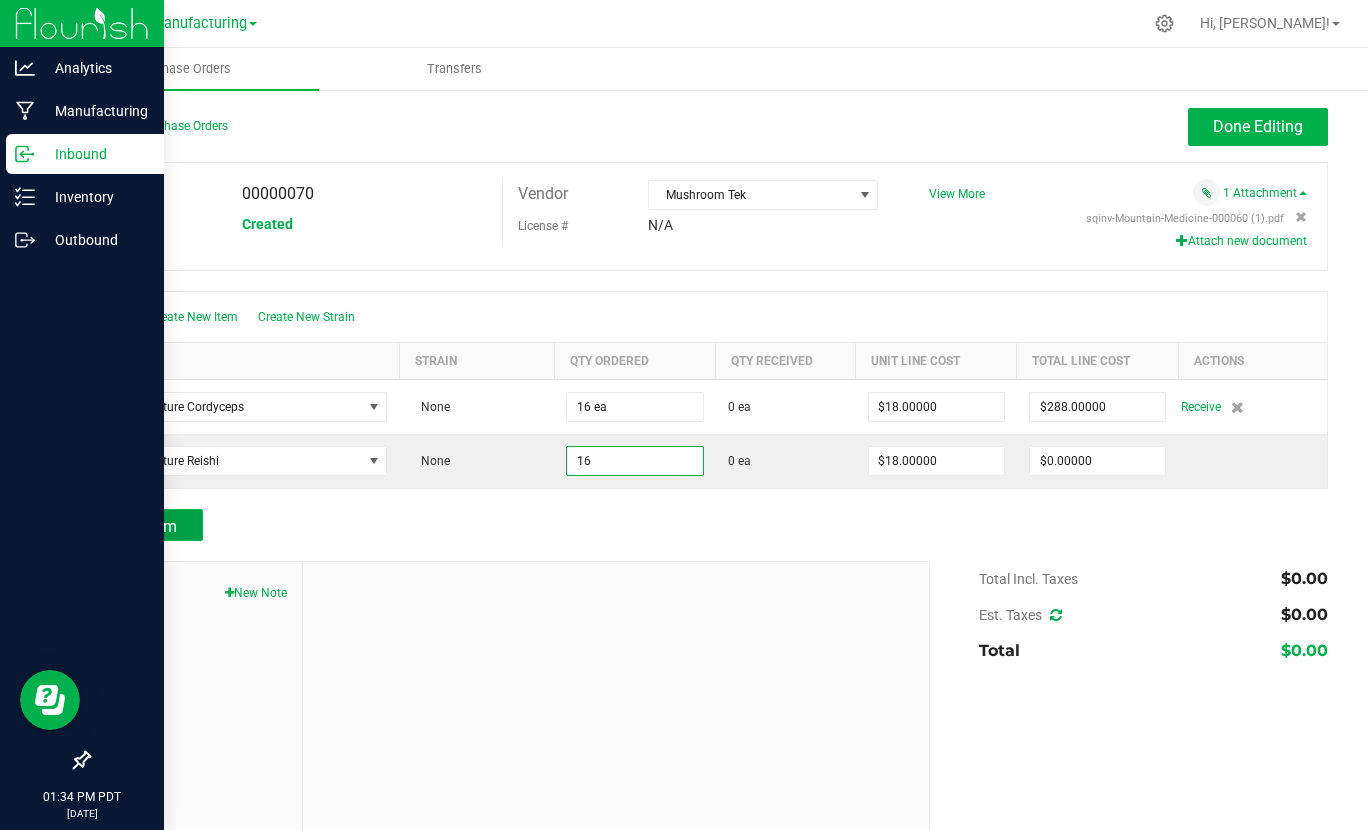 type on "16 ea" 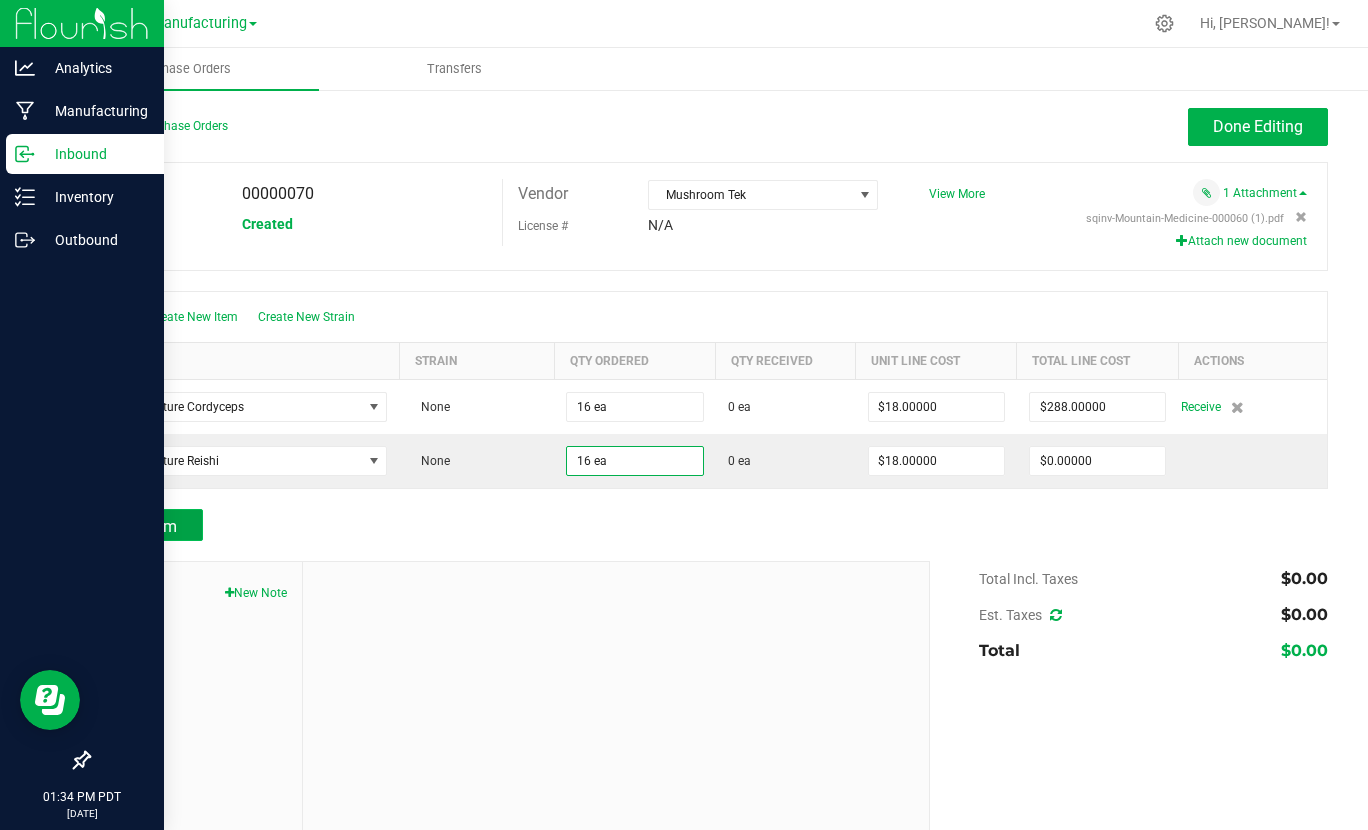 click on "Add Item" at bounding box center [145, 526] 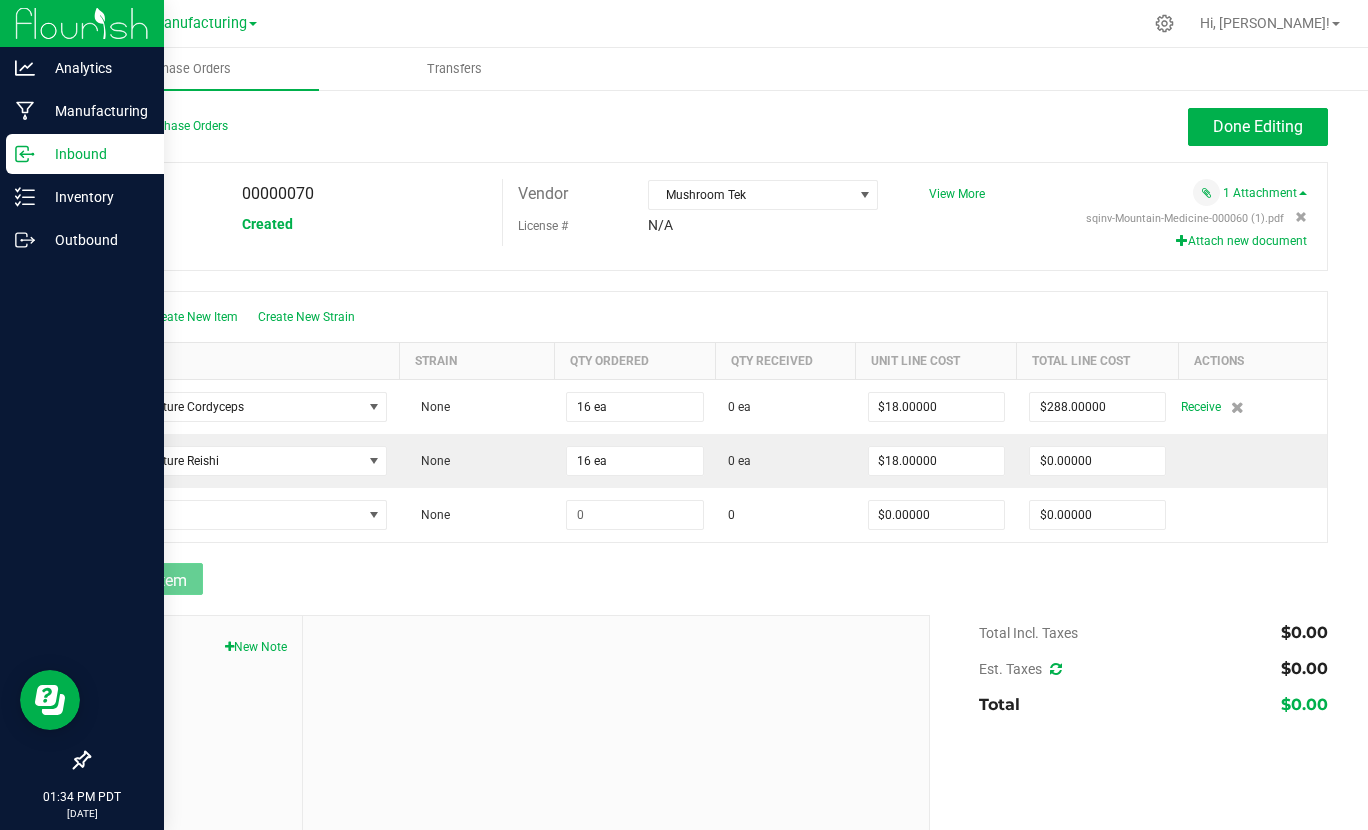 type on "$288.00000" 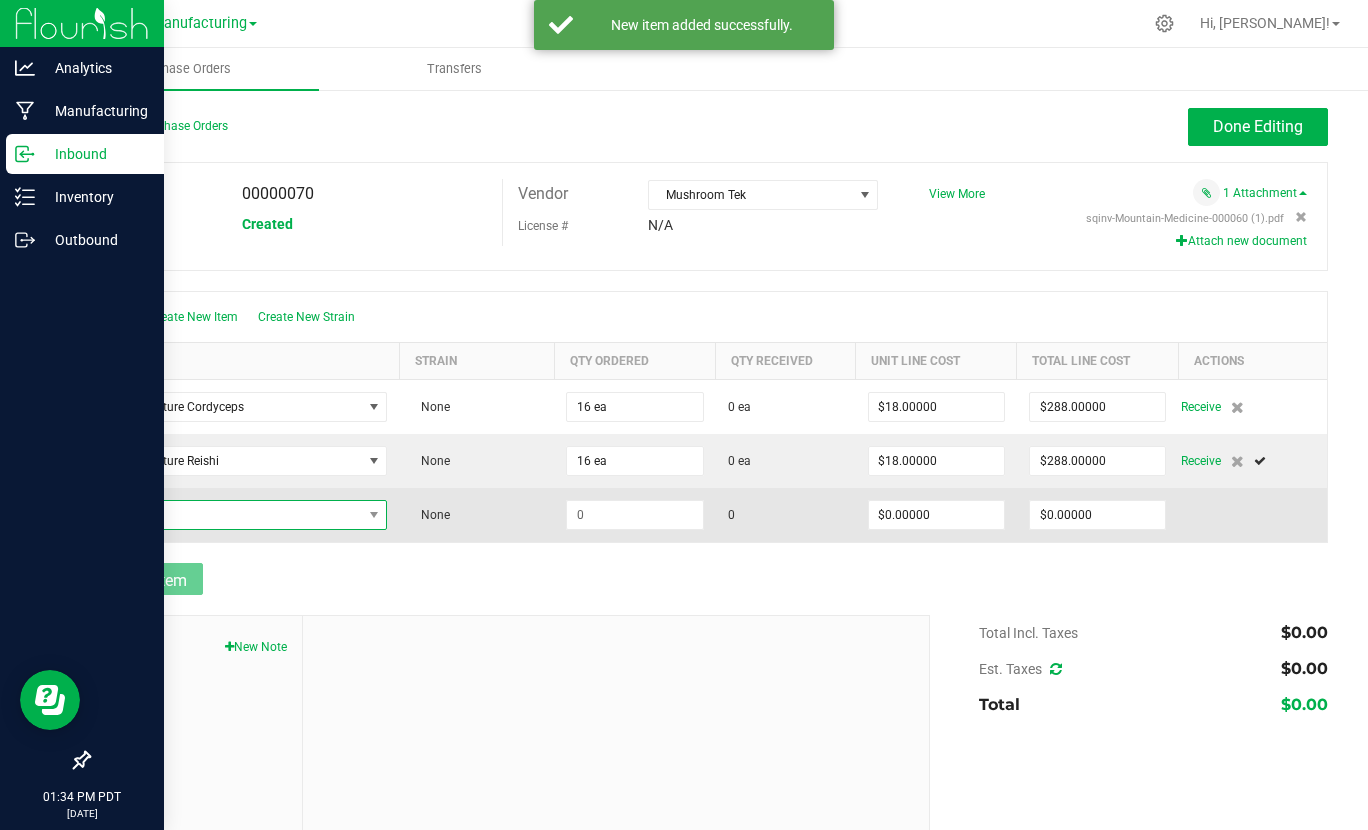 click at bounding box center (232, 515) 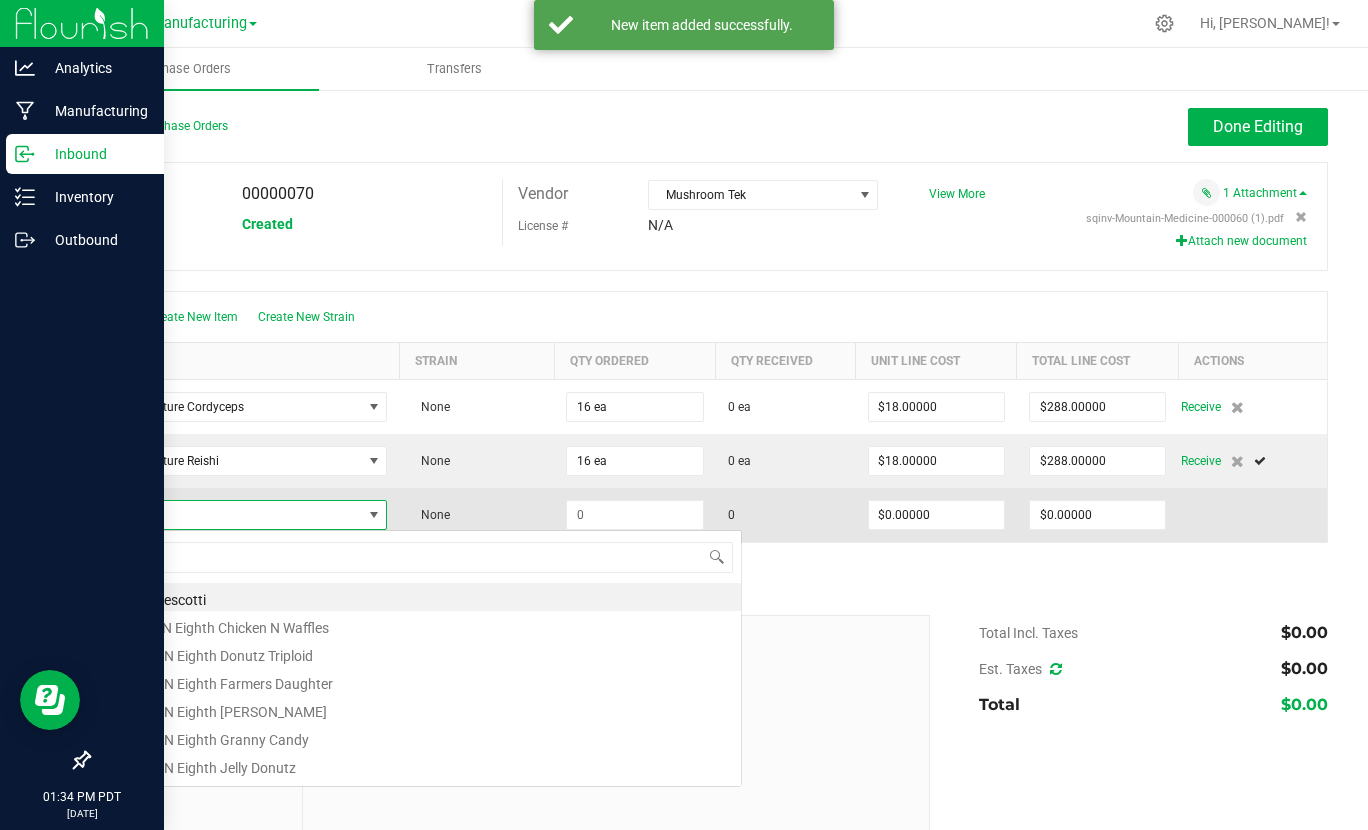 scroll, scrollTop: 99970, scrollLeft: 99717, axis: both 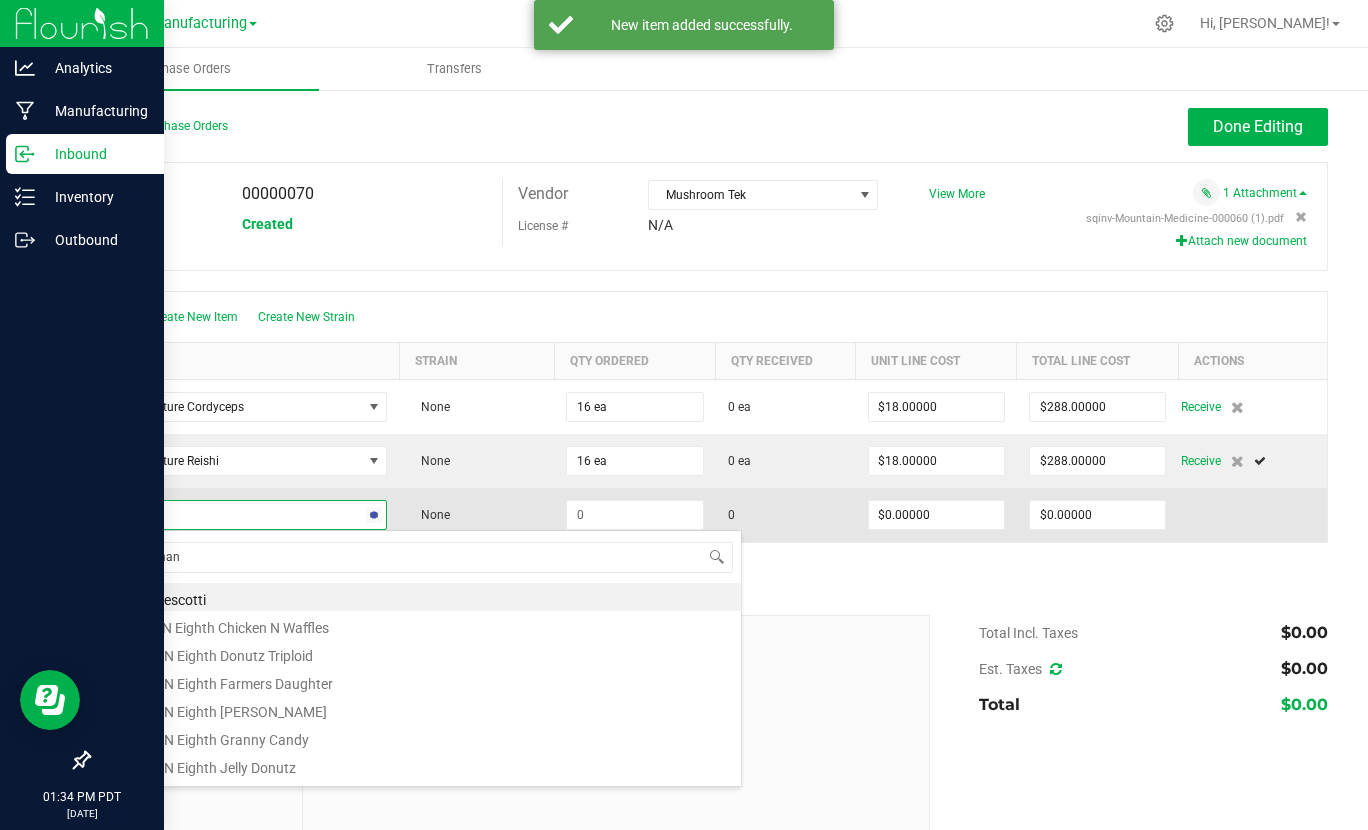 type on "lionsmane" 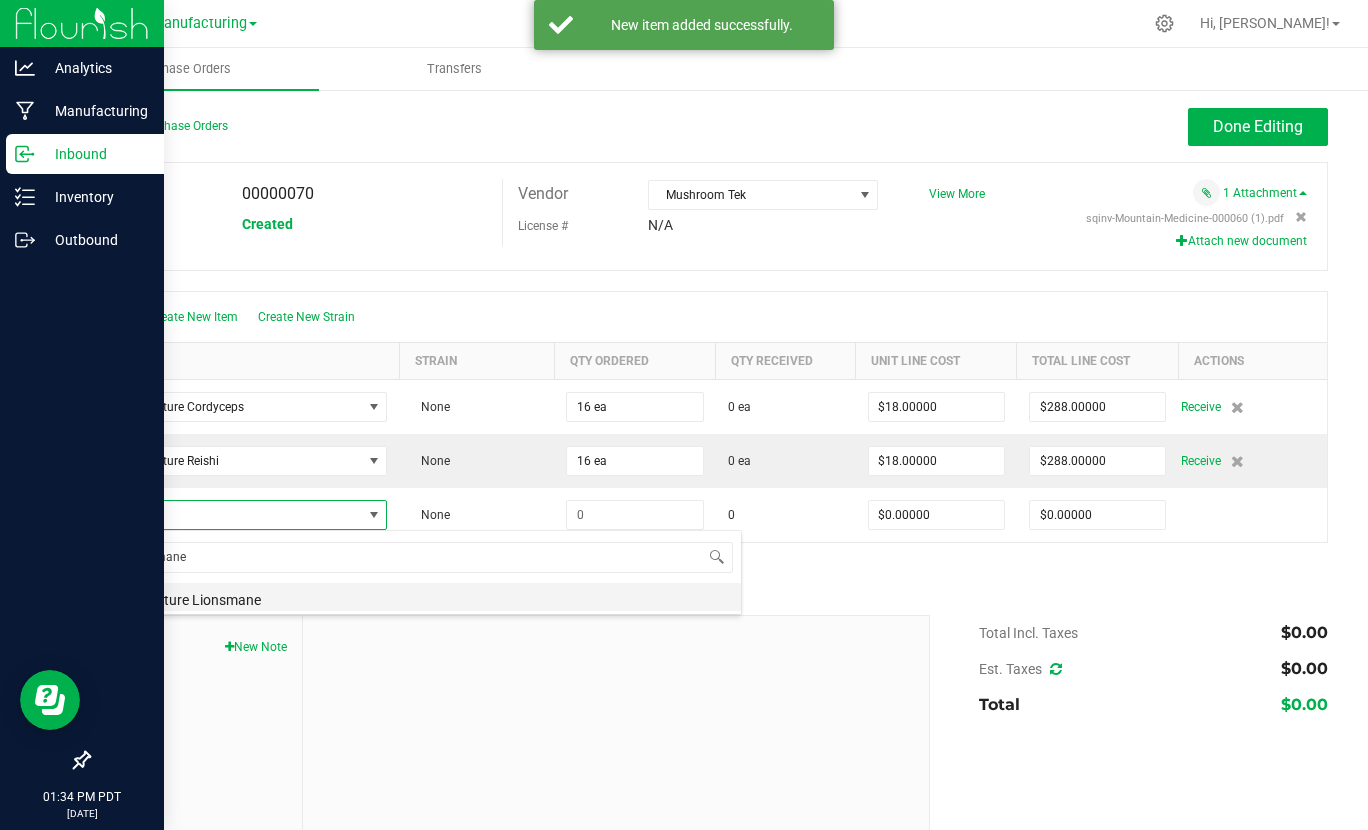 click on "MT Tincture Lionsmane" at bounding box center (422, 597) 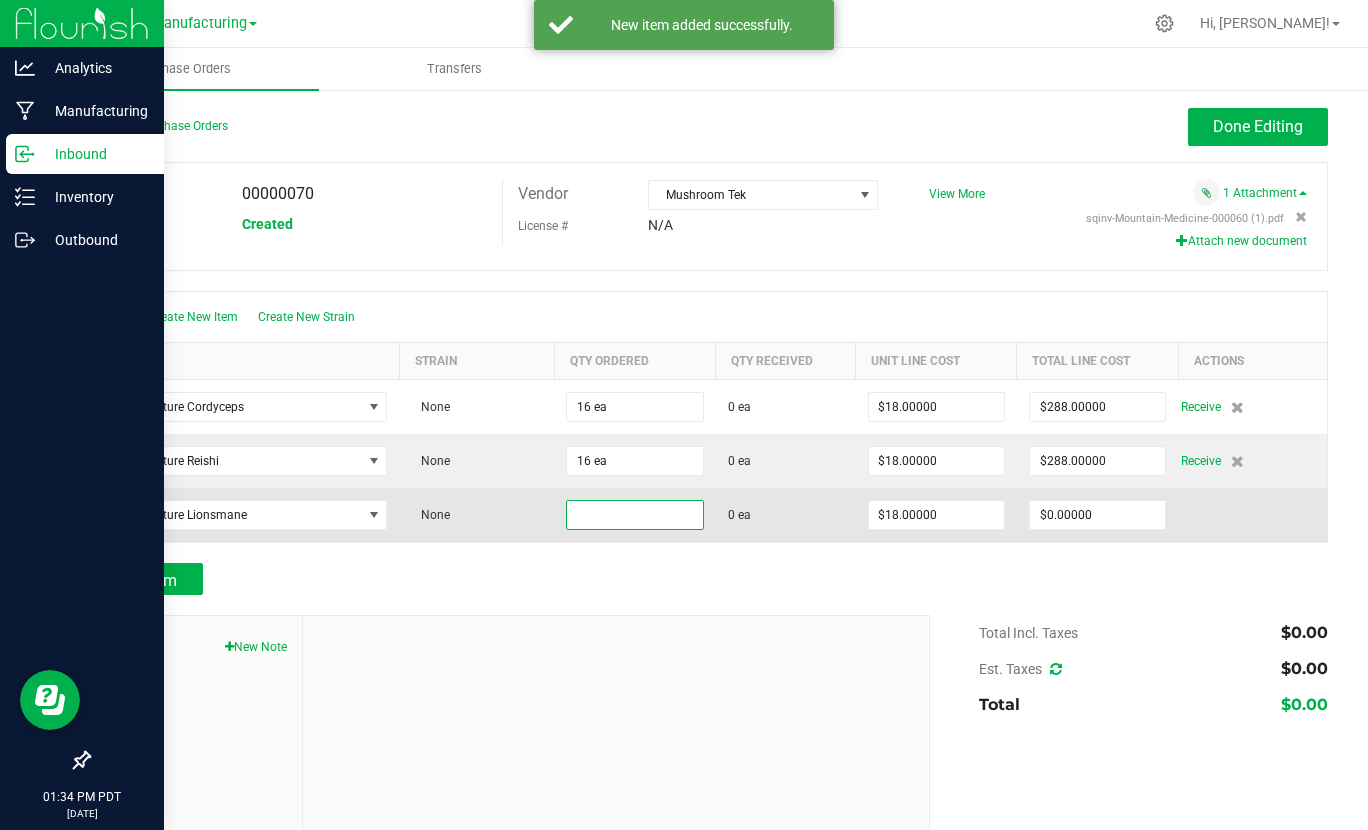 click at bounding box center (634, 515) 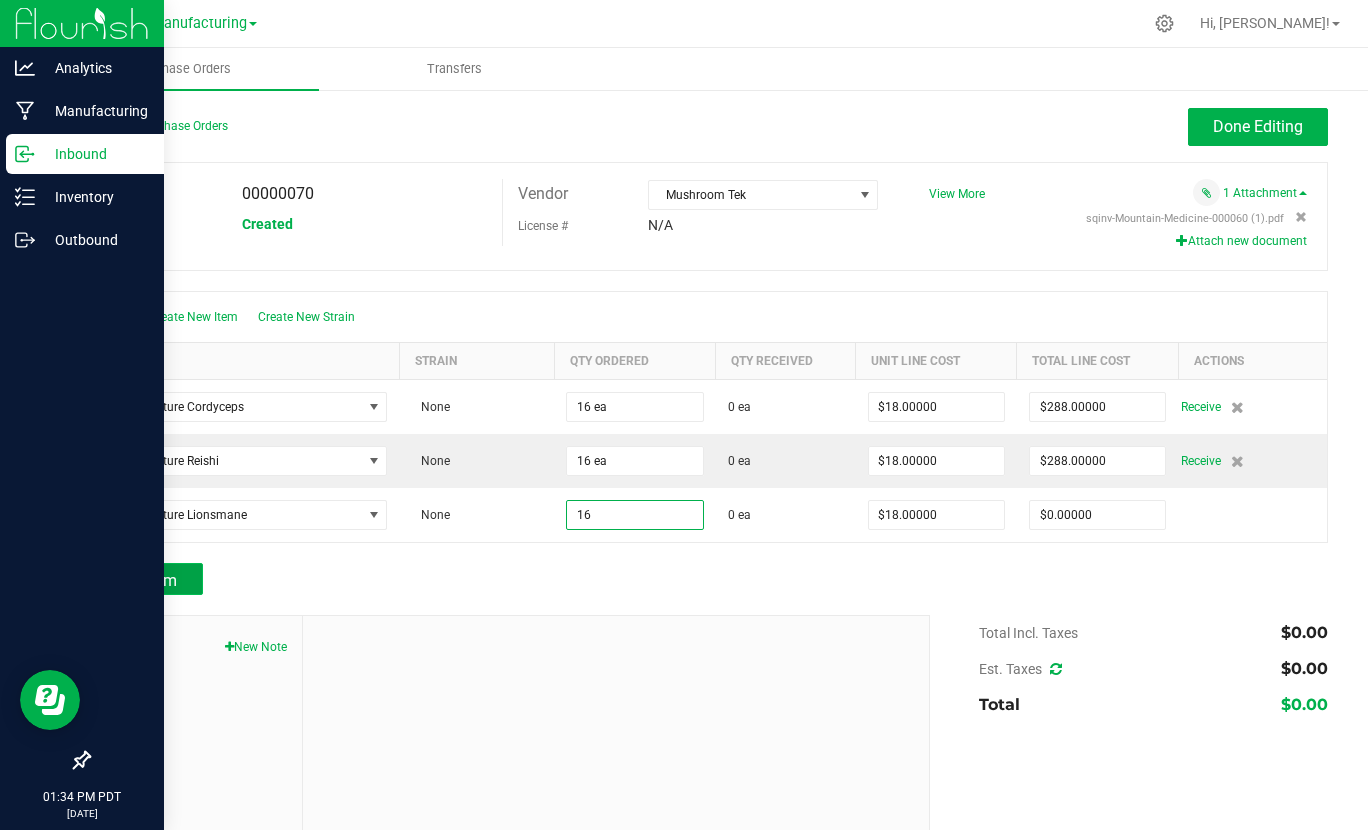 type on "16 ea" 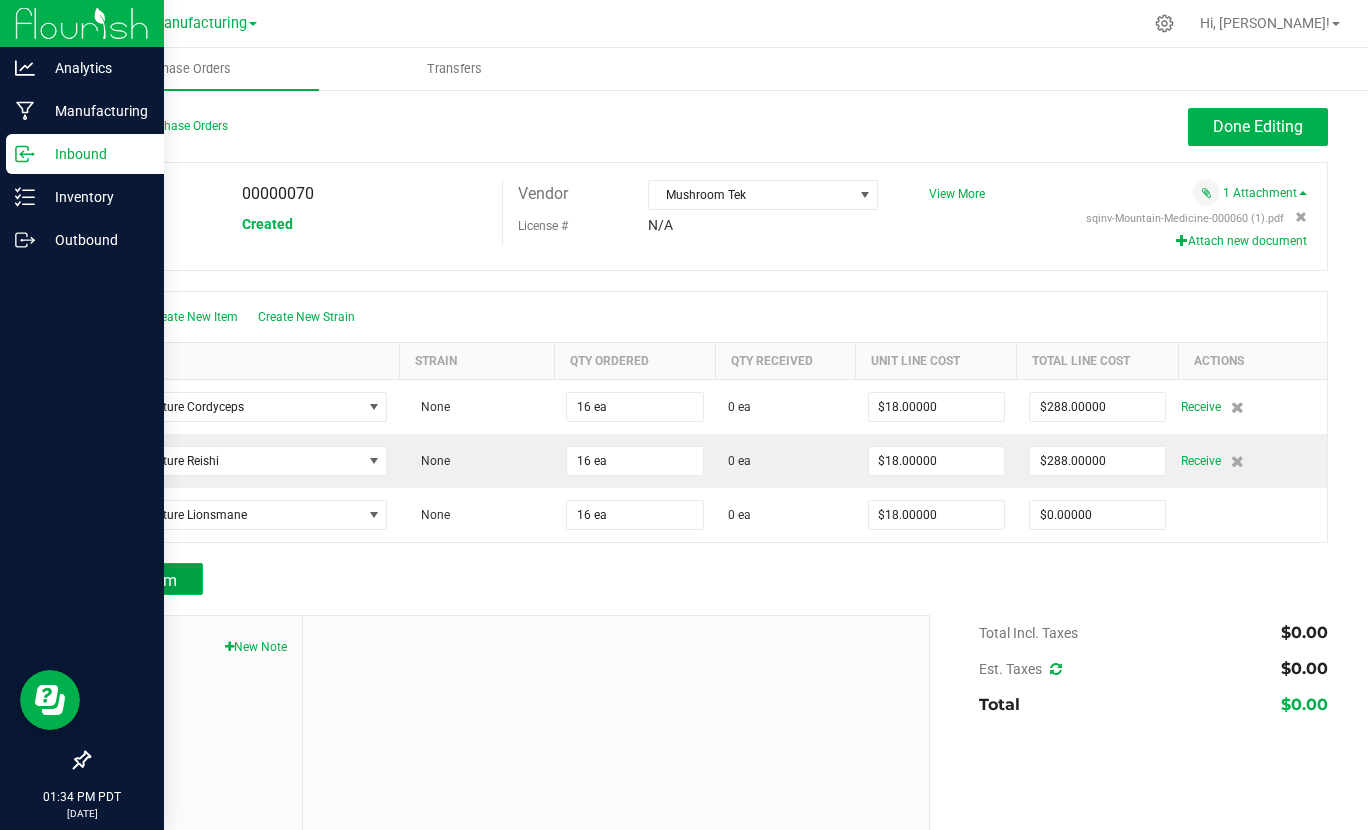 click on "Add Item" at bounding box center [145, 580] 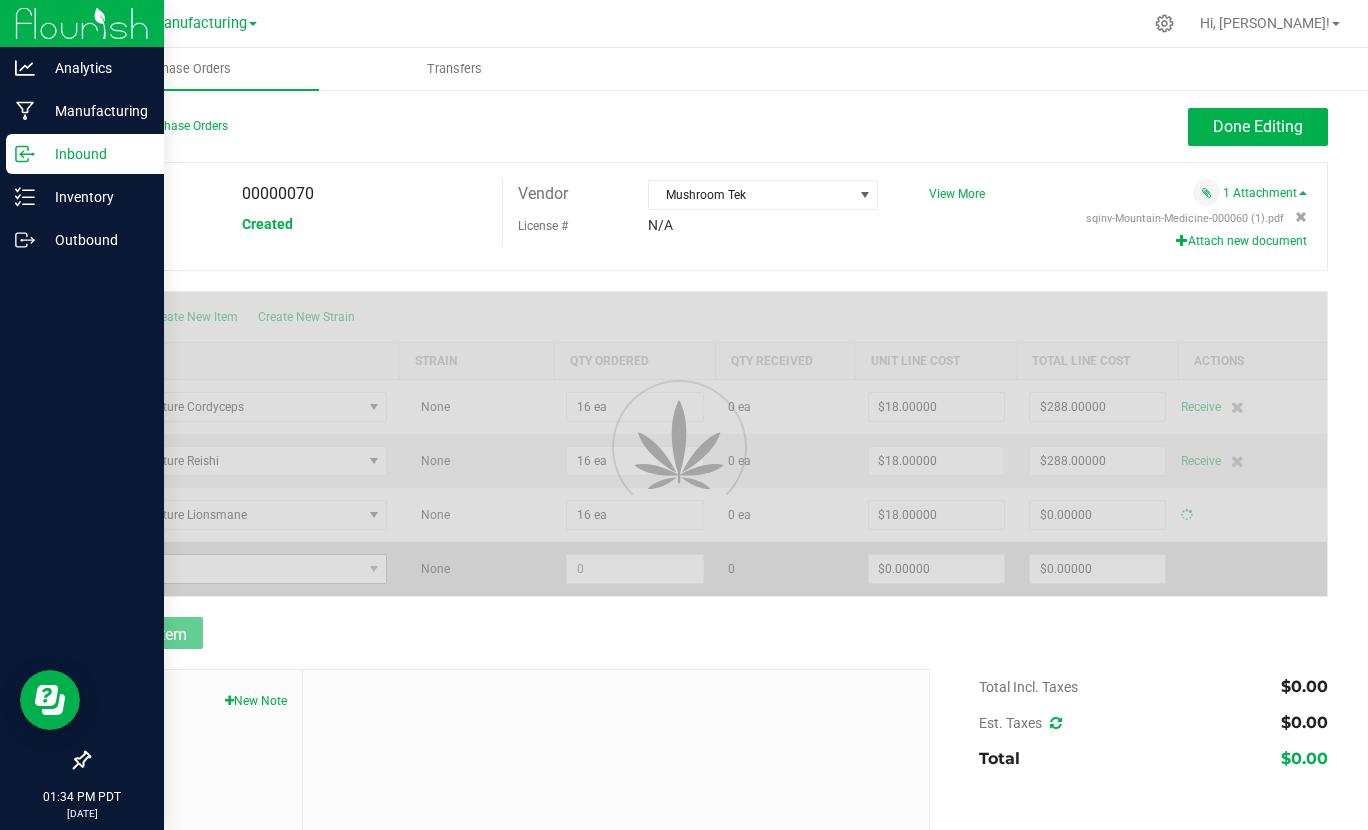 type on "$288.00000" 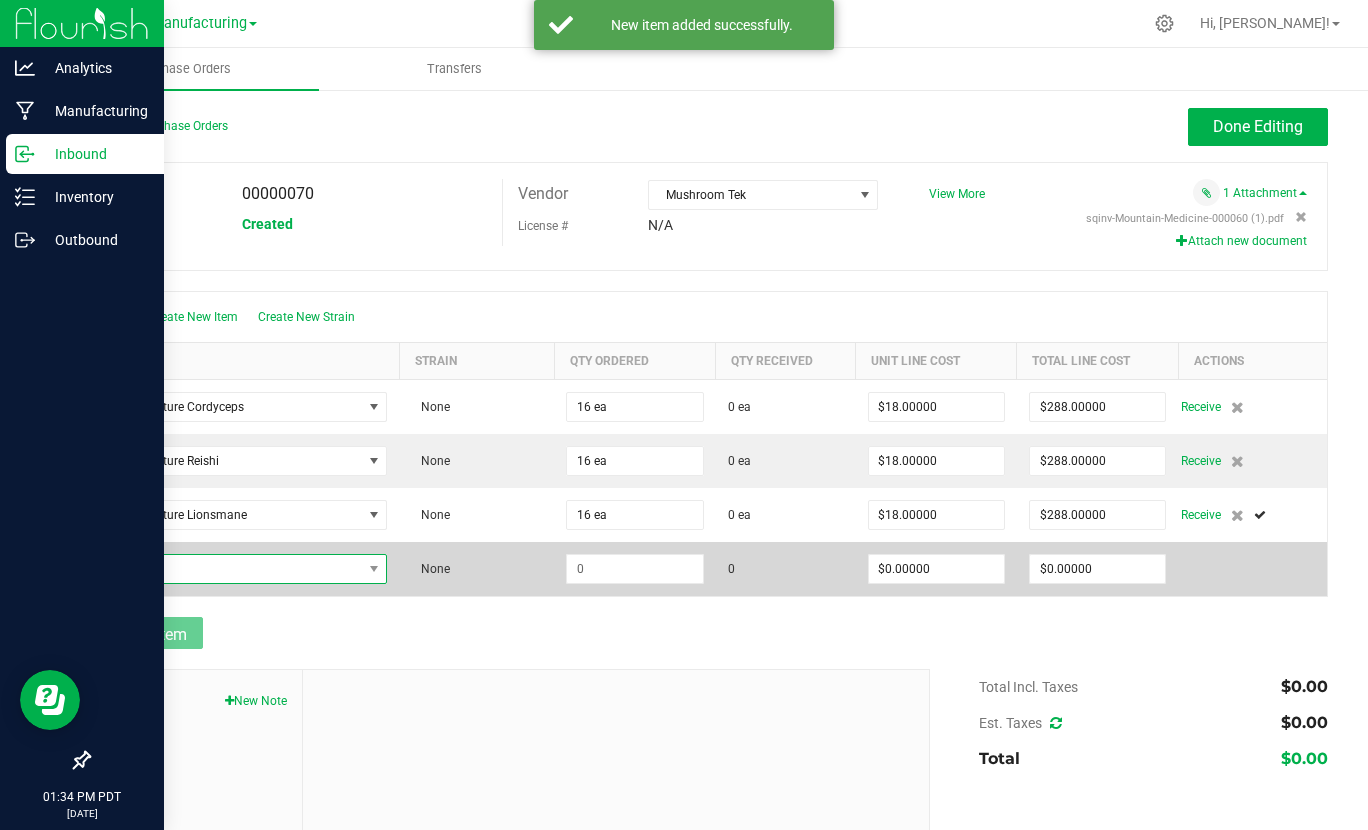 click at bounding box center [232, 569] 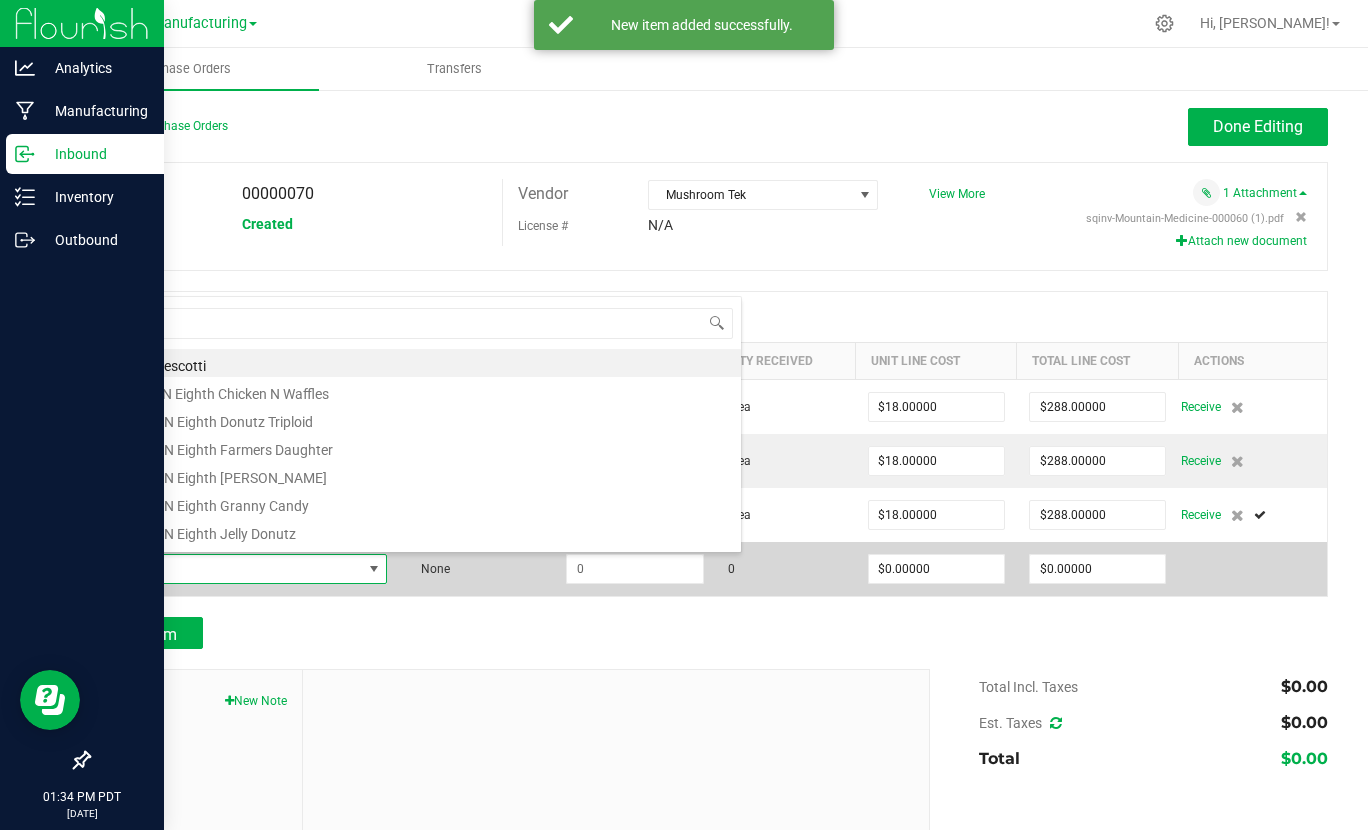 scroll, scrollTop: 99970, scrollLeft: 99717, axis: both 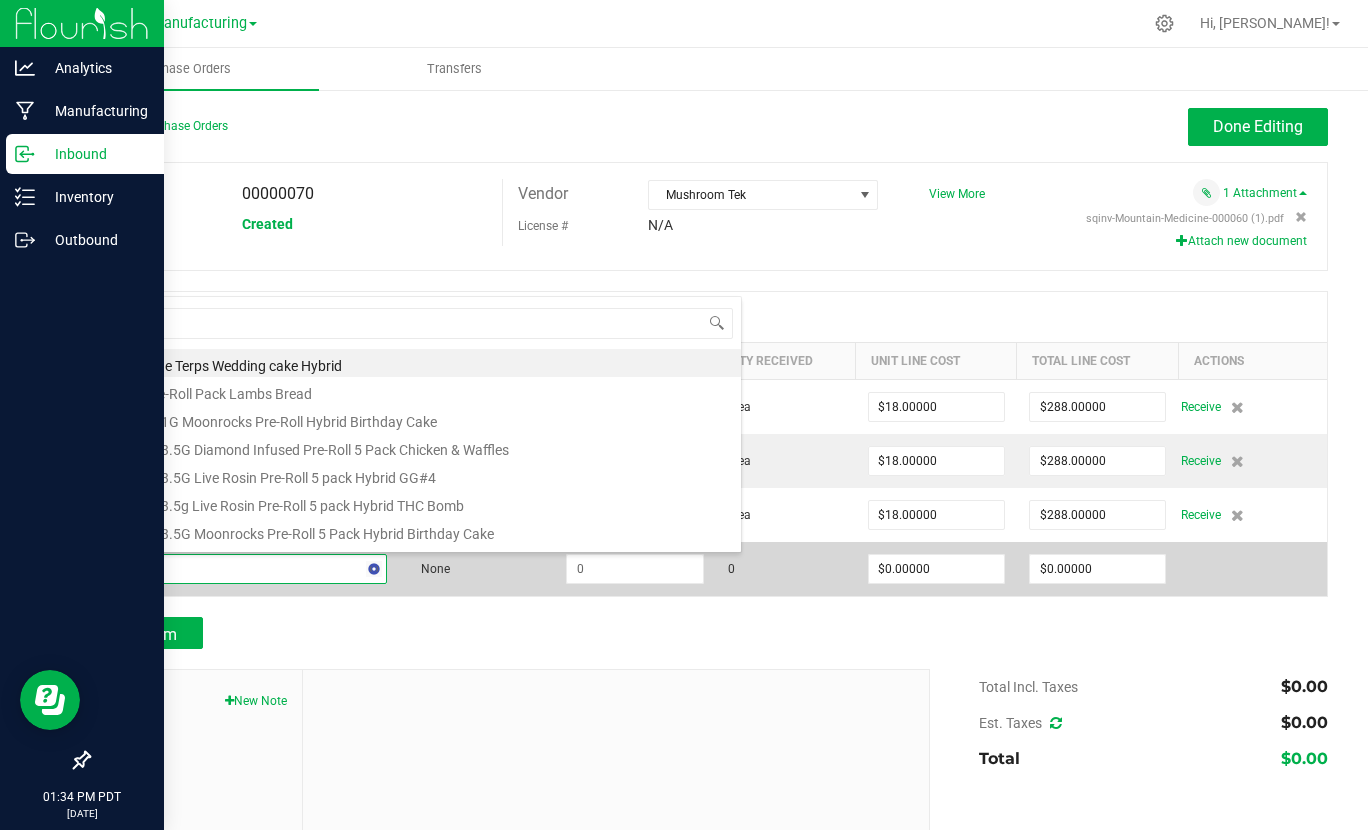 type on "Brake" 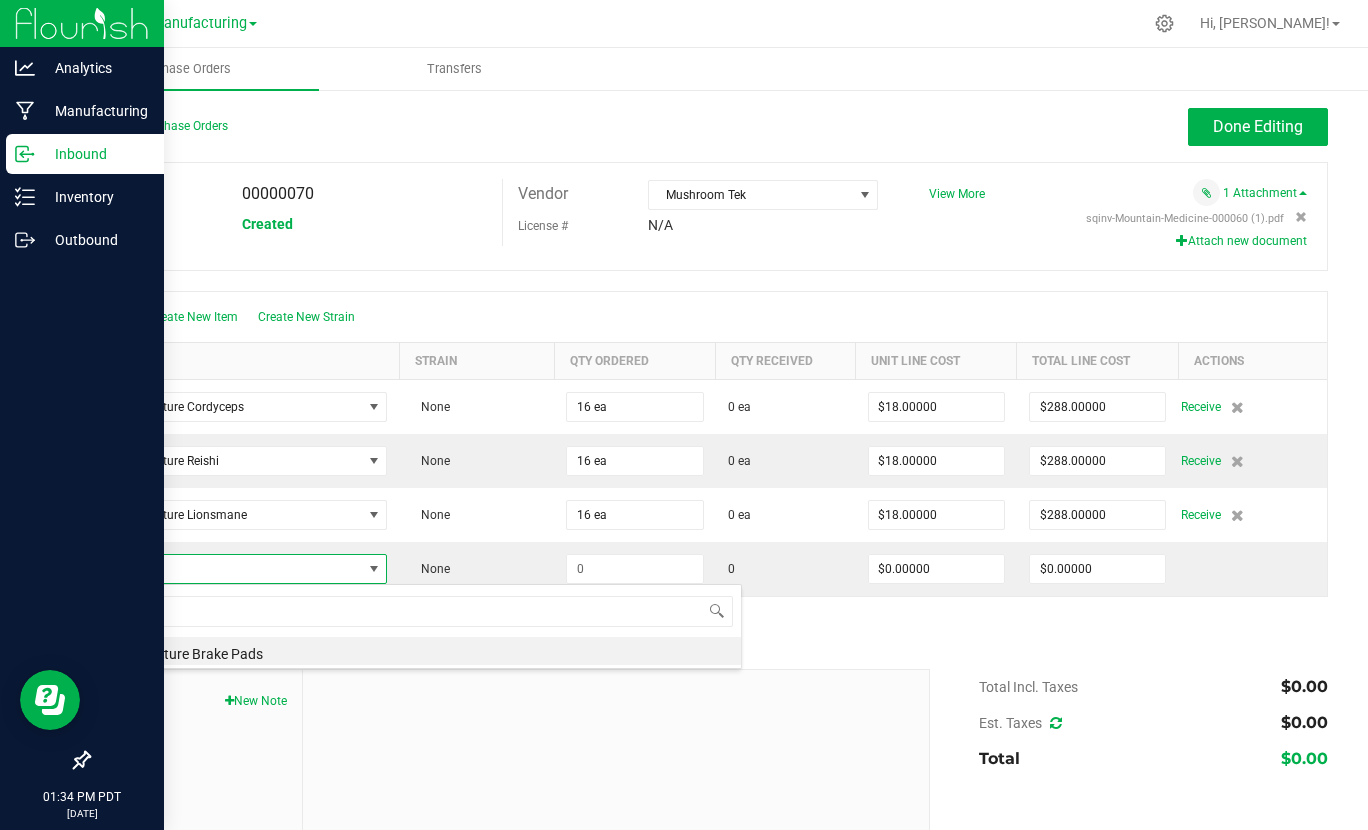 click on "MT Tincture Brake Pads" at bounding box center (422, 651) 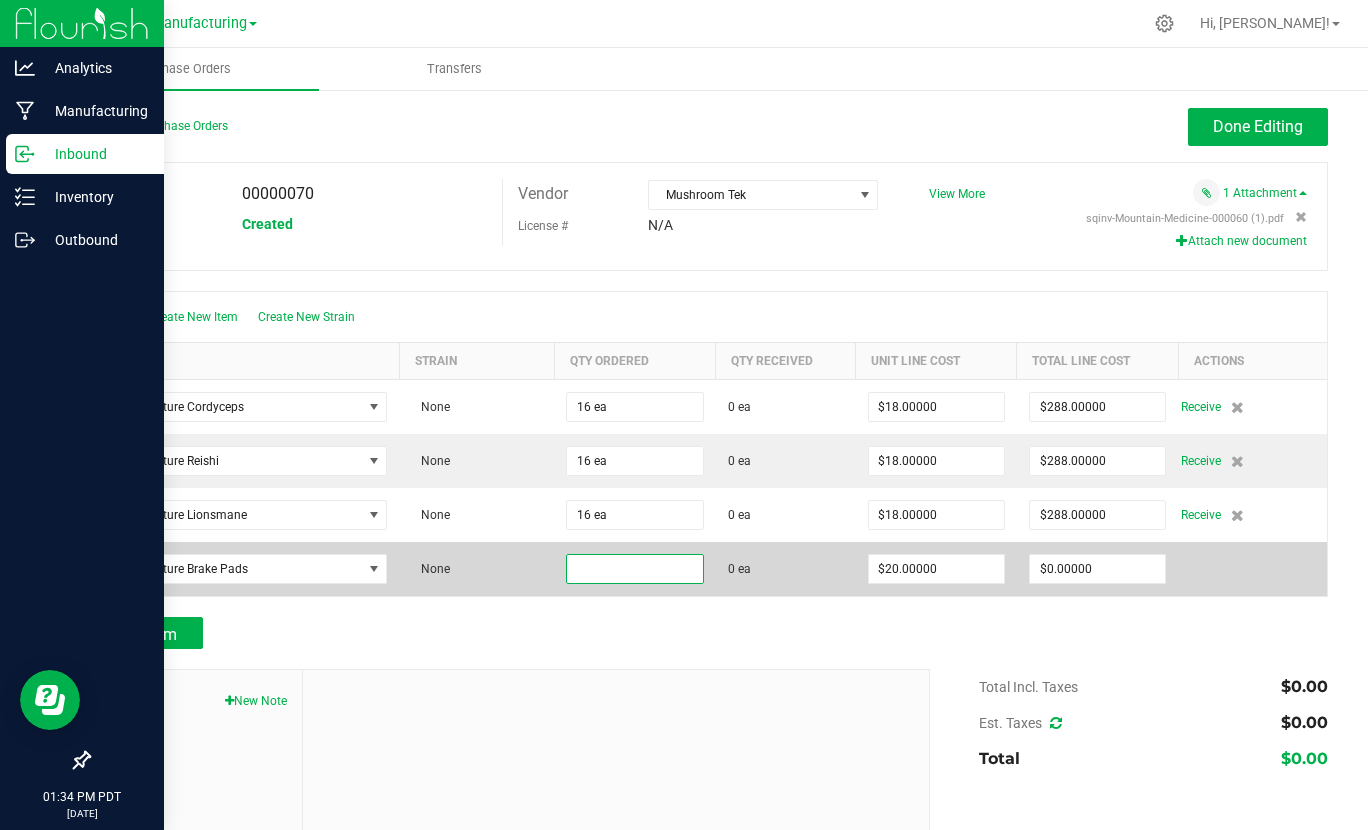 click at bounding box center [634, 569] 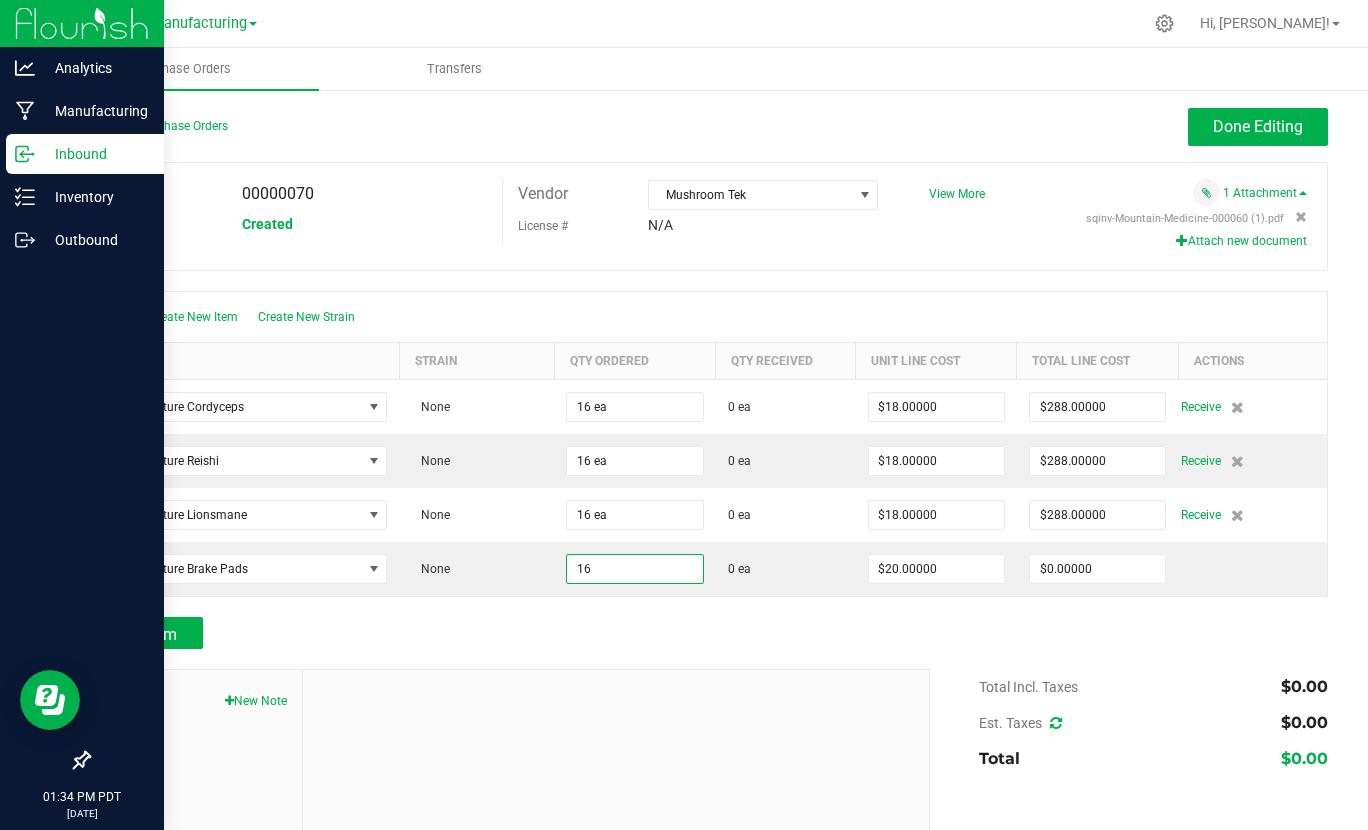 type on "16 ea" 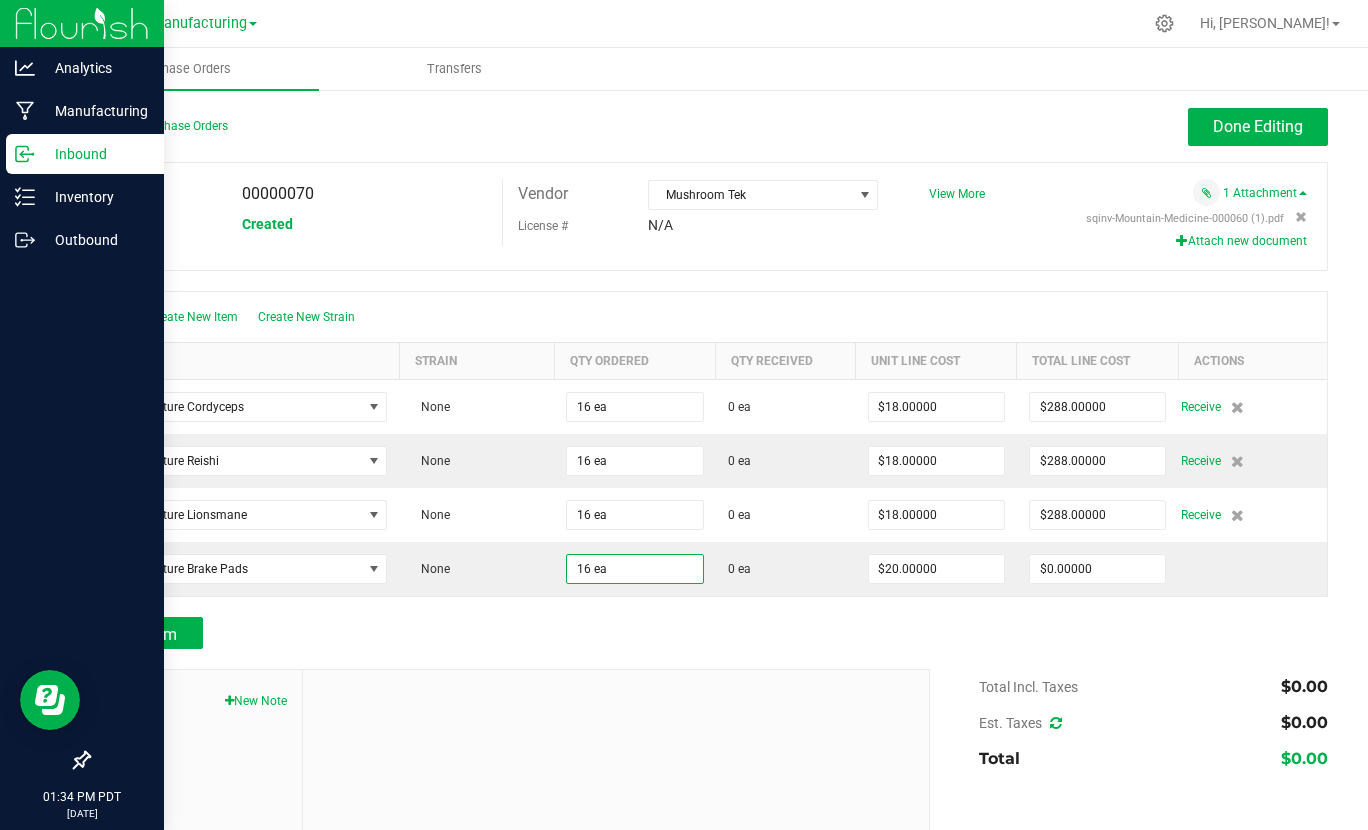 click on "Add Item" at bounding box center [501, 633] 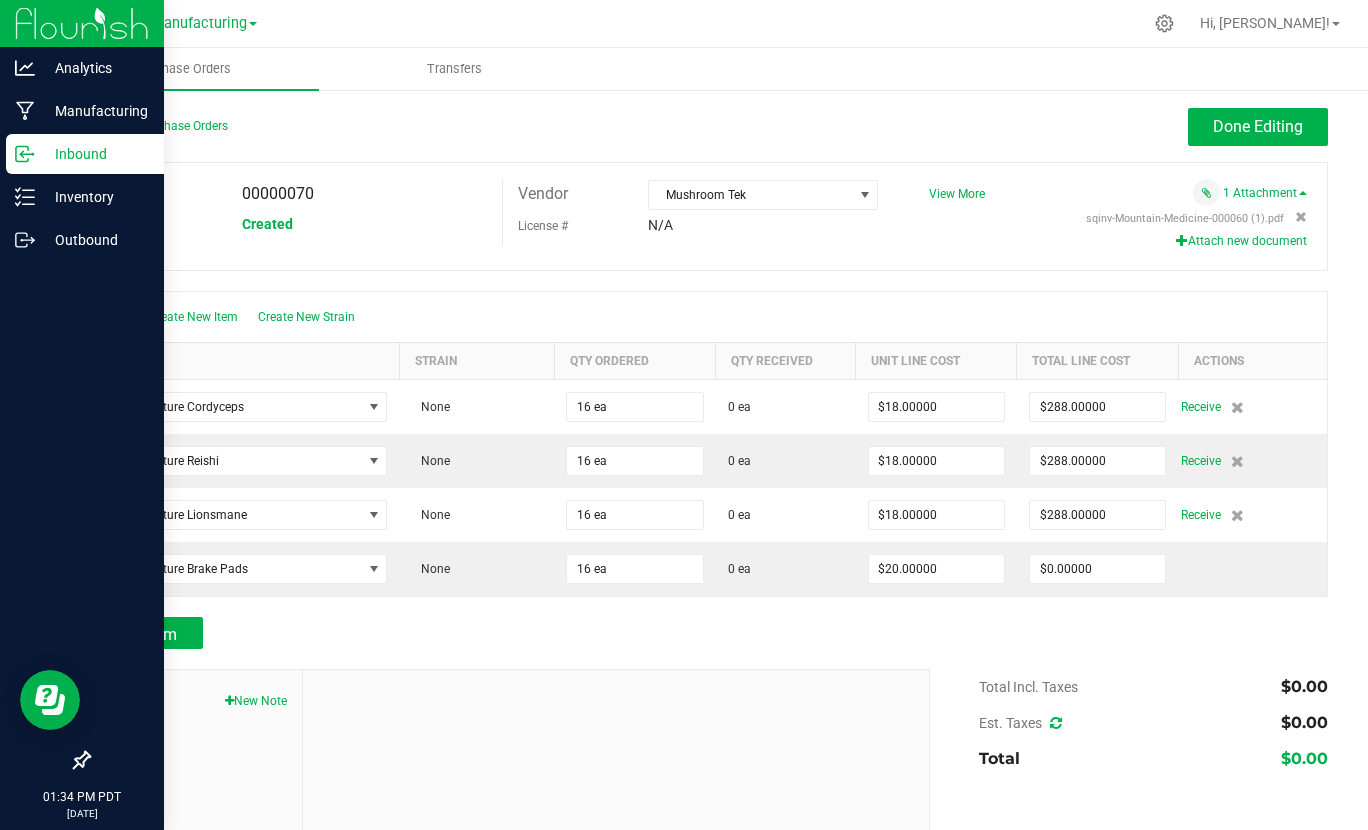 type on "$320.00000" 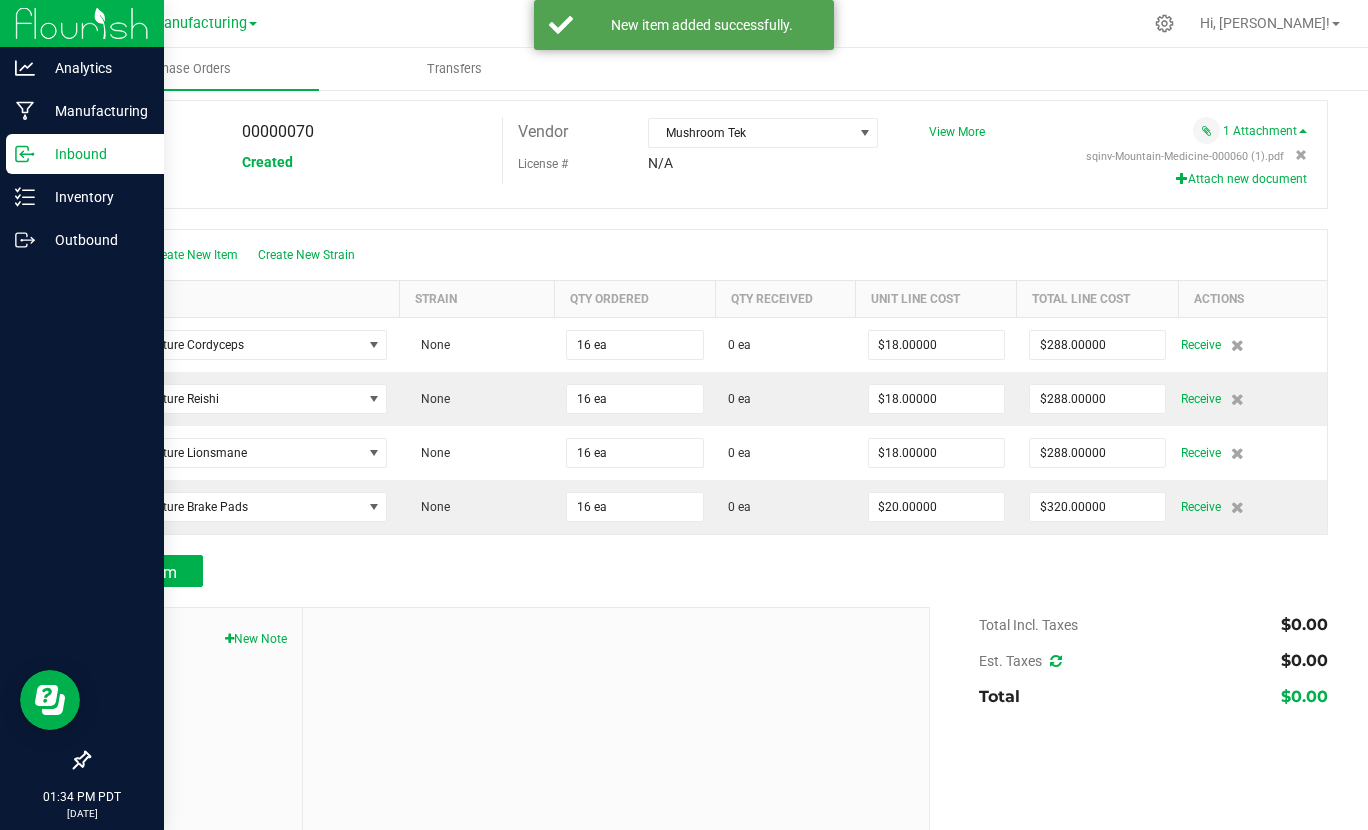scroll, scrollTop: 0, scrollLeft: 0, axis: both 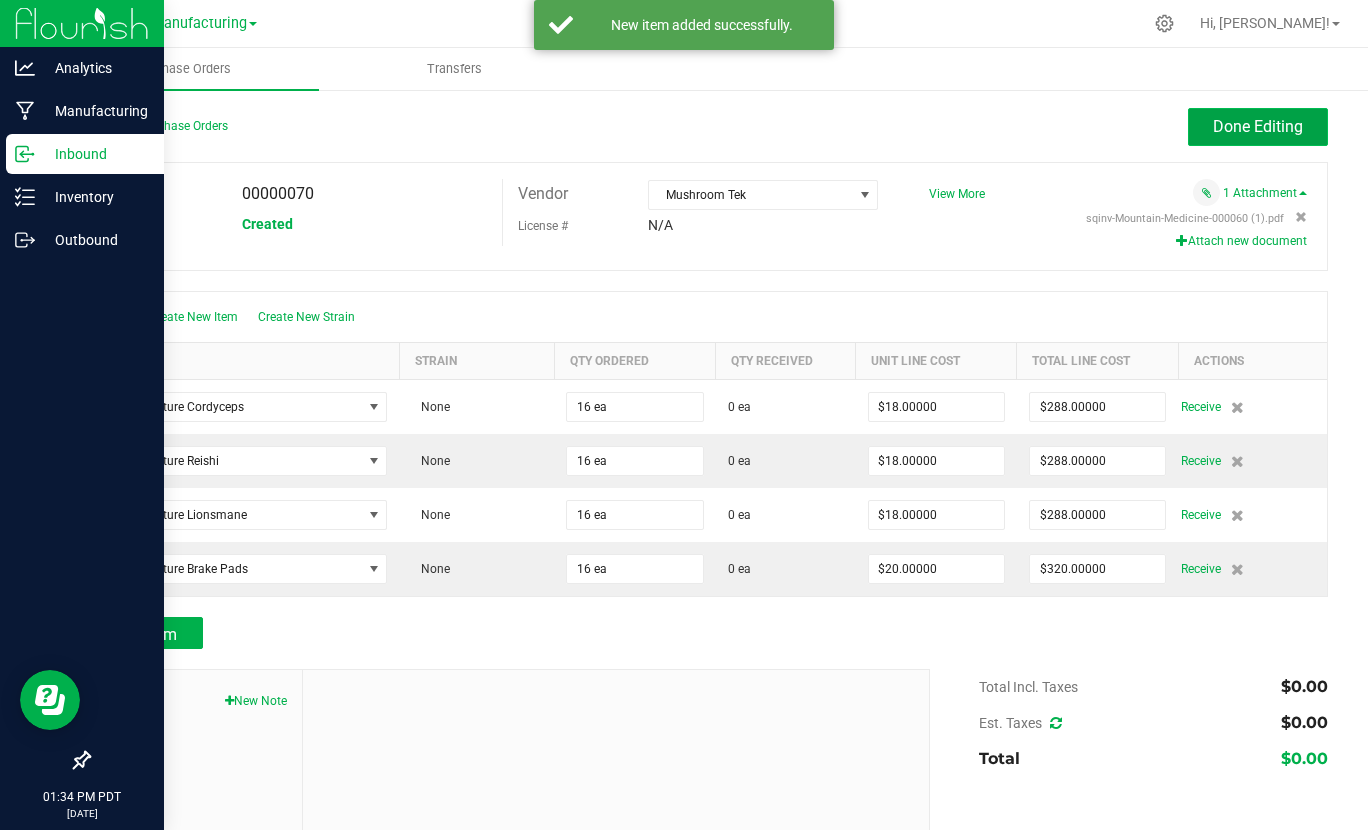 click on "Done Editing" at bounding box center (1258, 127) 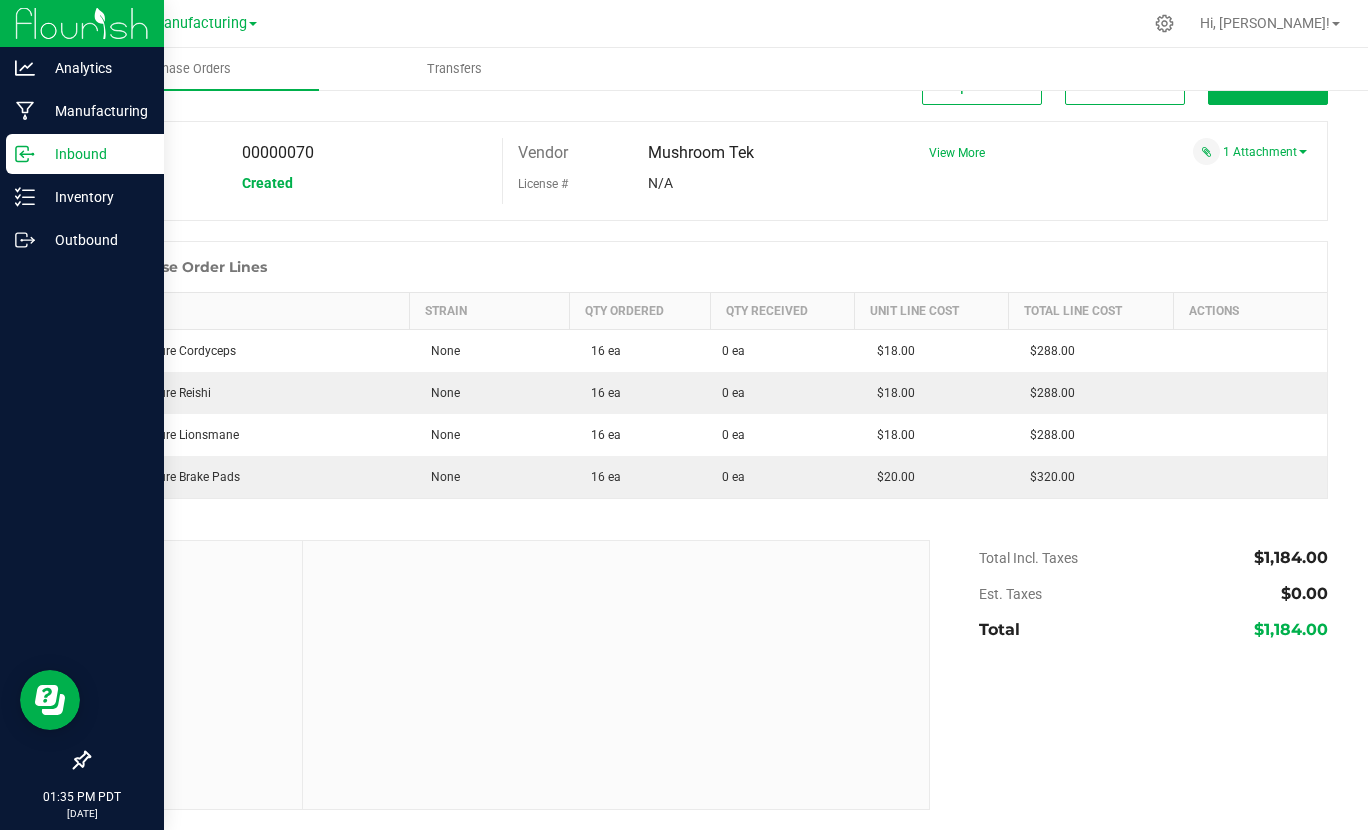 scroll, scrollTop: 0, scrollLeft: 0, axis: both 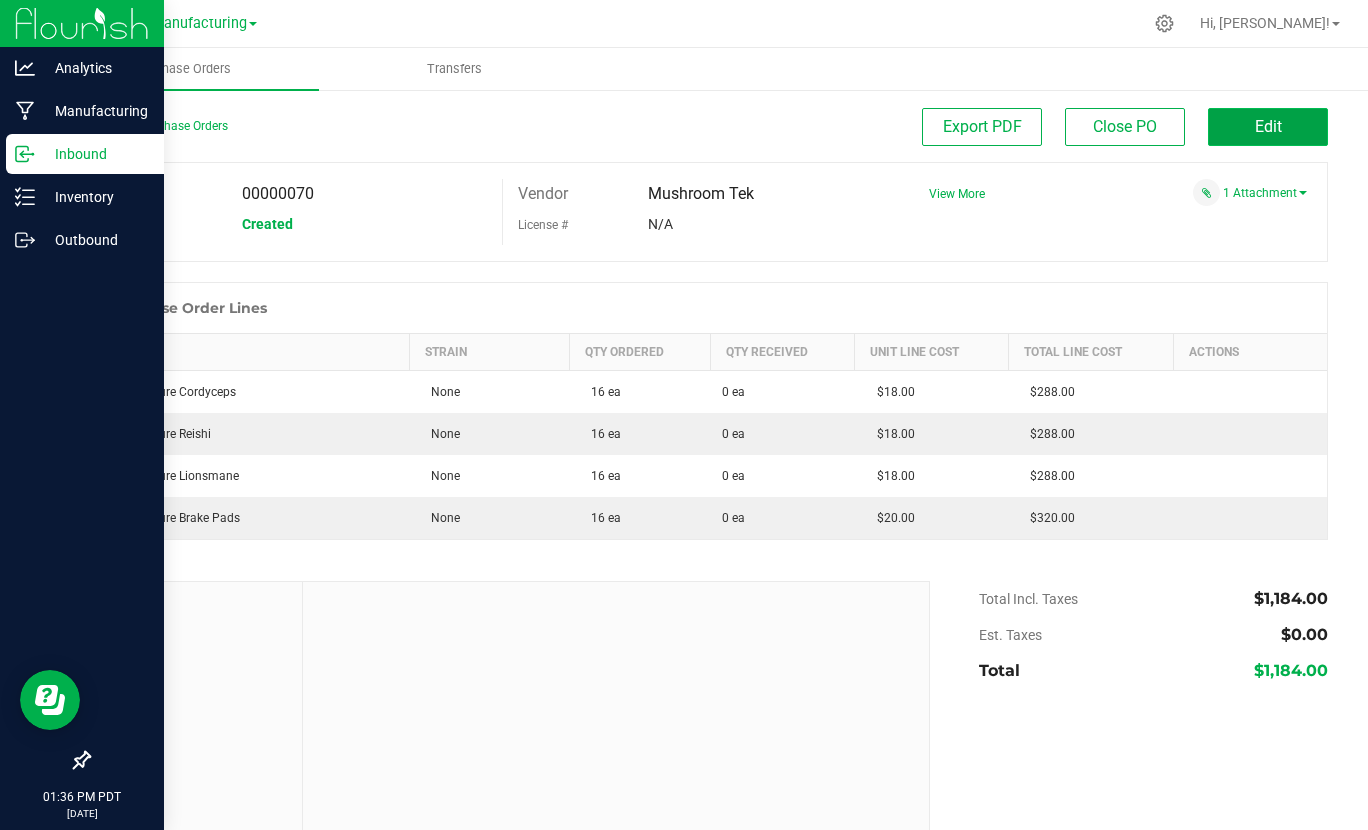 click on "Edit" at bounding box center (1268, 127) 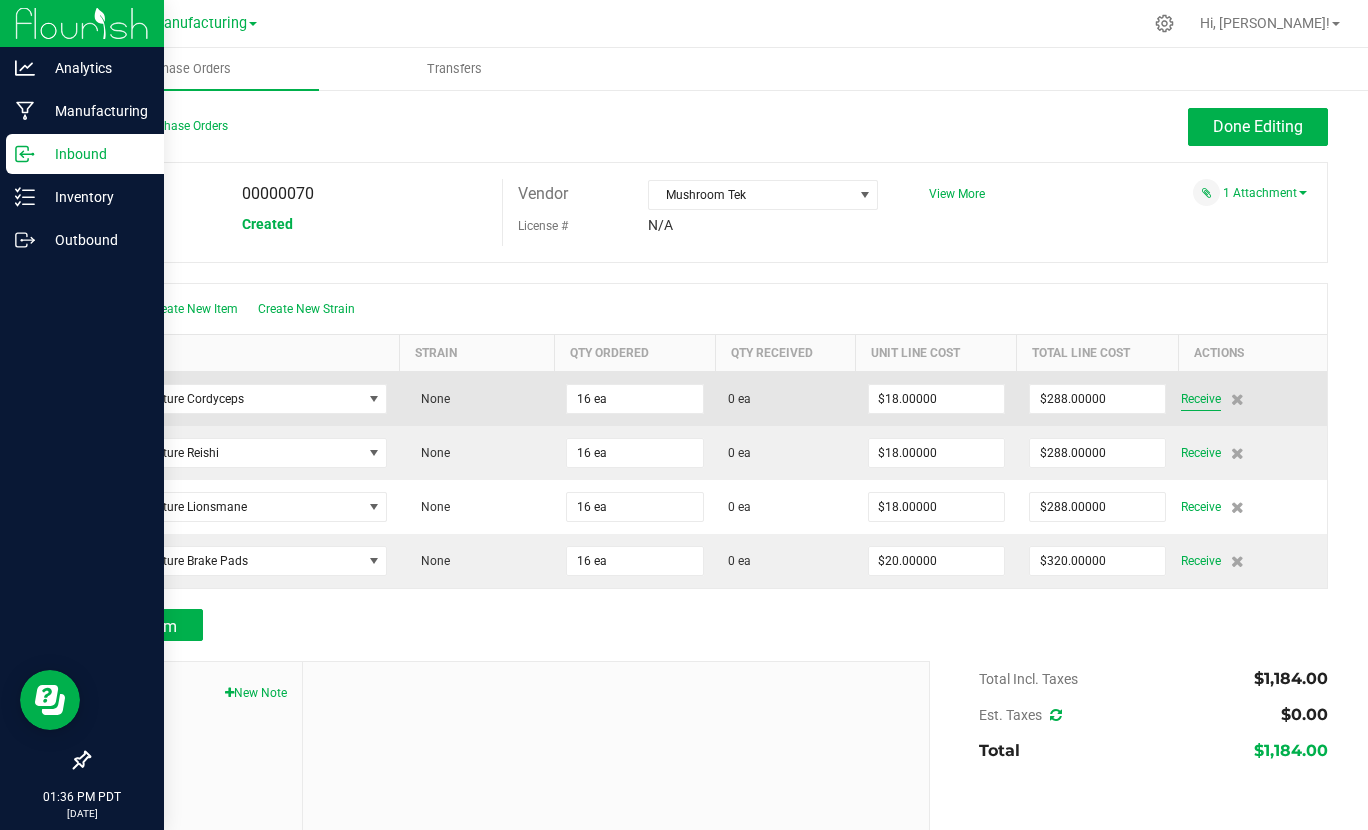 click on "Receive" at bounding box center (1201, 399) 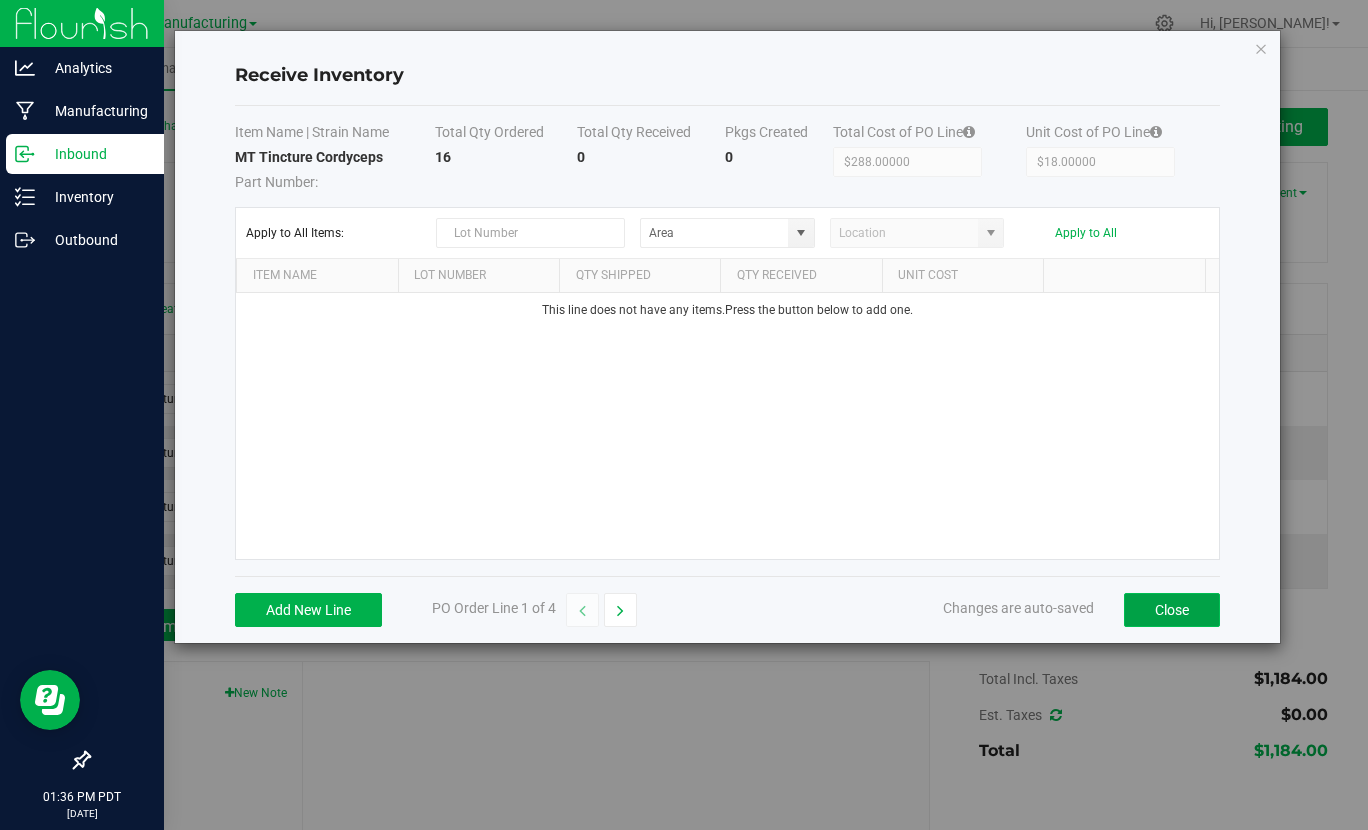 click on "Close" at bounding box center (1172, 610) 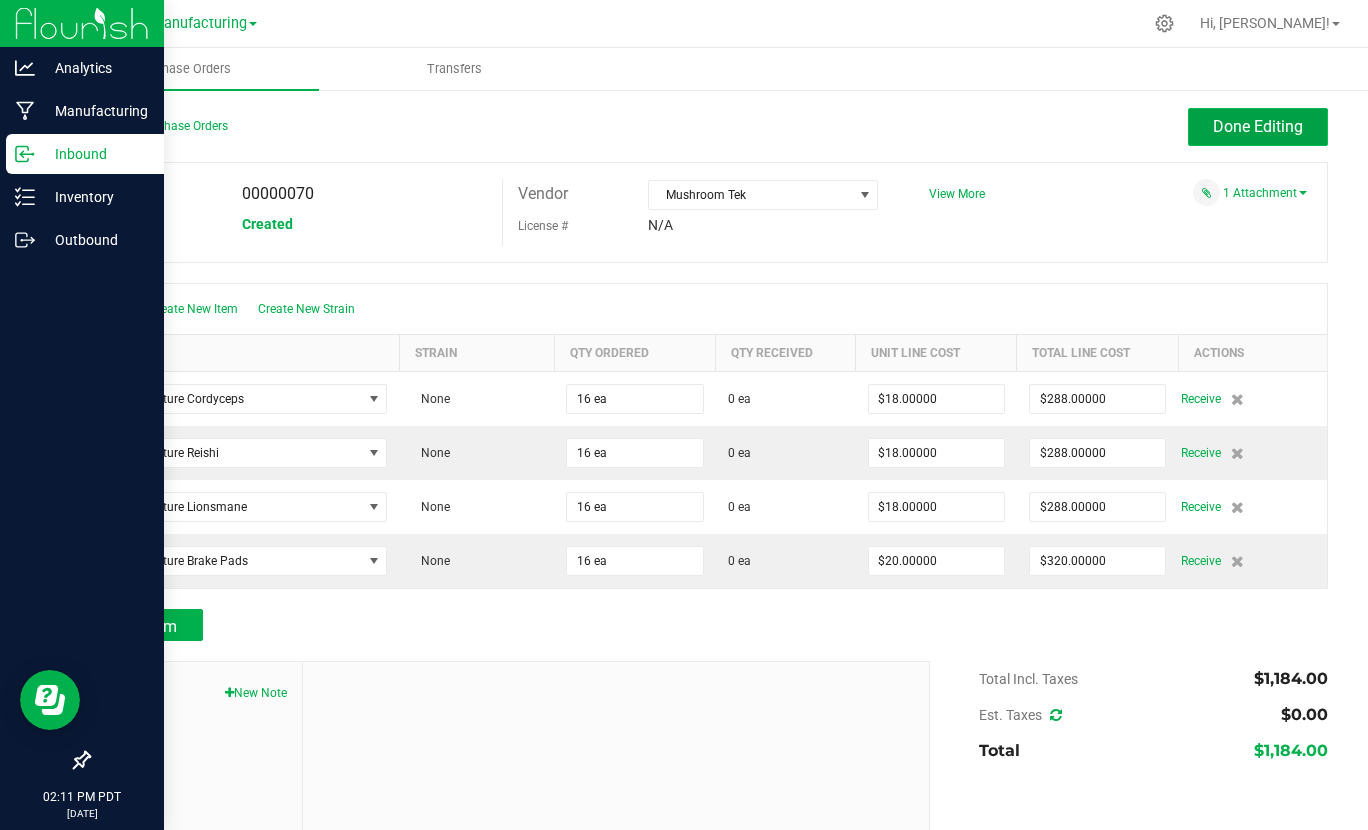 click on "Done Editing" at bounding box center (1258, 127) 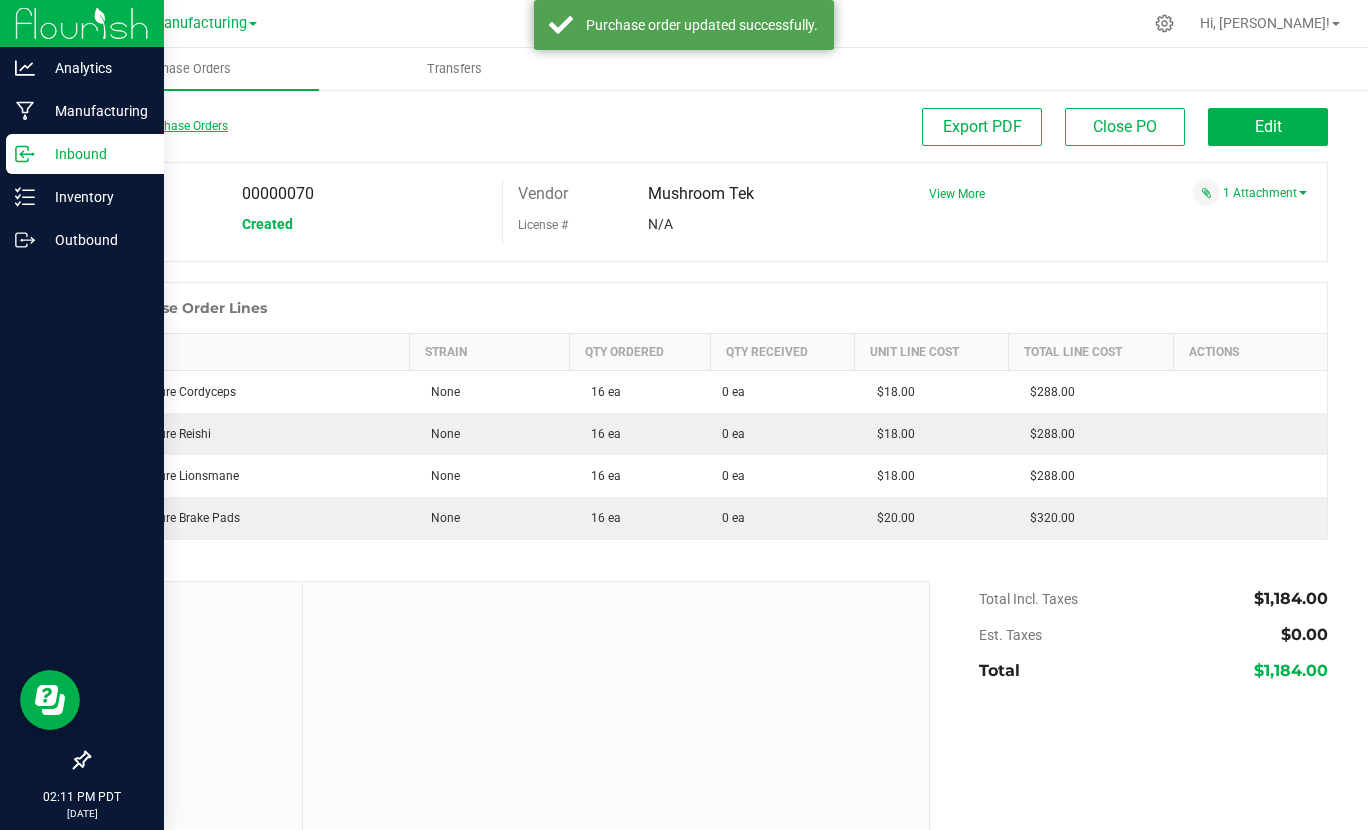 click on "Back to Purchase Orders" at bounding box center [158, 126] 